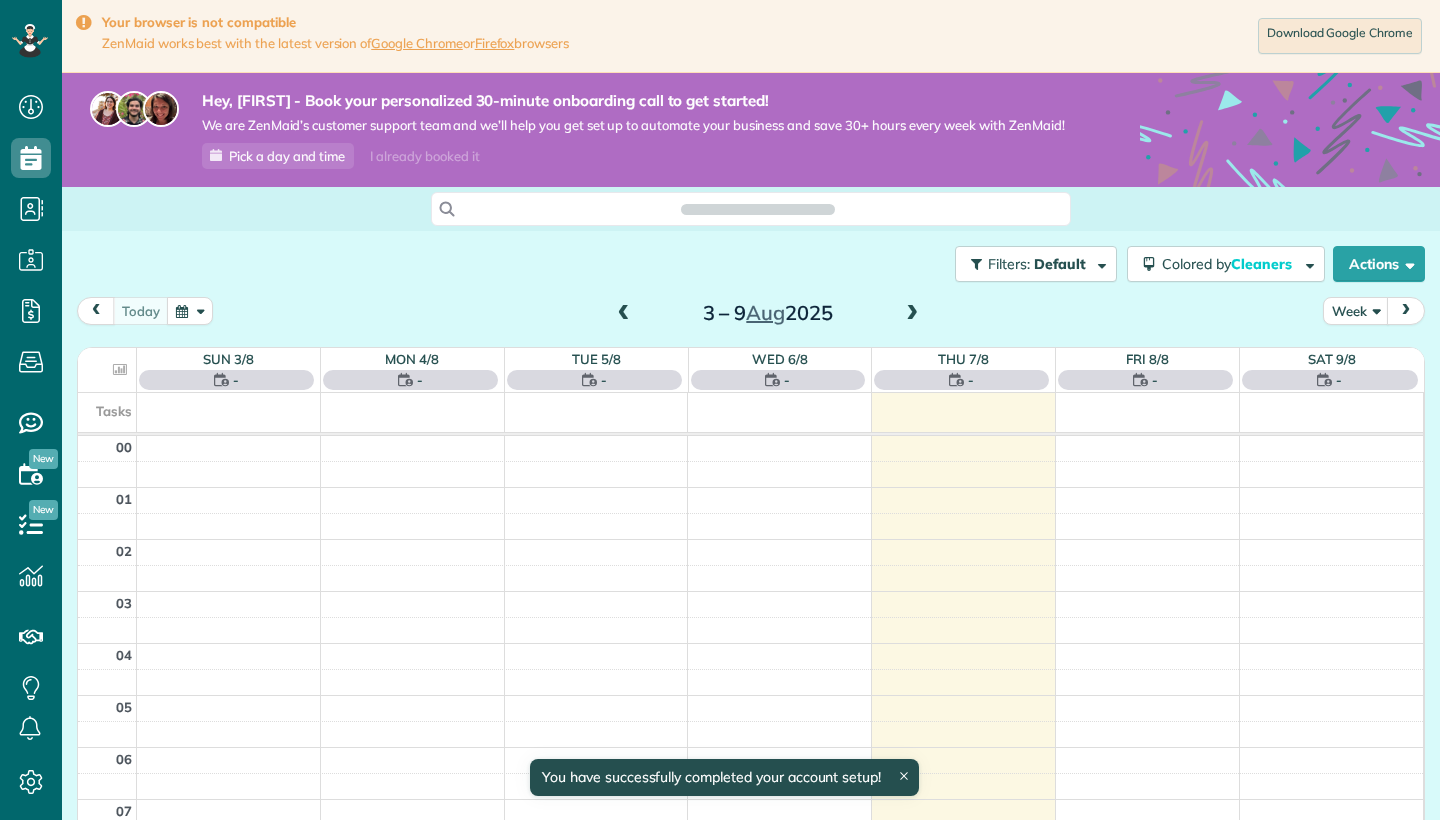 scroll, scrollTop: 0, scrollLeft: 0, axis: both 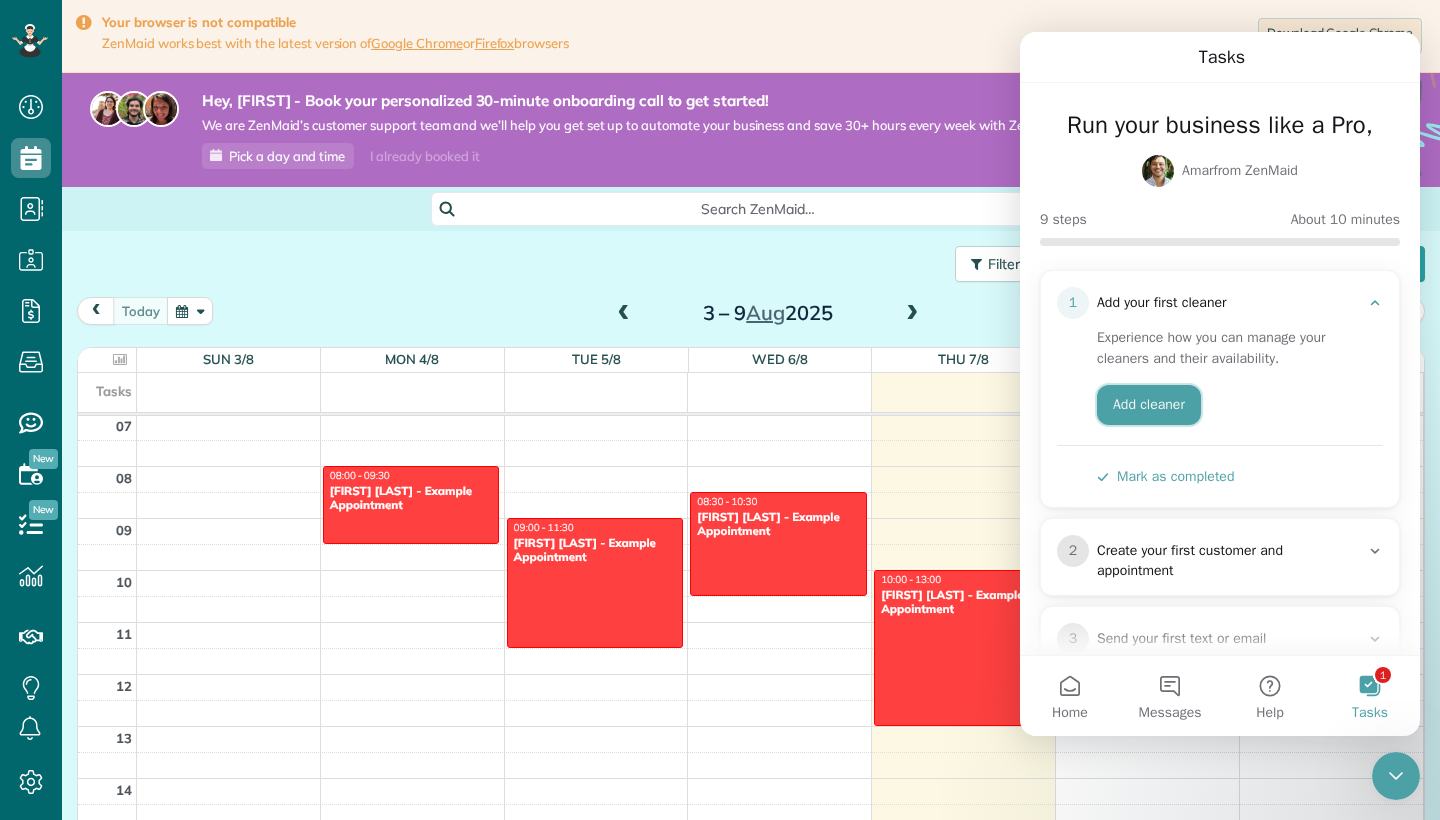 click on "Add cleaner" at bounding box center (1149, 405) 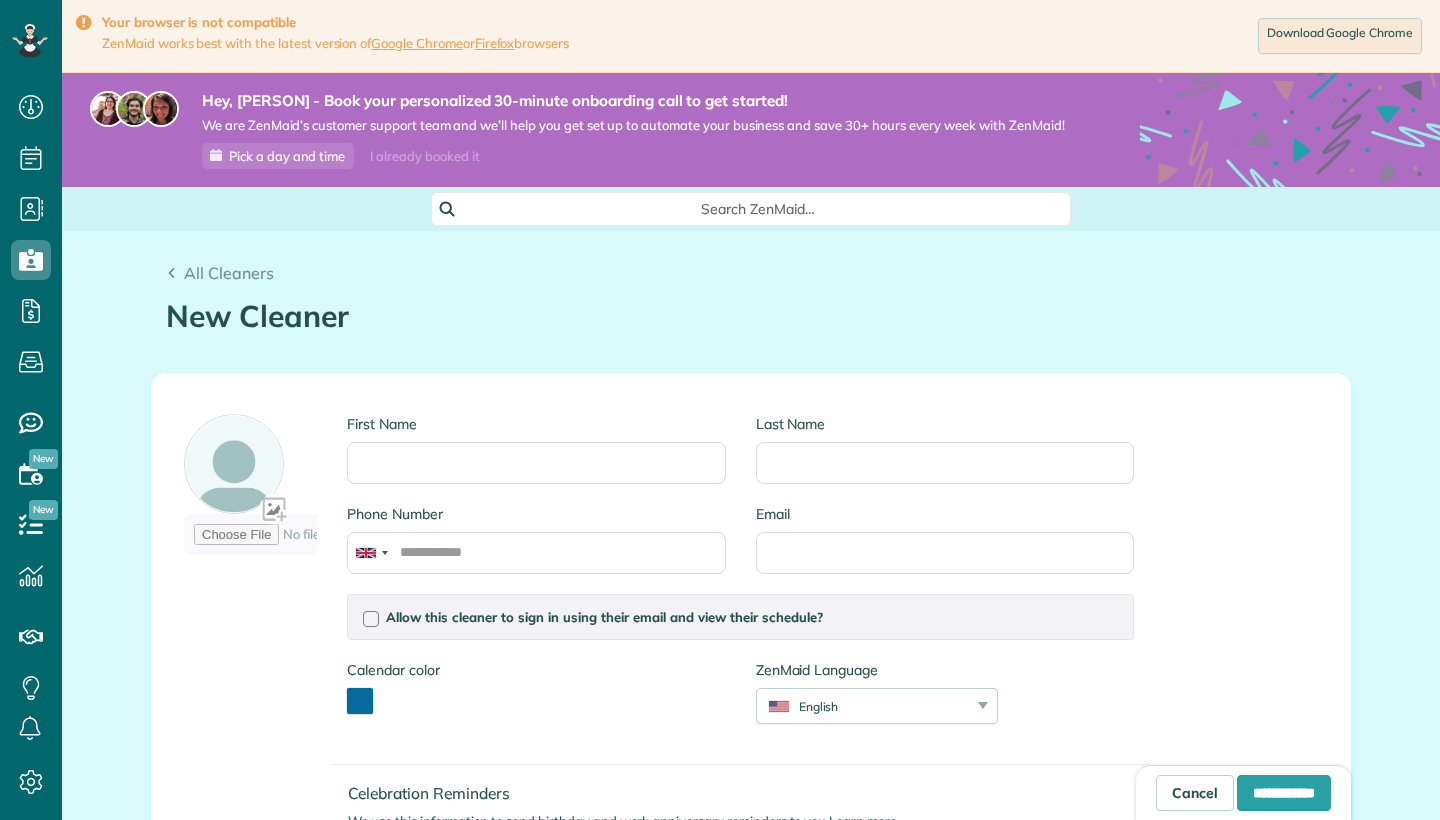 scroll, scrollTop: 0, scrollLeft: 0, axis: both 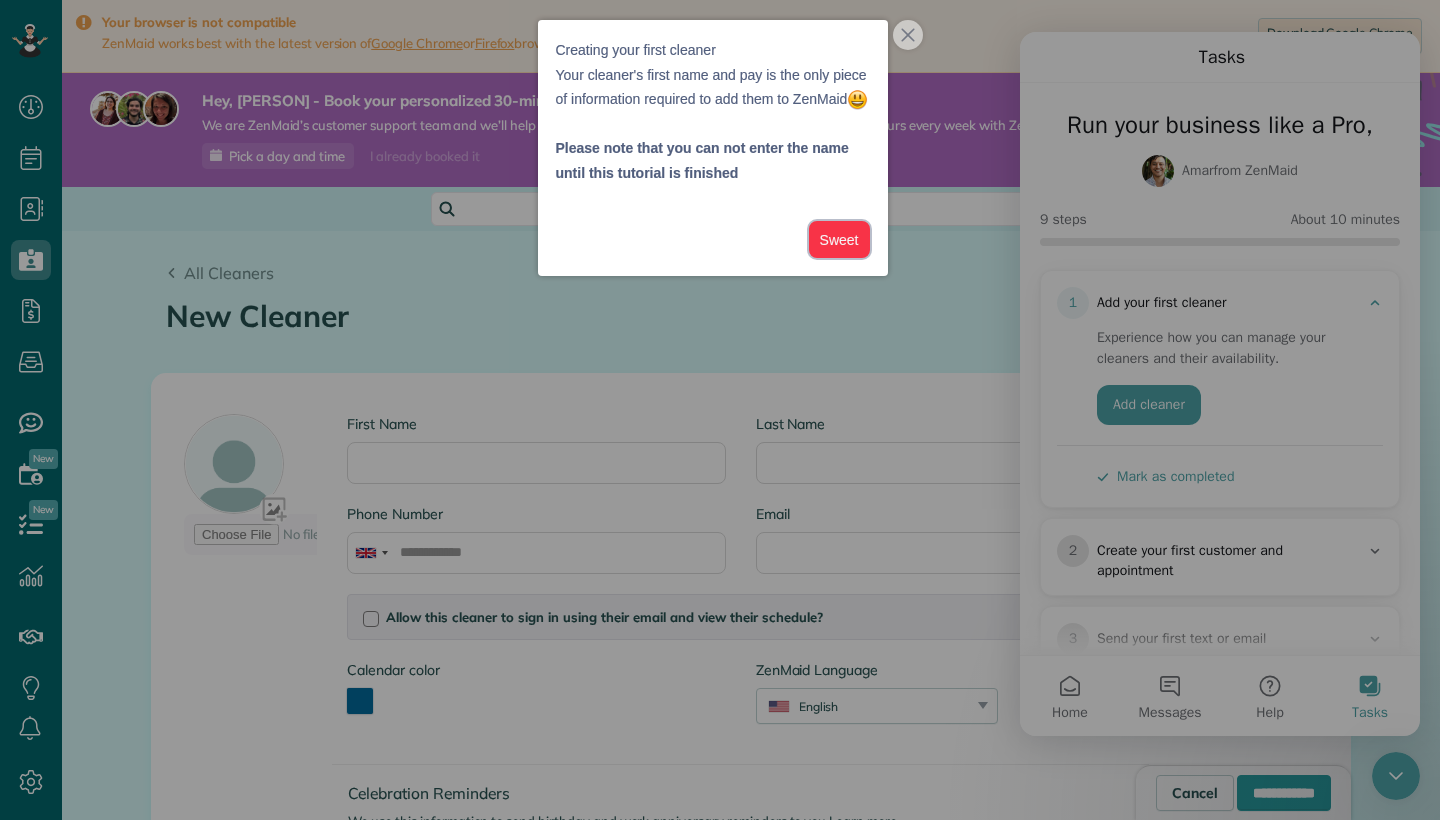click on "Sweet" at bounding box center [839, 239] 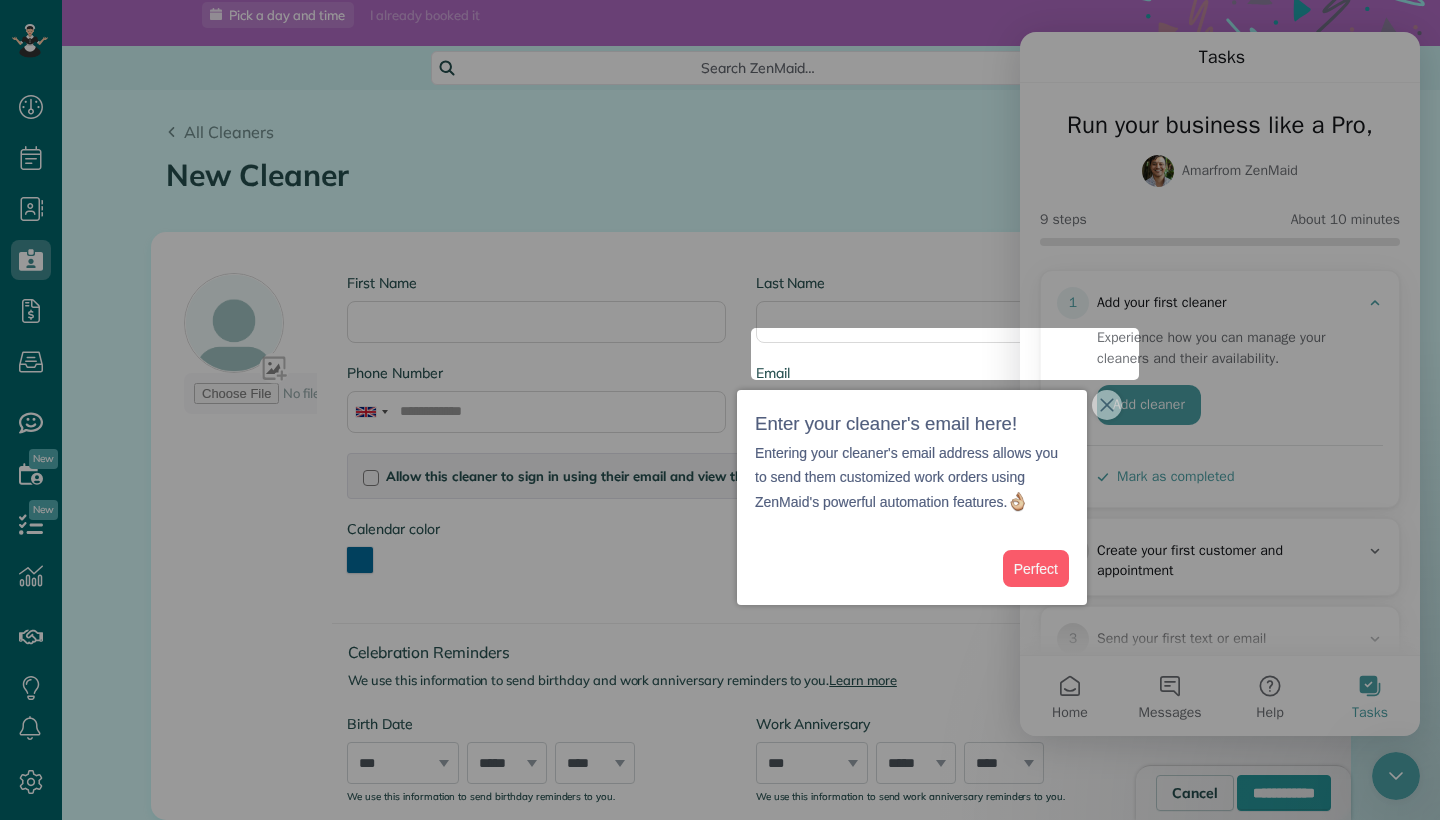 scroll, scrollTop: 141, scrollLeft: 0, axis: vertical 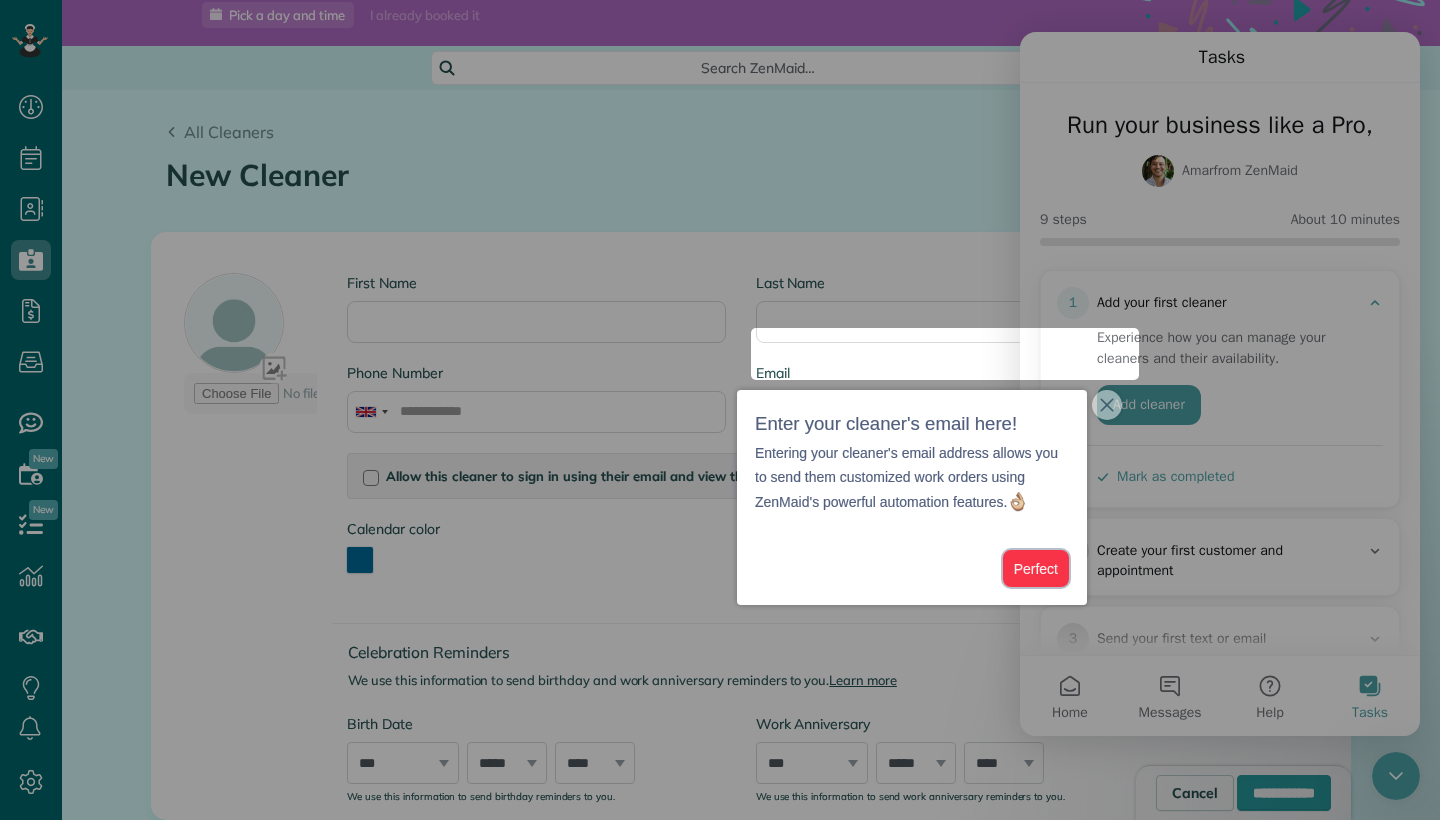 click on "Perfect" at bounding box center [1036, 568] 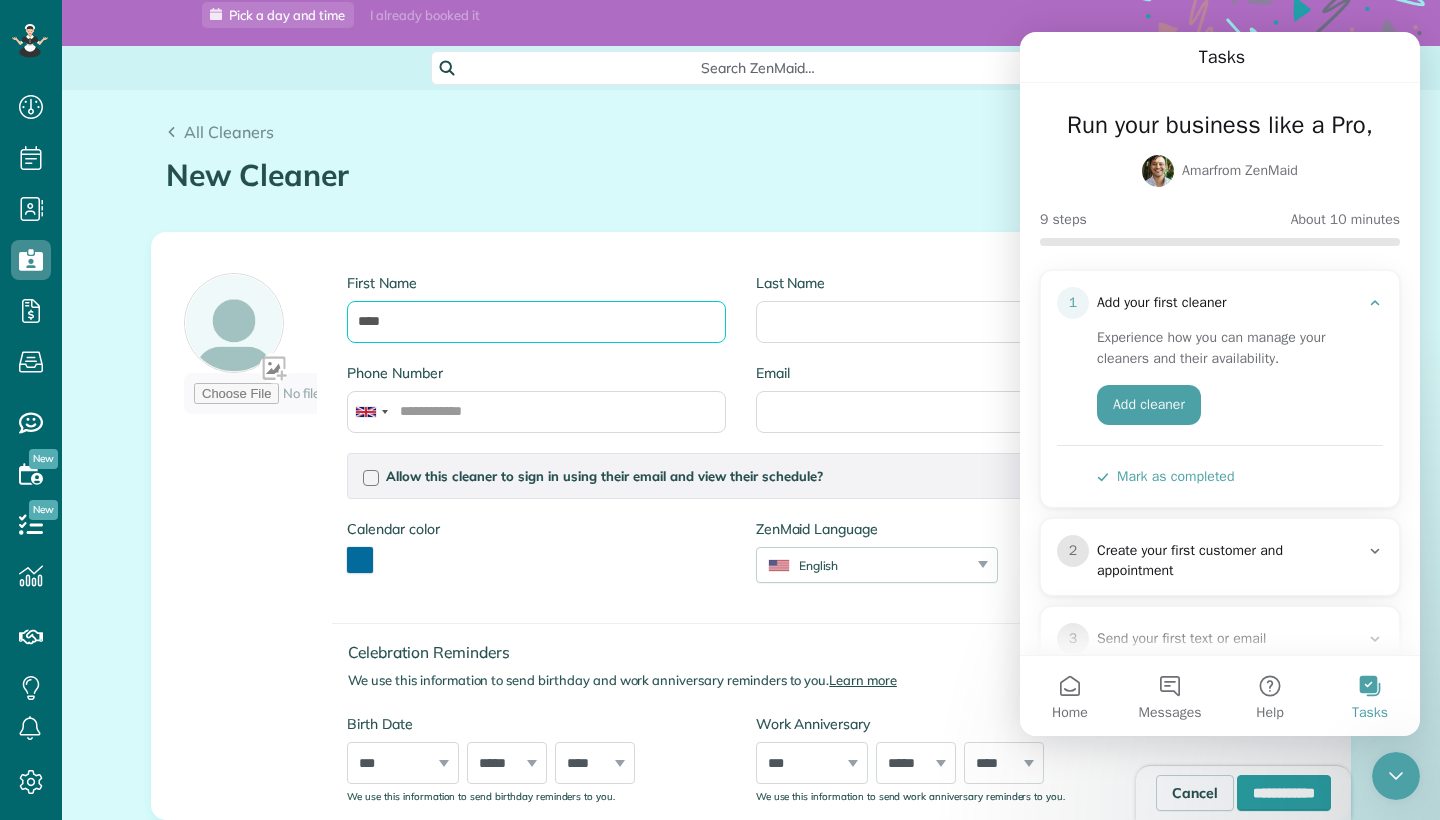 type on "****" 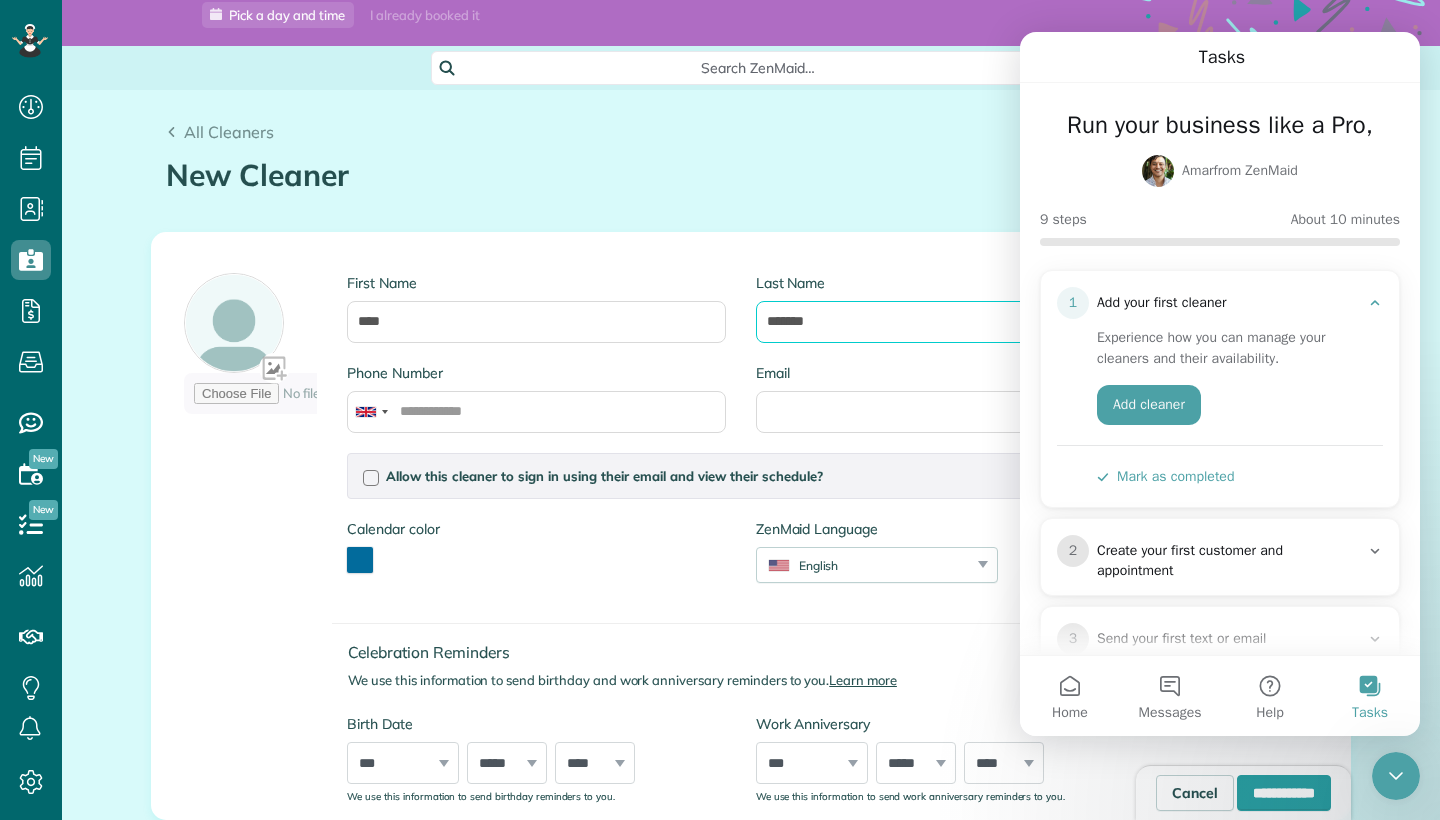 type on "*******" 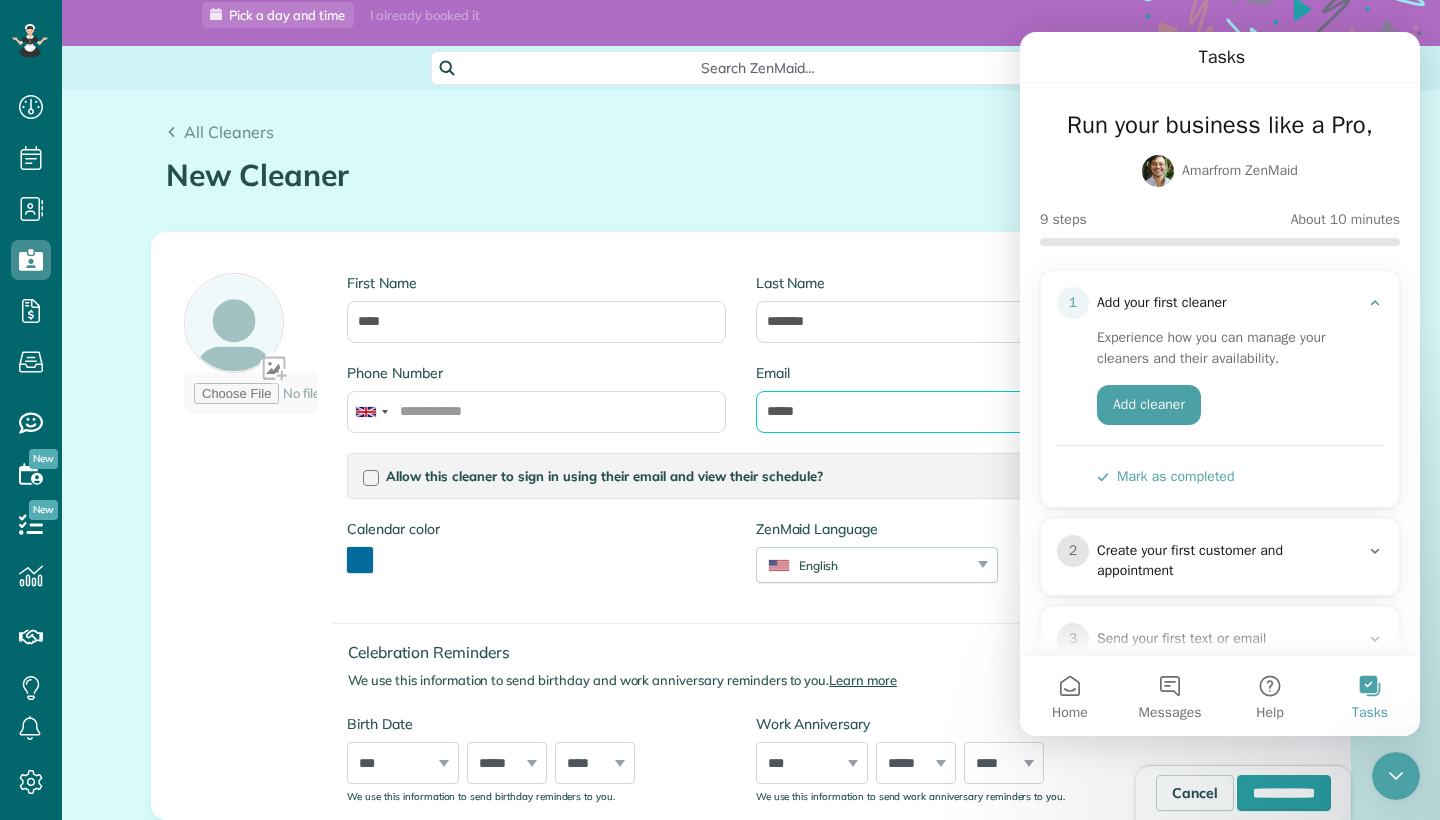type on "**********" 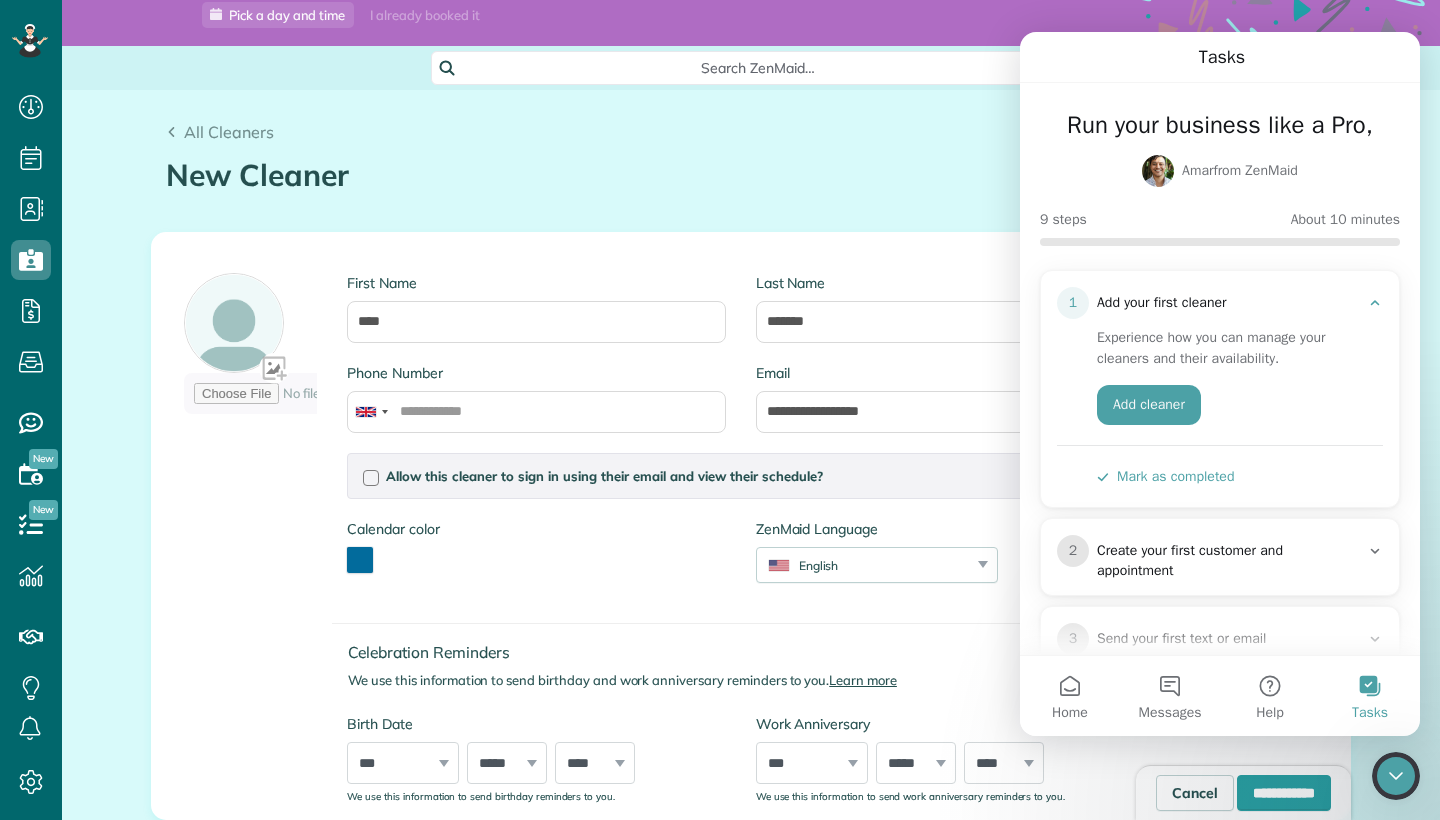 click at bounding box center [1396, 776] 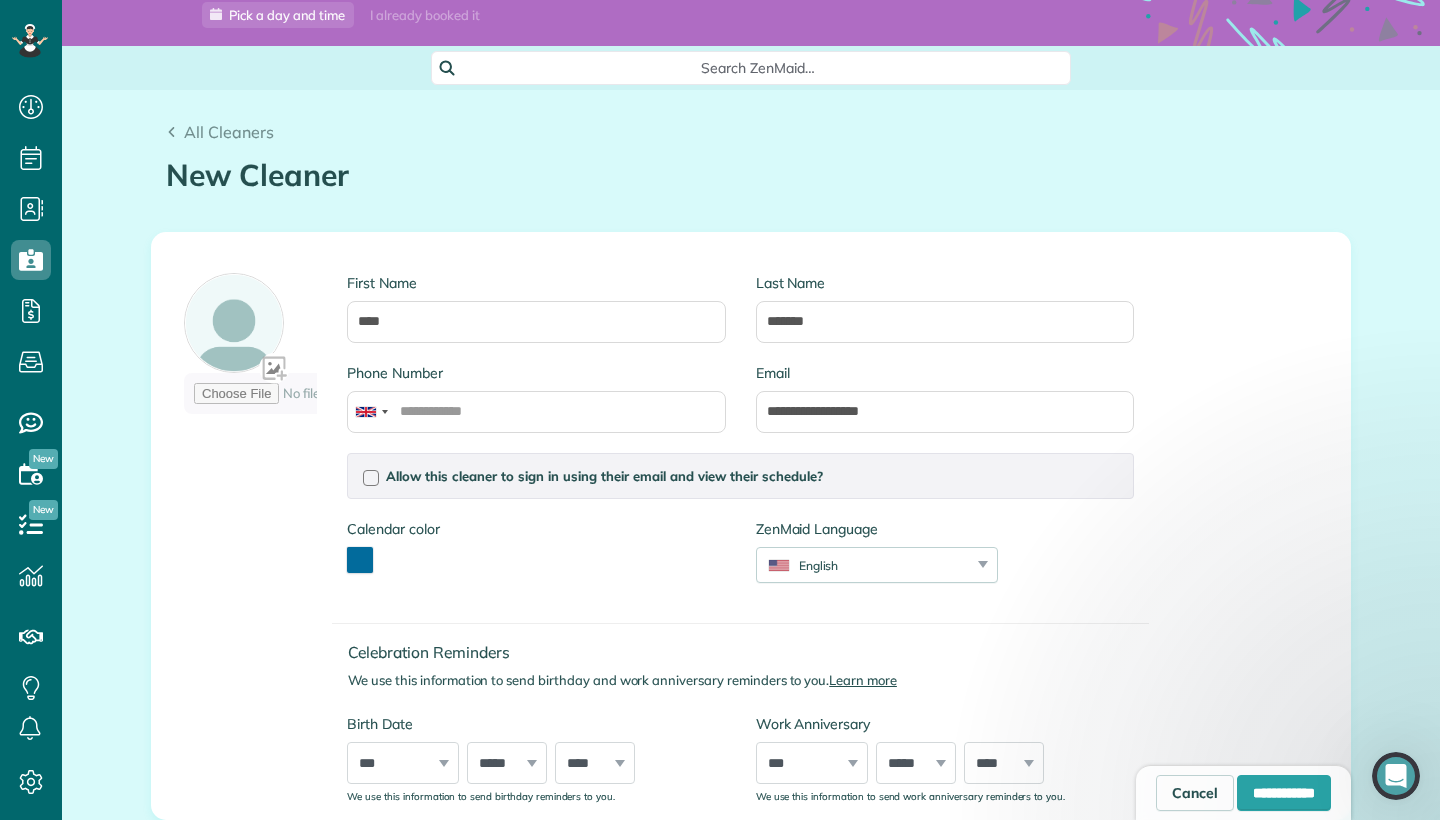 scroll, scrollTop: 0, scrollLeft: 0, axis: both 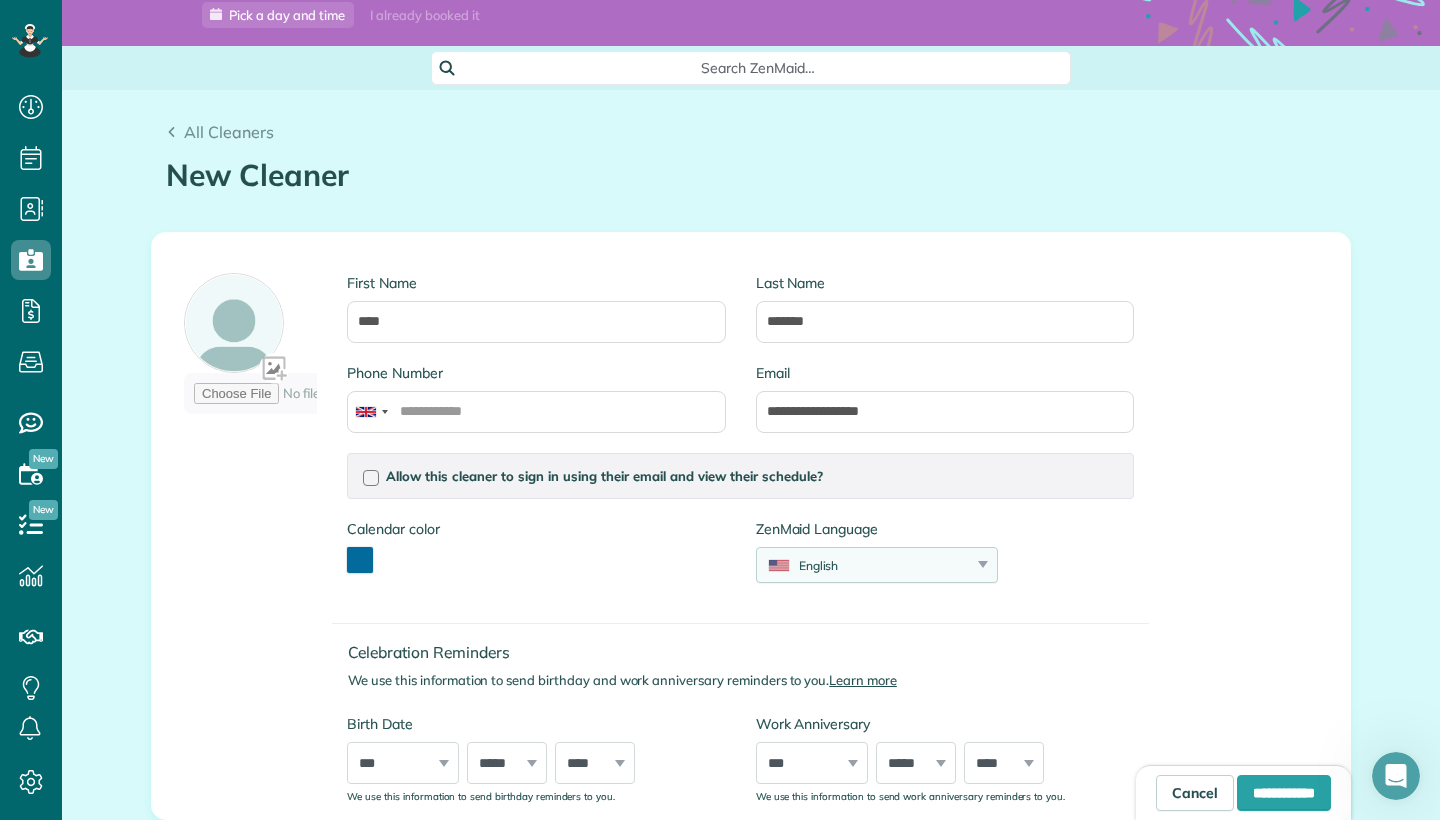 click on "English" at bounding box center [864, 565] 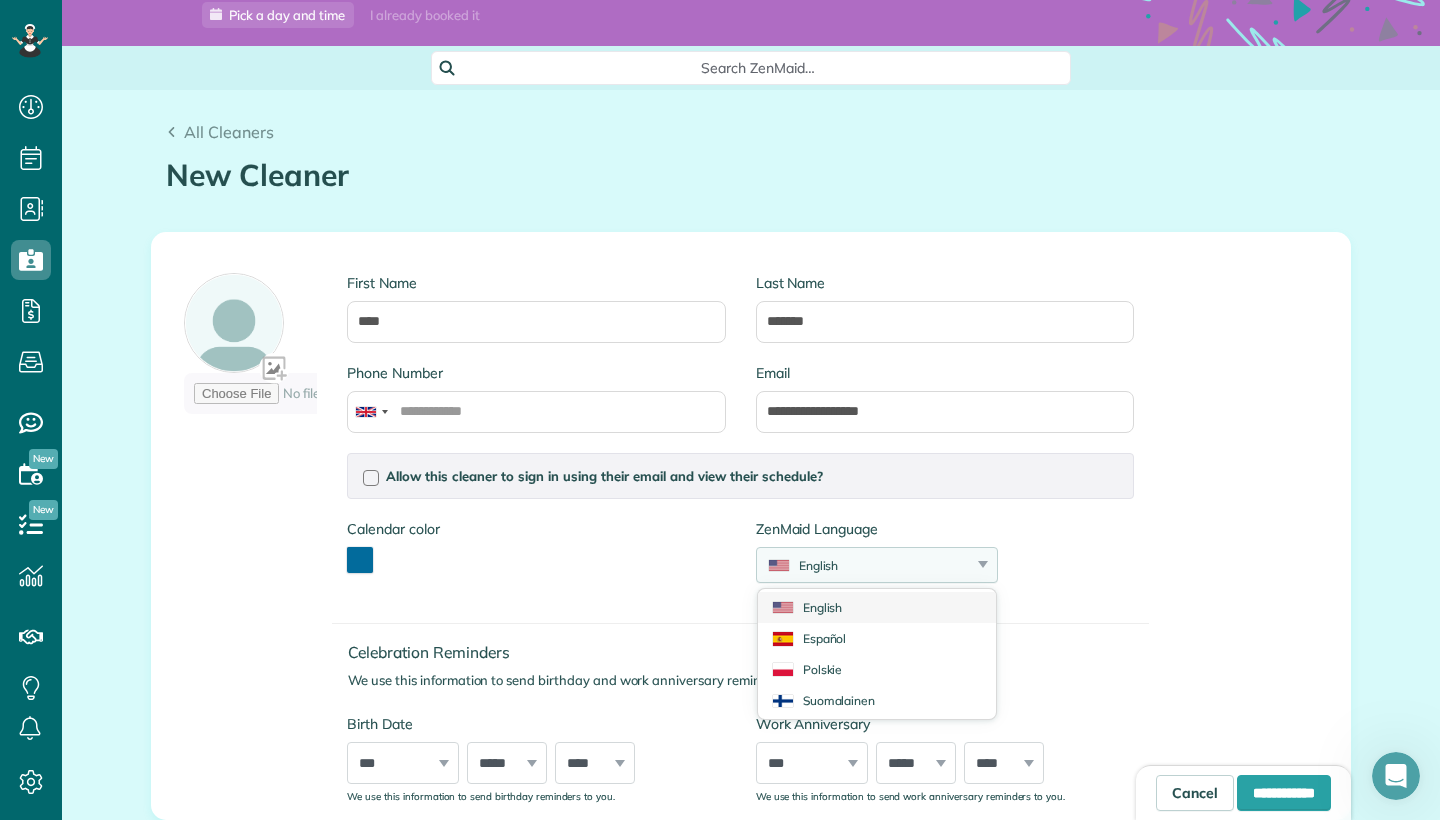 click on "English" at bounding box center (877, 607) 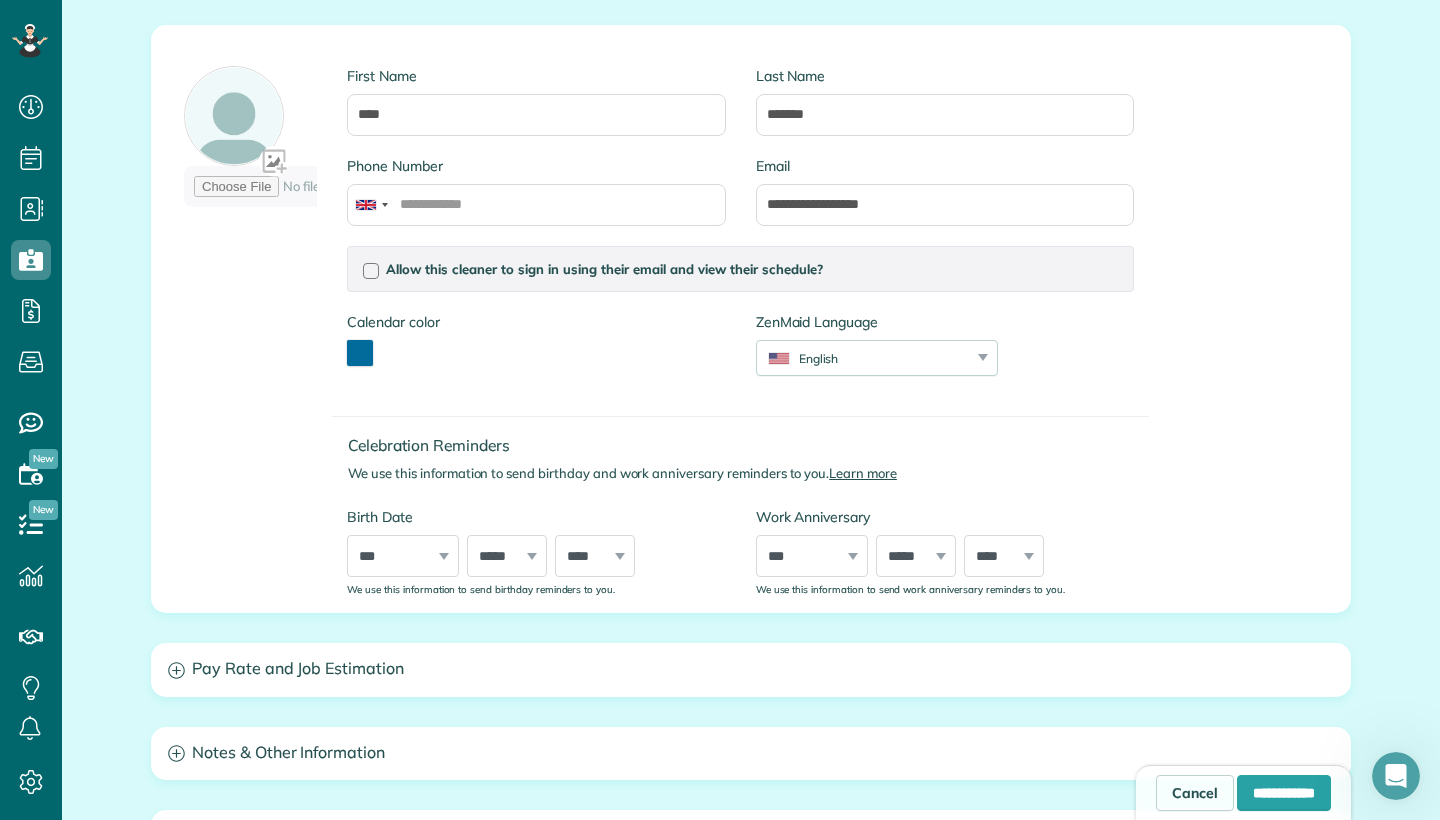 scroll, scrollTop: 392, scrollLeft: 0, axis: vertical 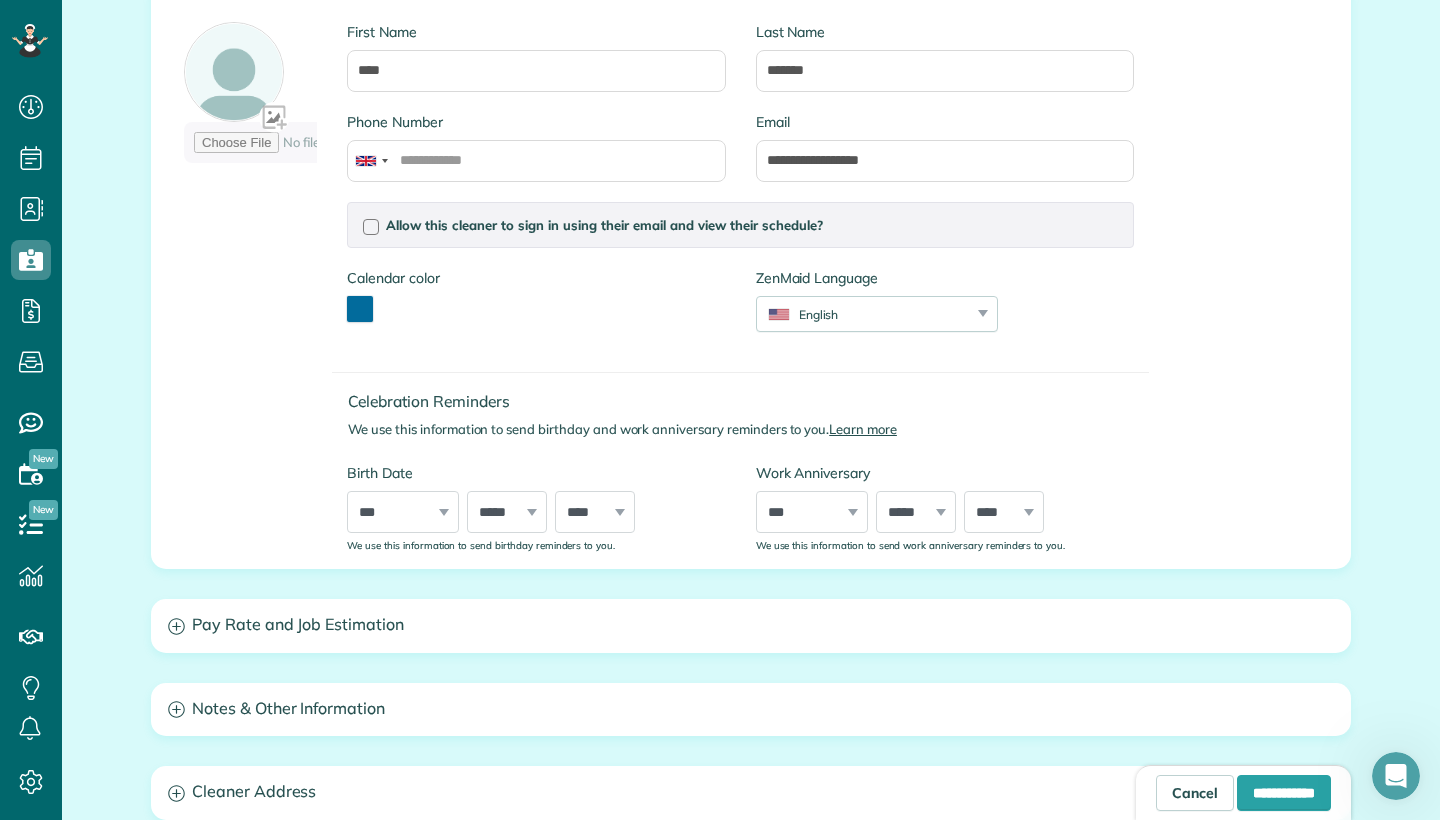 click on "Calendar color
*******" at bounding box center [536, 305] 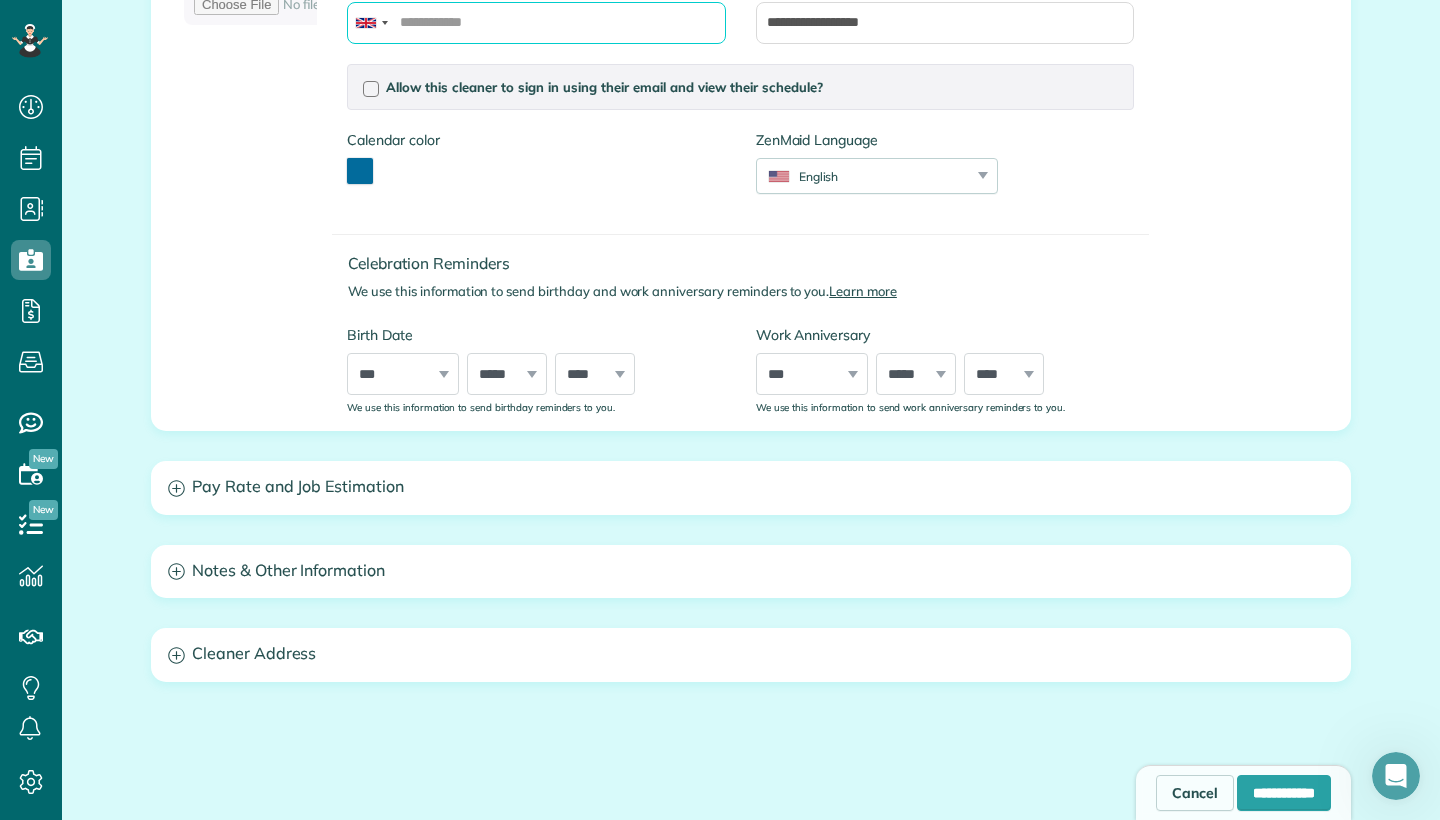 scroll, scrollTop: 542, scrollLeft: 0, axis: vertical 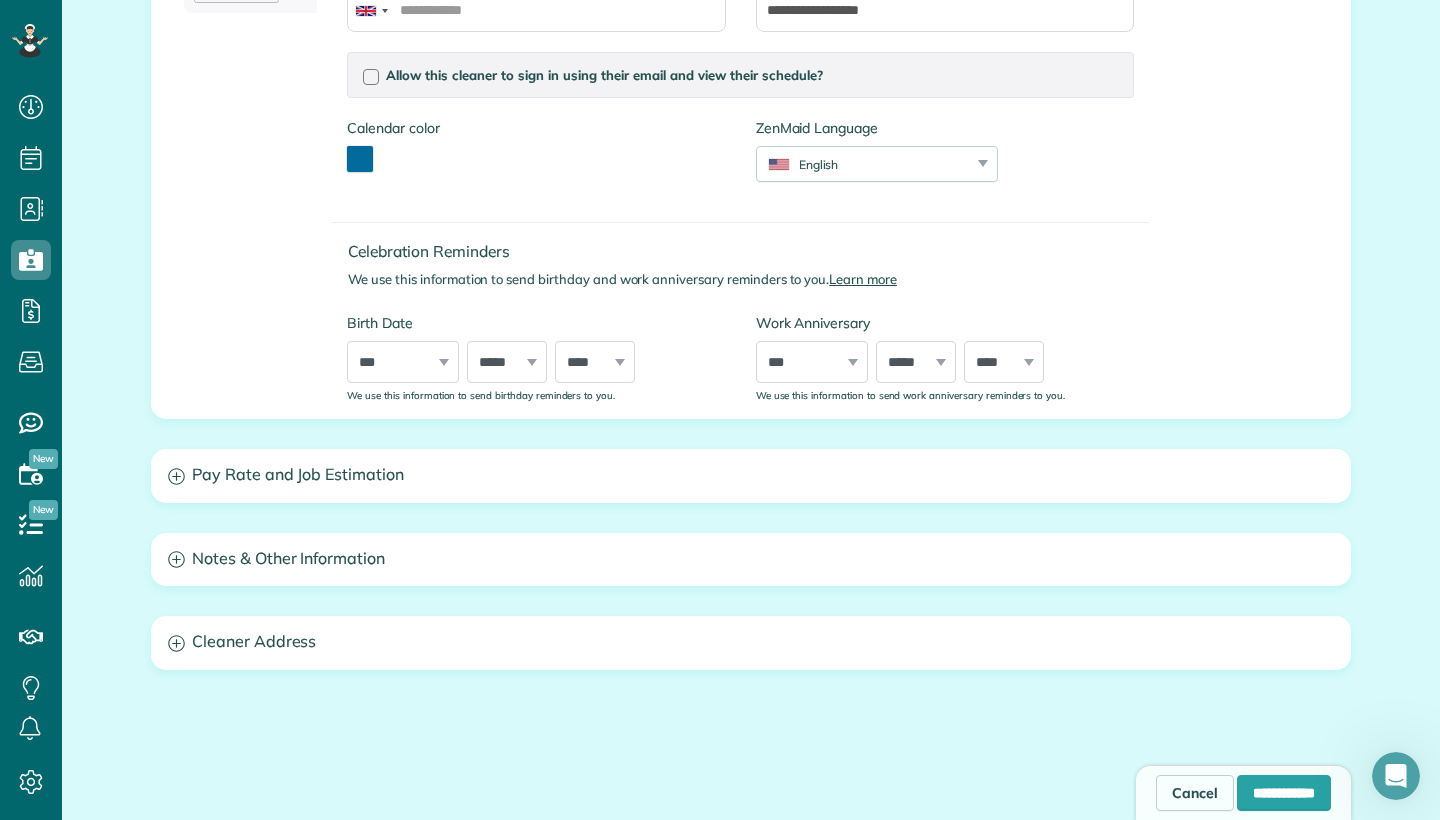 click on "Pay Rate and Job Estimation" at bounding box center [751, 475] 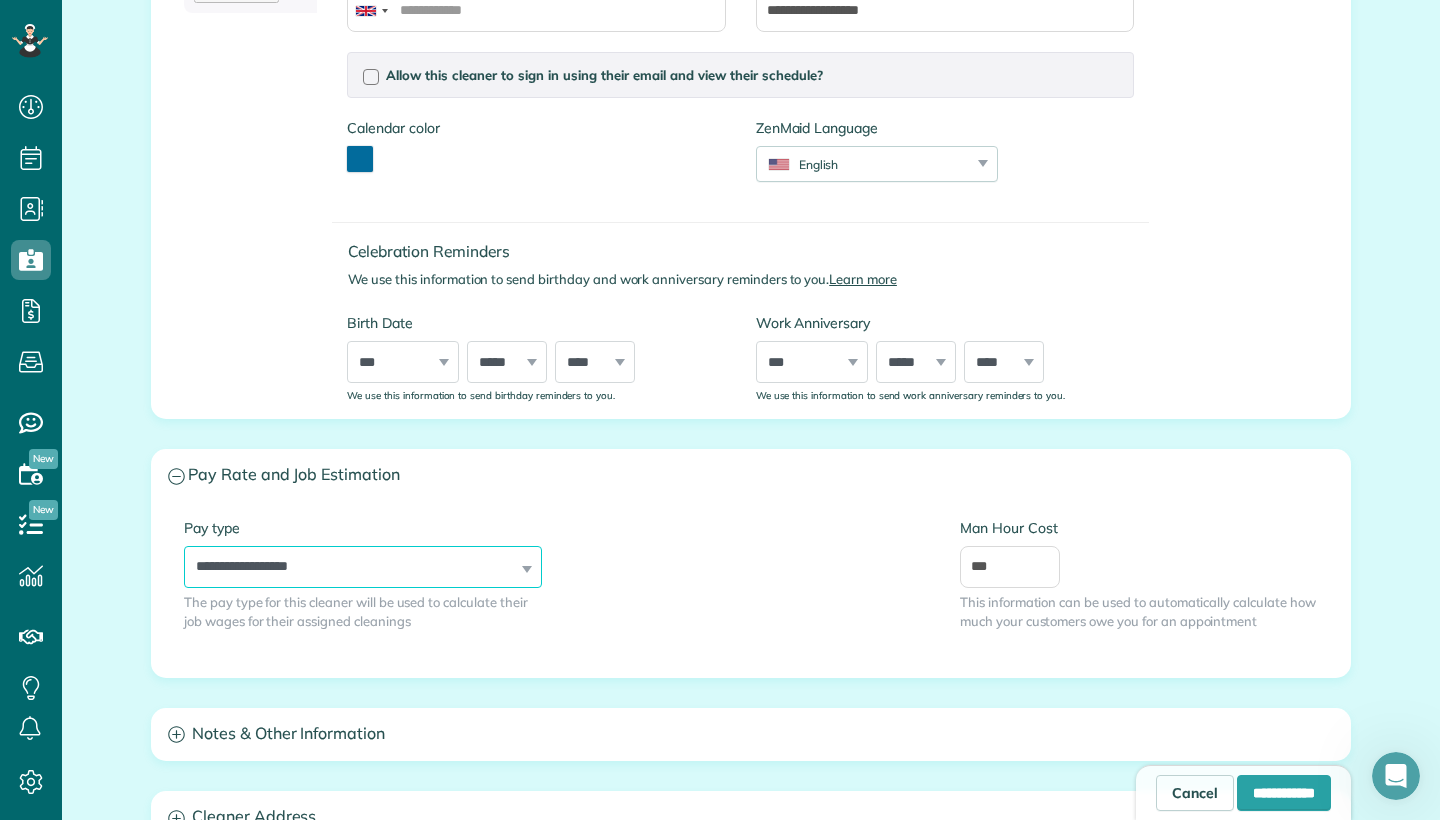 click on "**********" at bounding box center (363, 567) 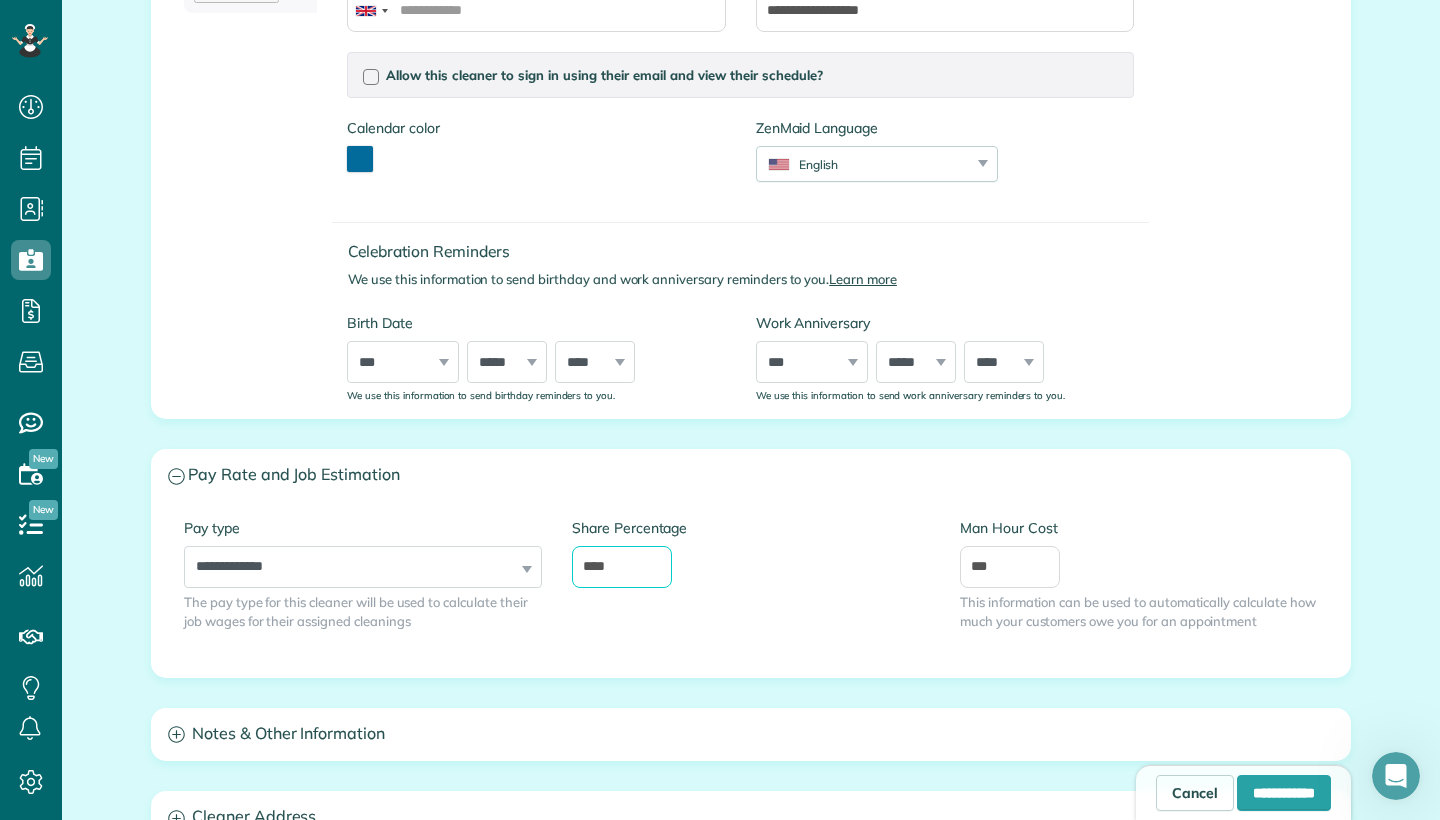 click on "****" at bounding box center (622, 567) 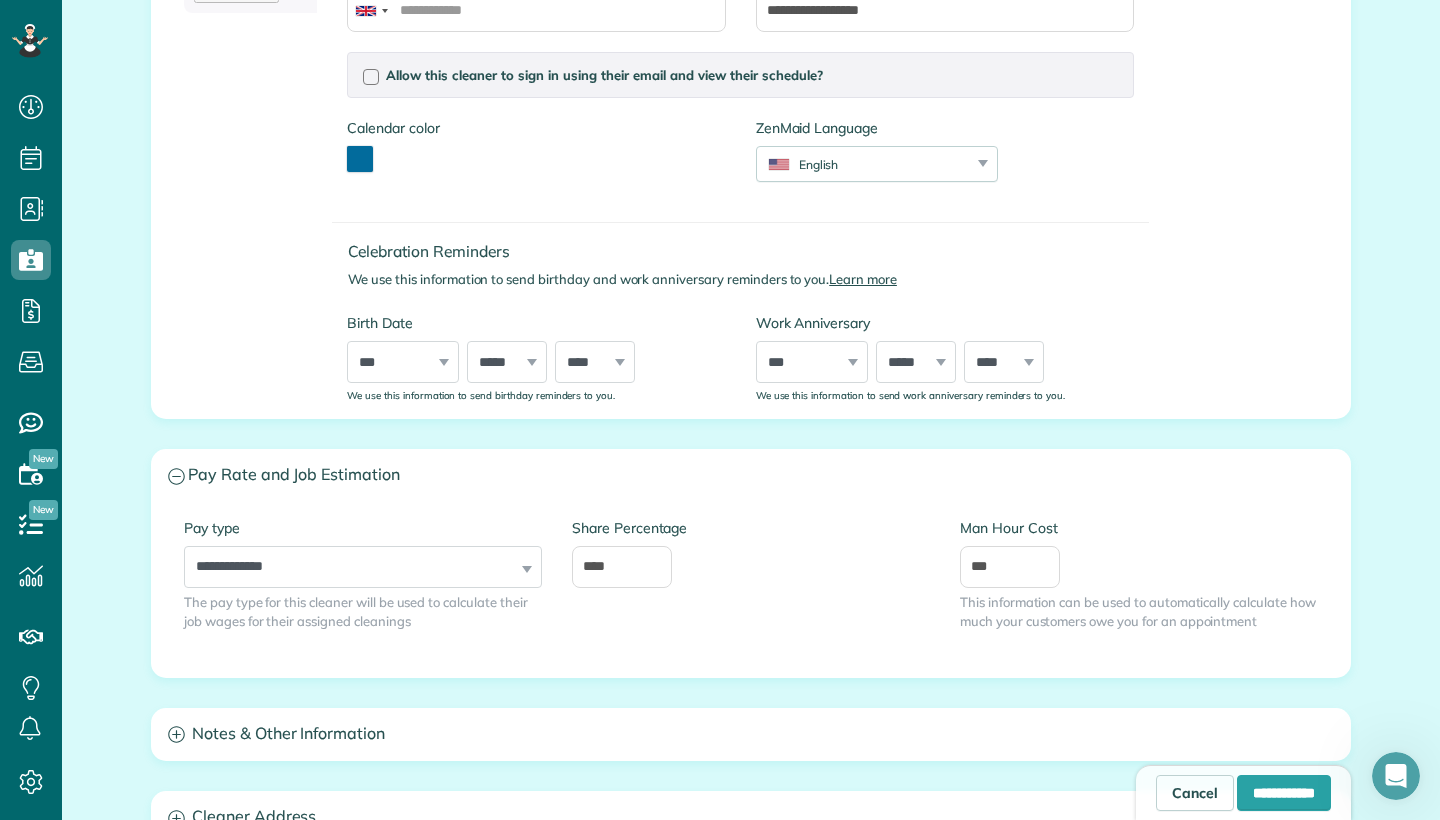 click on "Share Percentage ****" at bounding box center (751, 563) 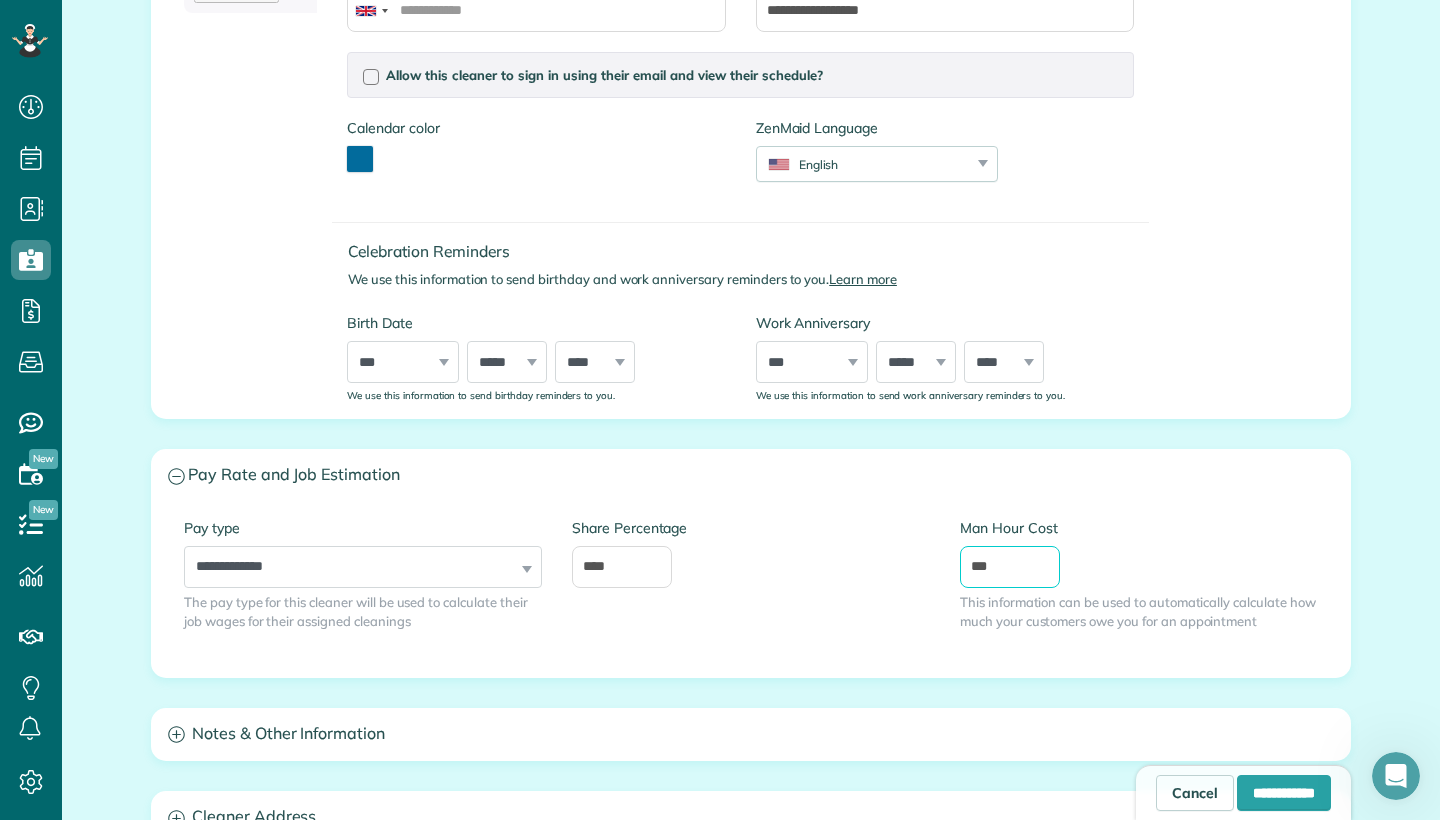 click on "***" at bounding box center (1010, 567) 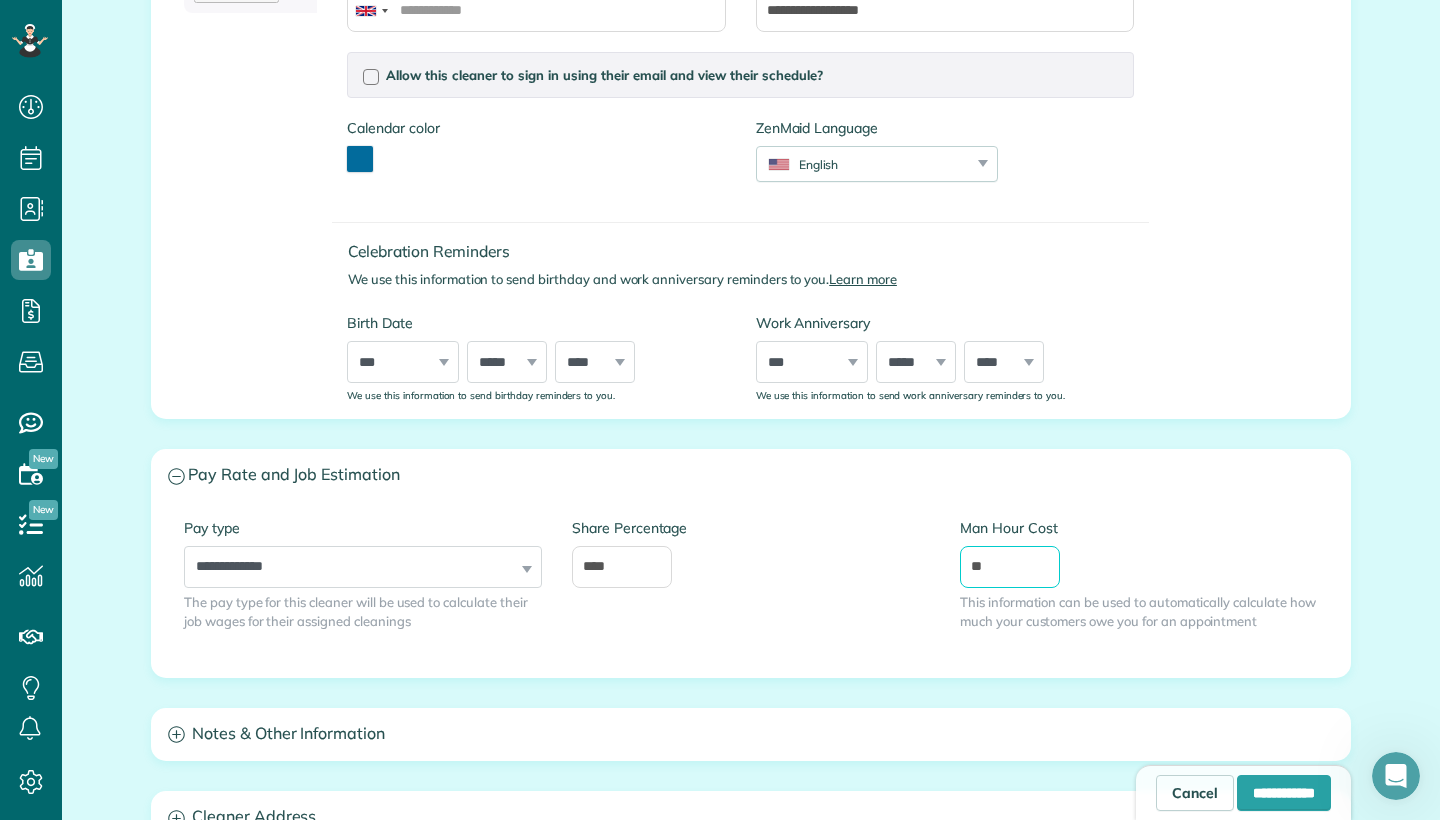 type on "**" 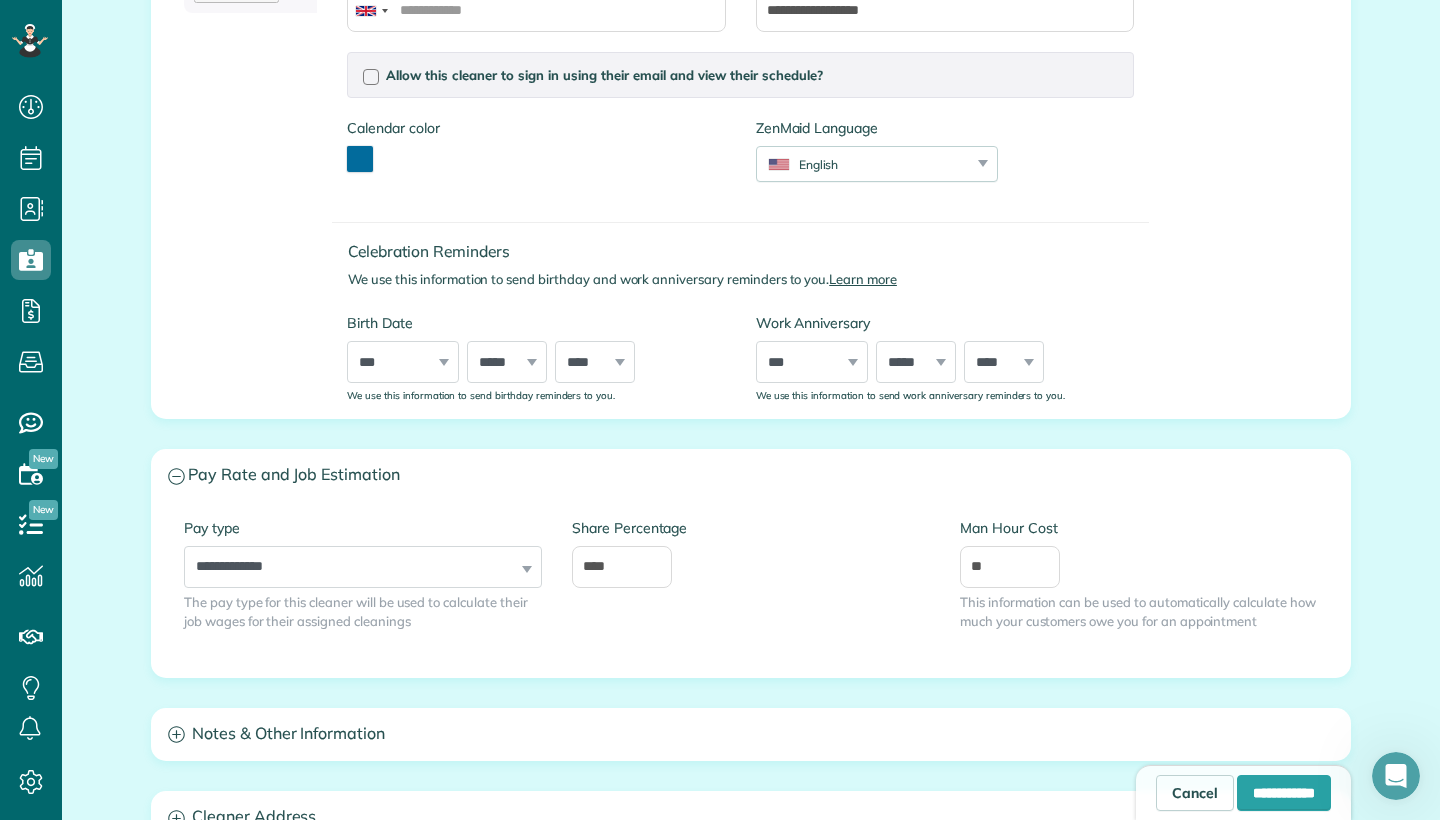 click on "Man Hour Cost ** This information can be used to automatically calculate how much your customers owe you for an appointment" at bounding box center (1139, 574) 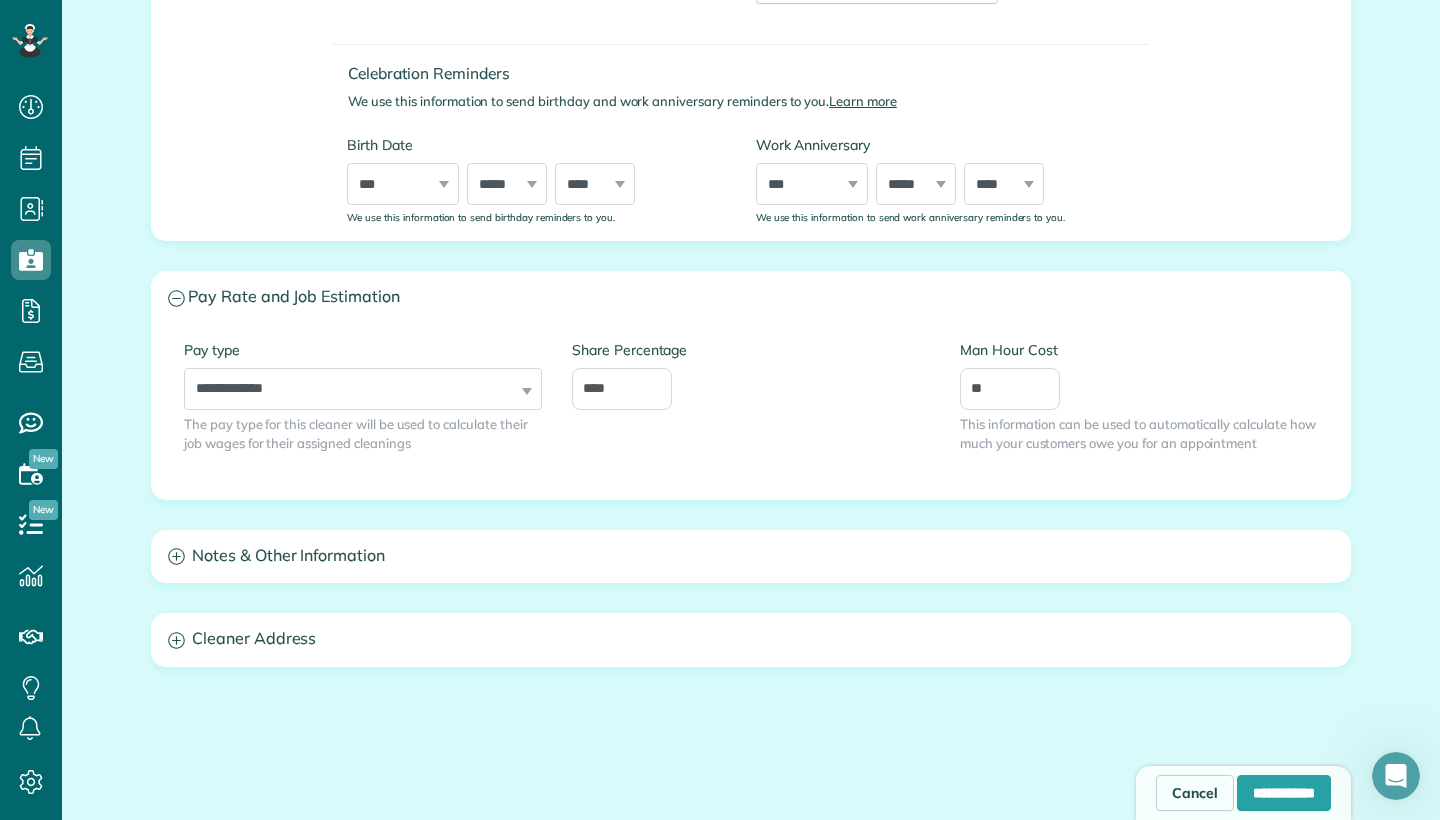 click on "Notes & Other Information" at bounding box center [751, 556] 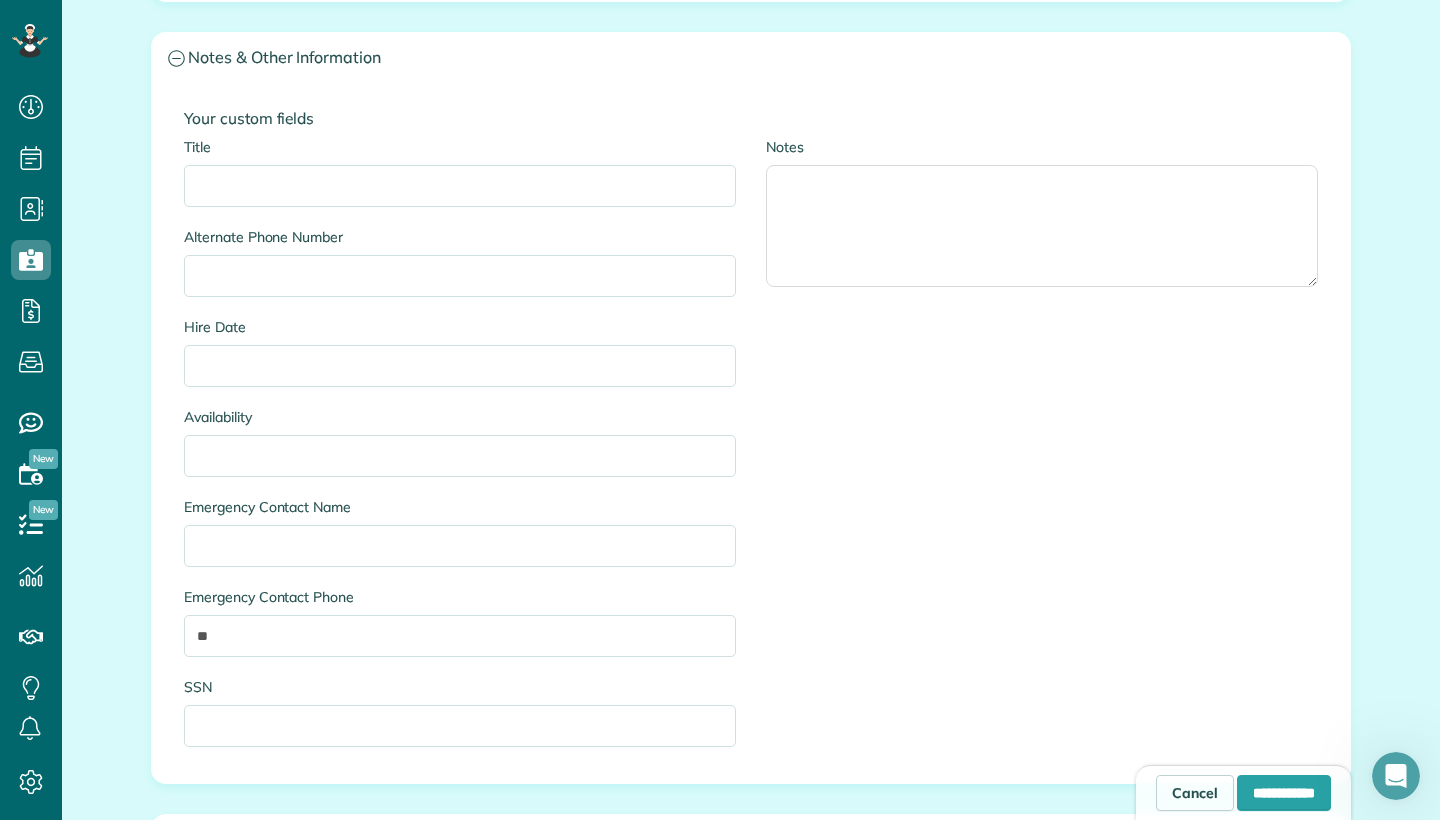scroll, scrollTop: 1455, scrollLeft: 0, axis: vertical 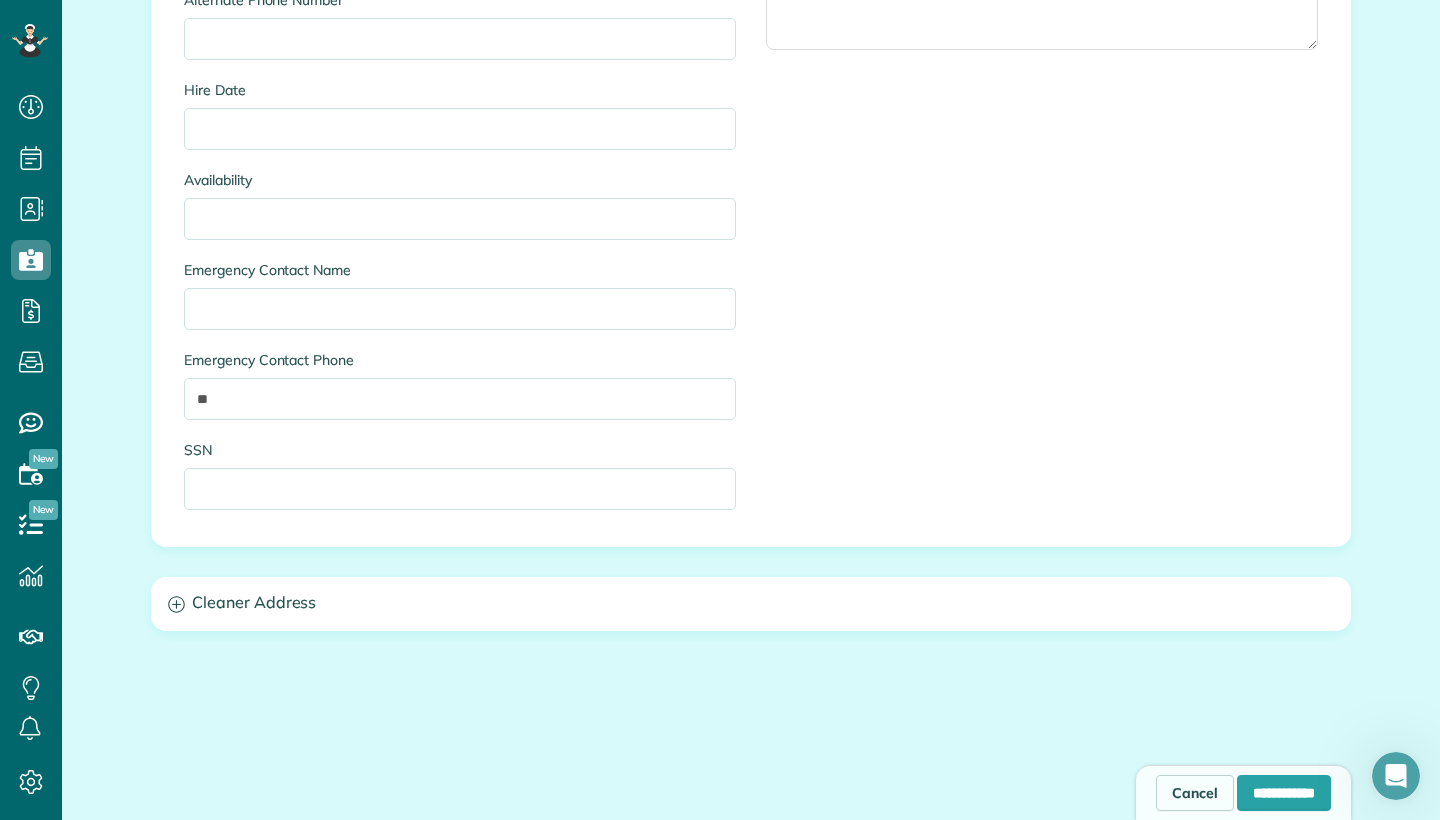 click on "Cleaner Address" at bounding box center (751, 603) 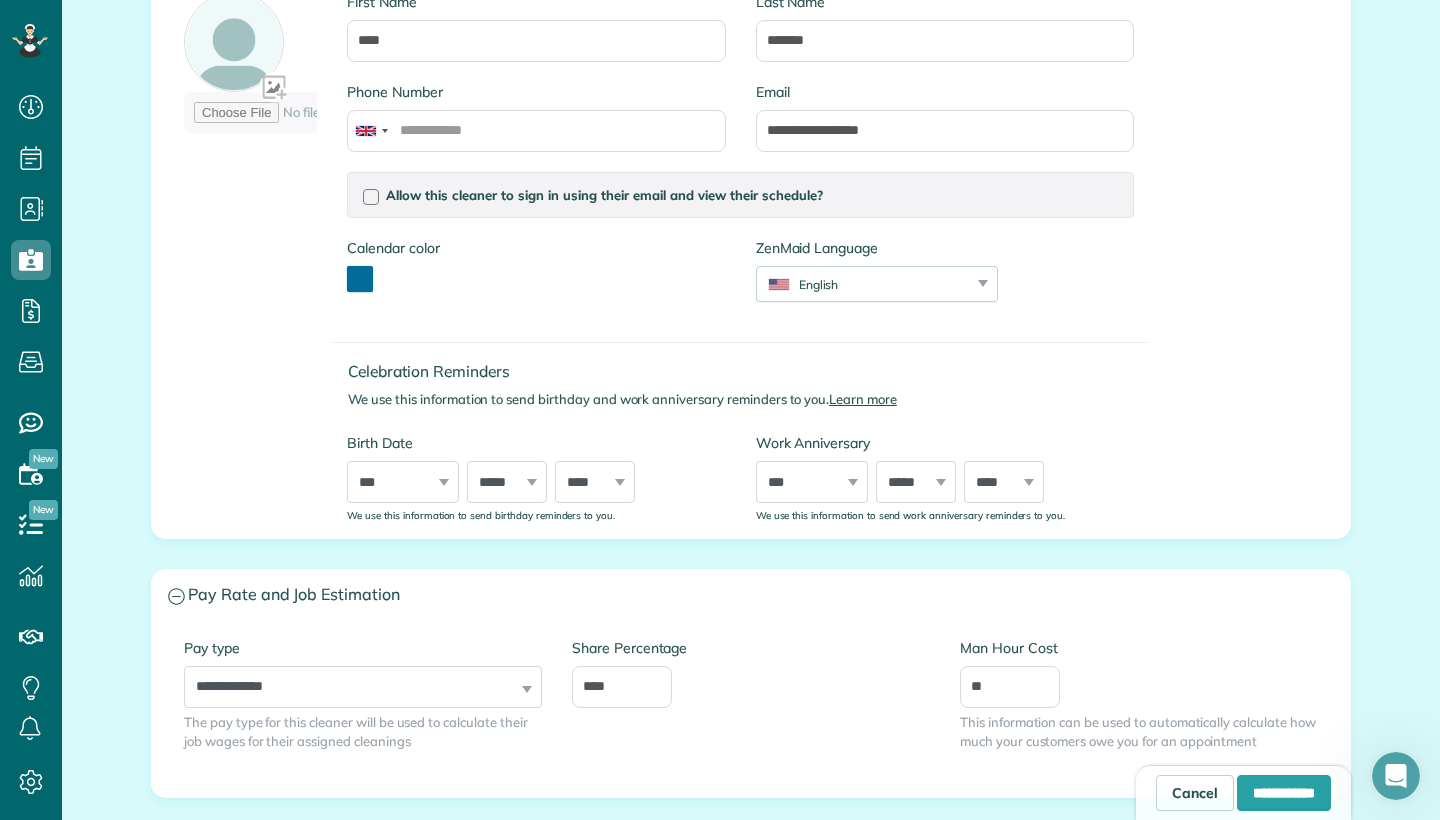 scroll, scrollTop: 438, scrollLeft: 0, axis: vertical 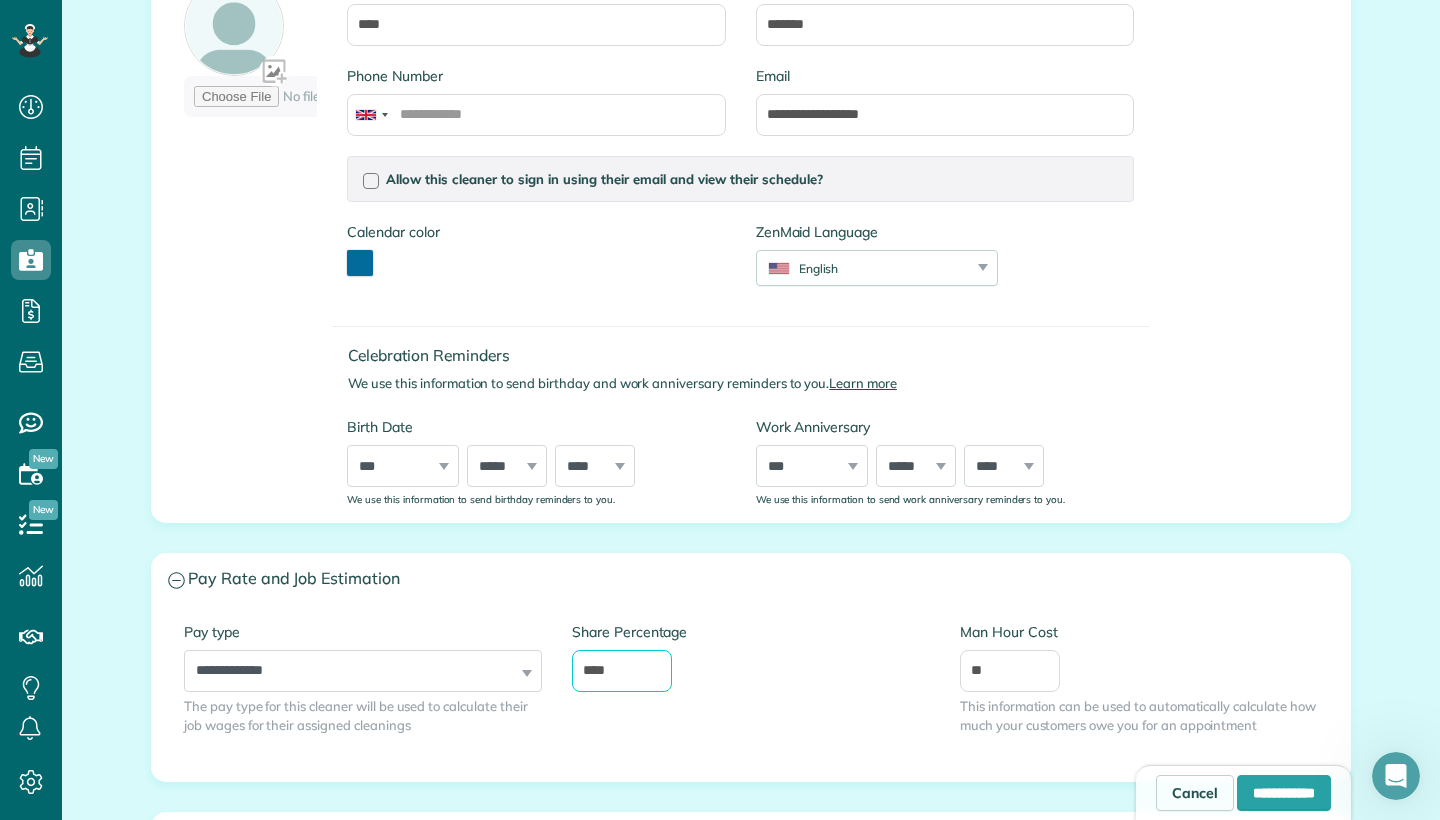 click on "****" at bounding box center [622, 671] 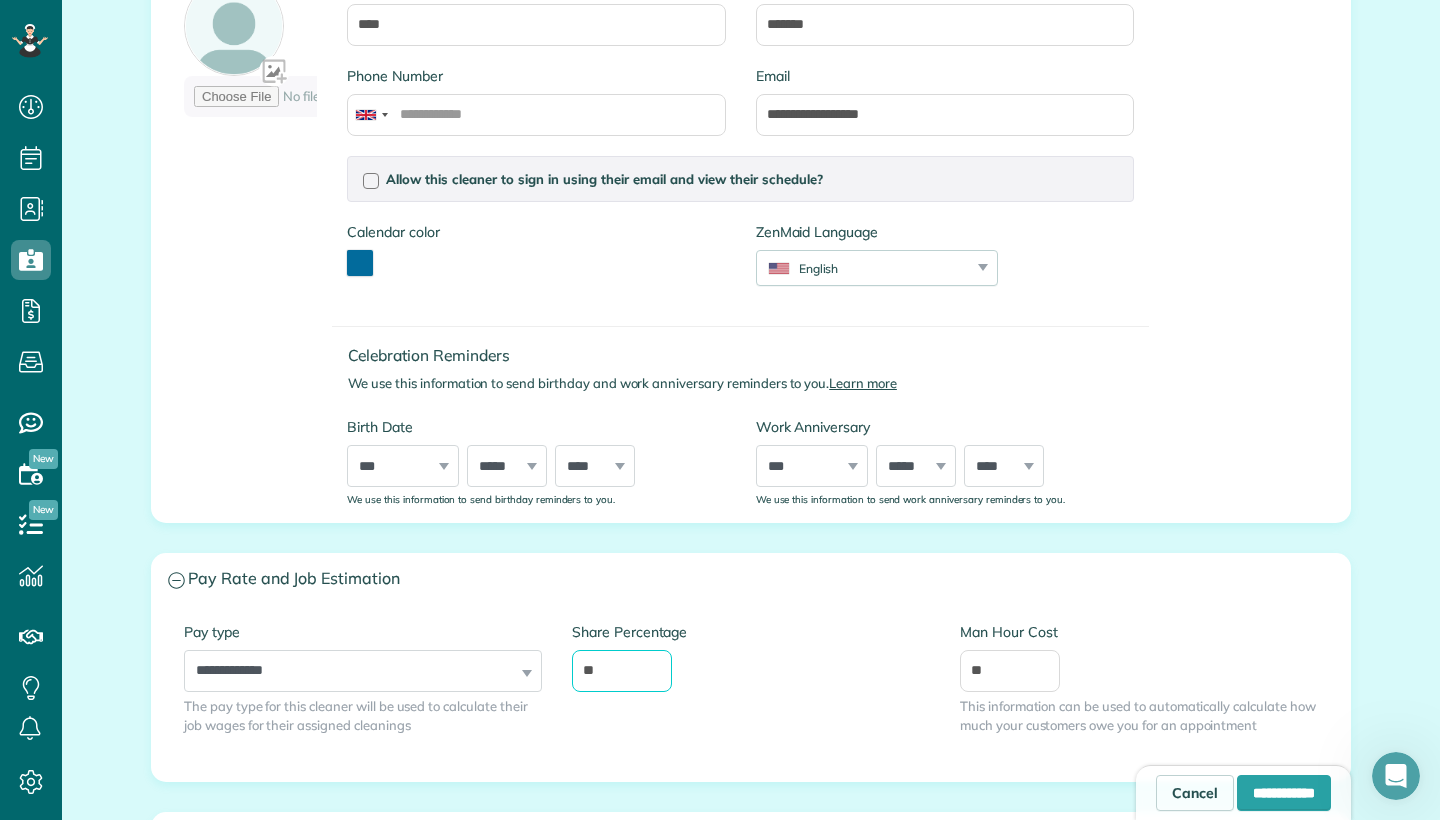type on "**" 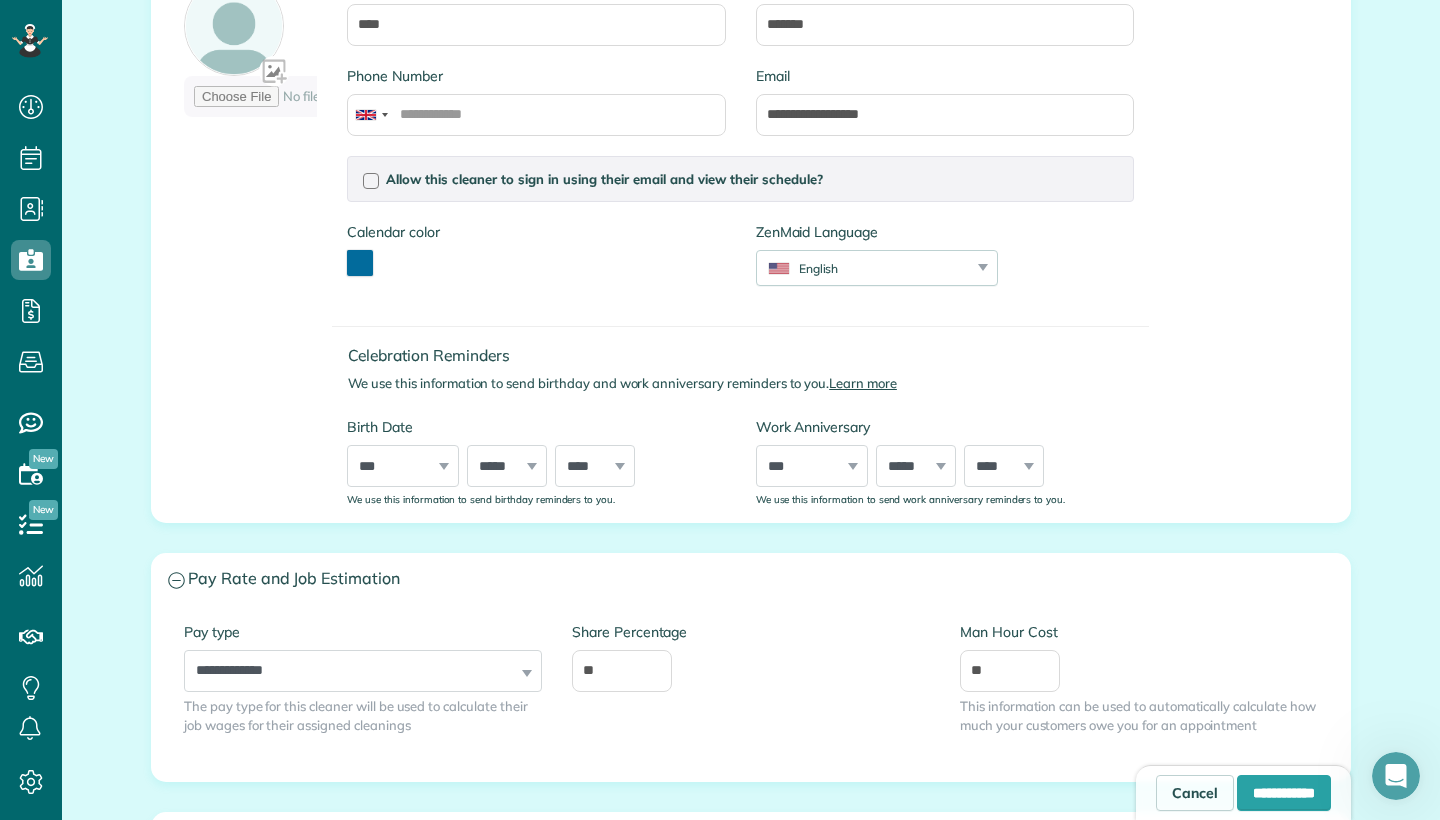 click on "**********" at bounding box center (751, 229) 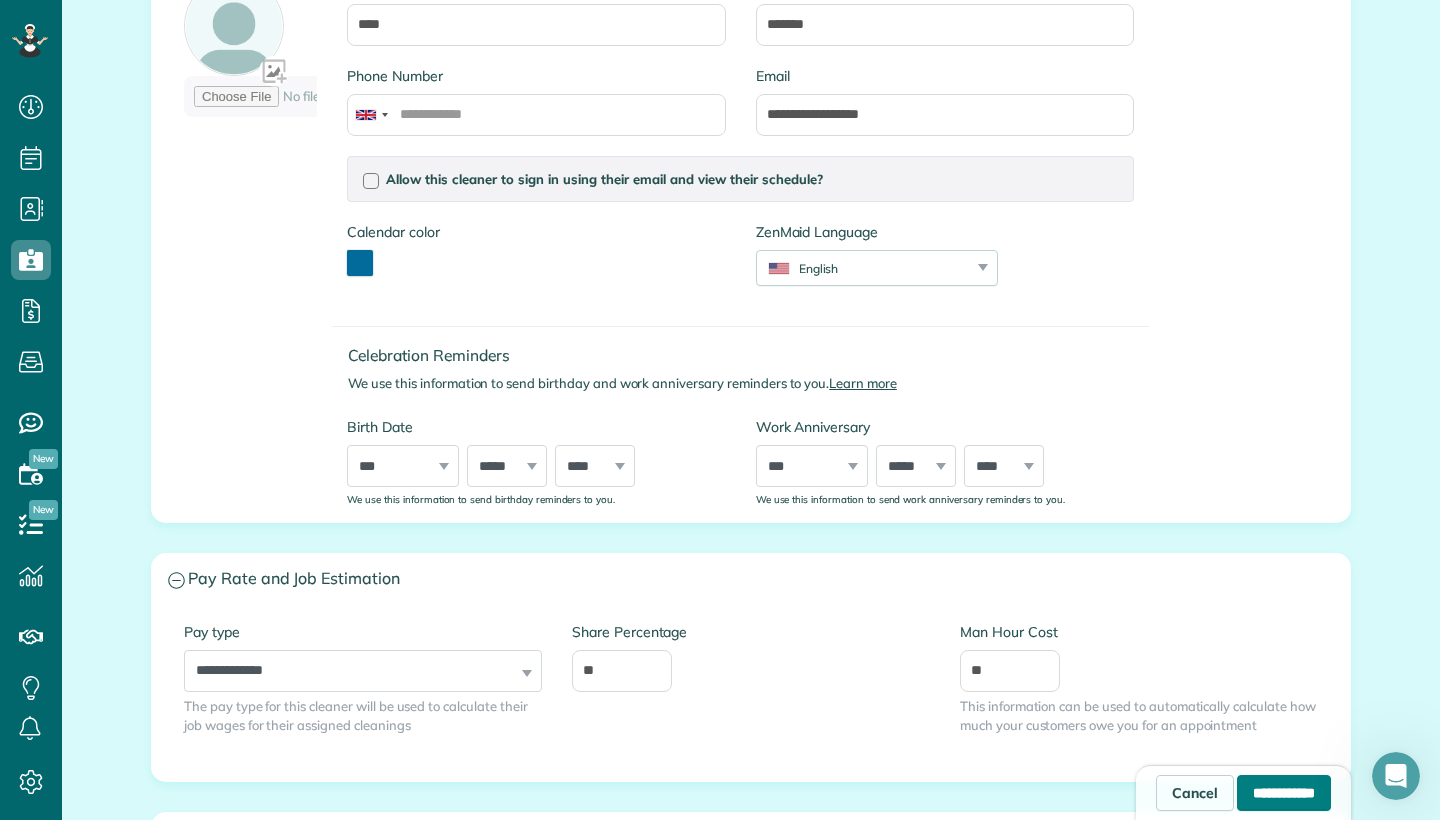 click on "**********" at bounding box center (1284, 793) 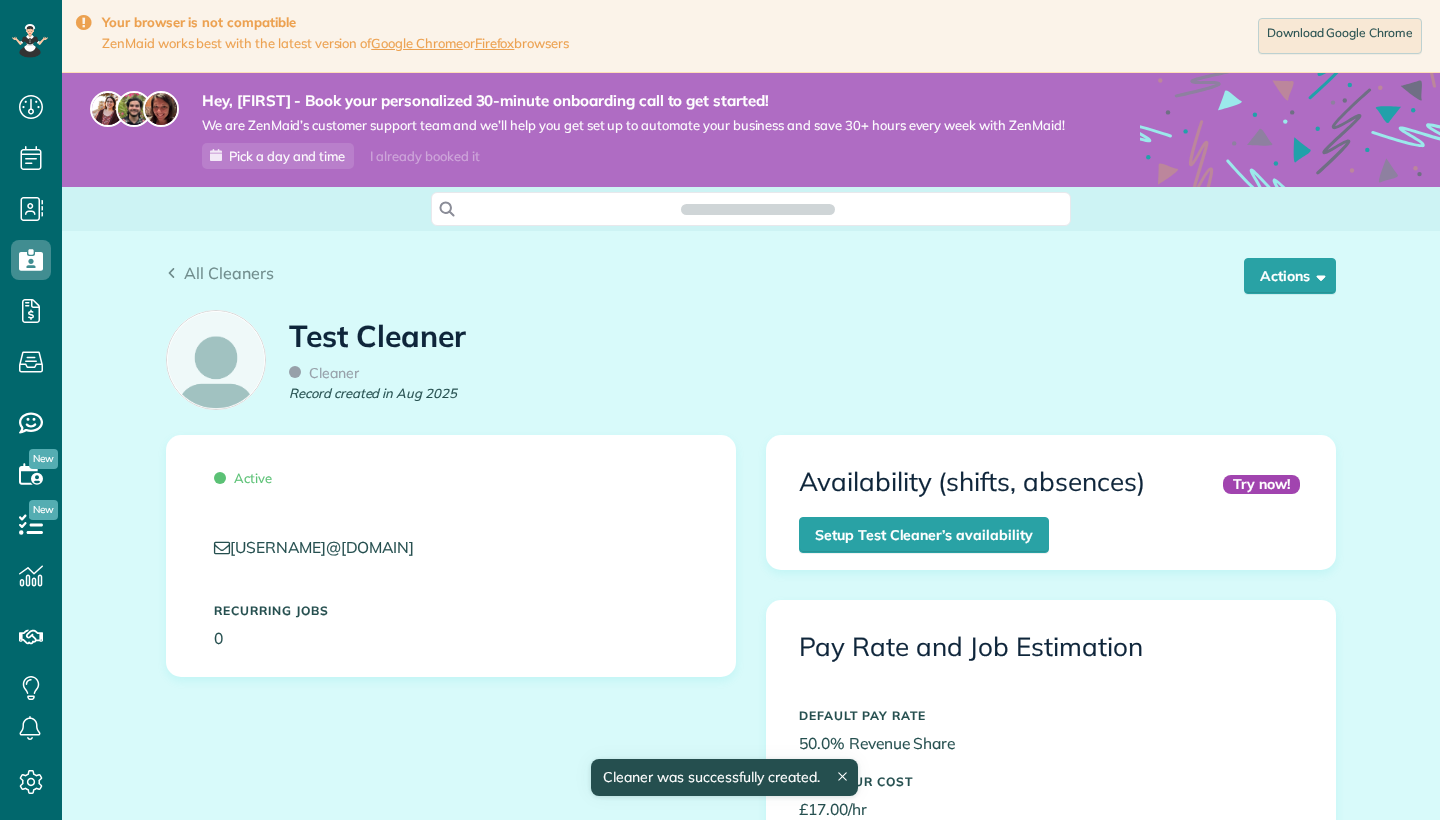 scroll, scrollTop: 0, scrollLeft: 0, axis: both 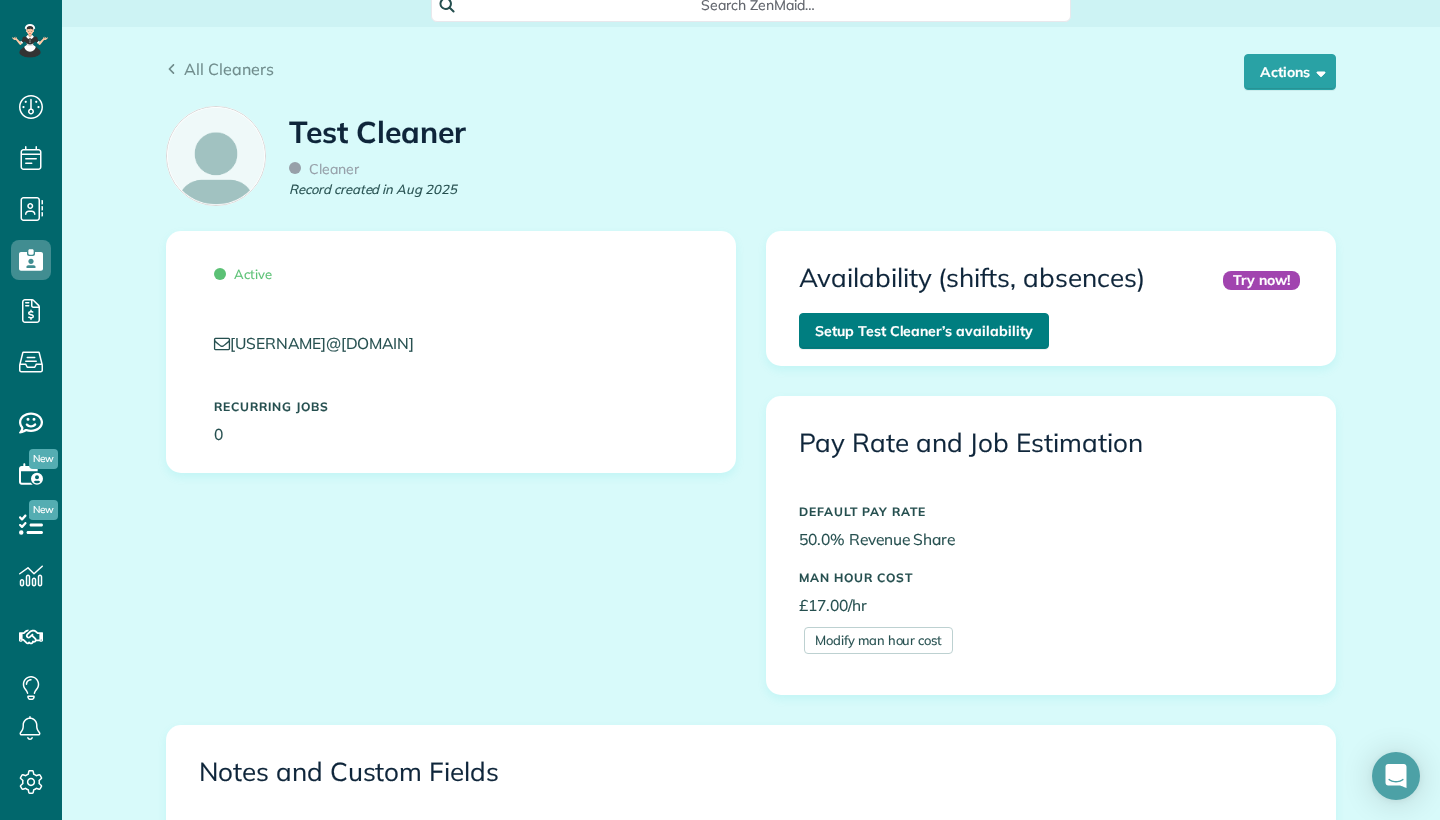 click on "Setup Test Cleaner’s availability" at bounding box center [924, 331] 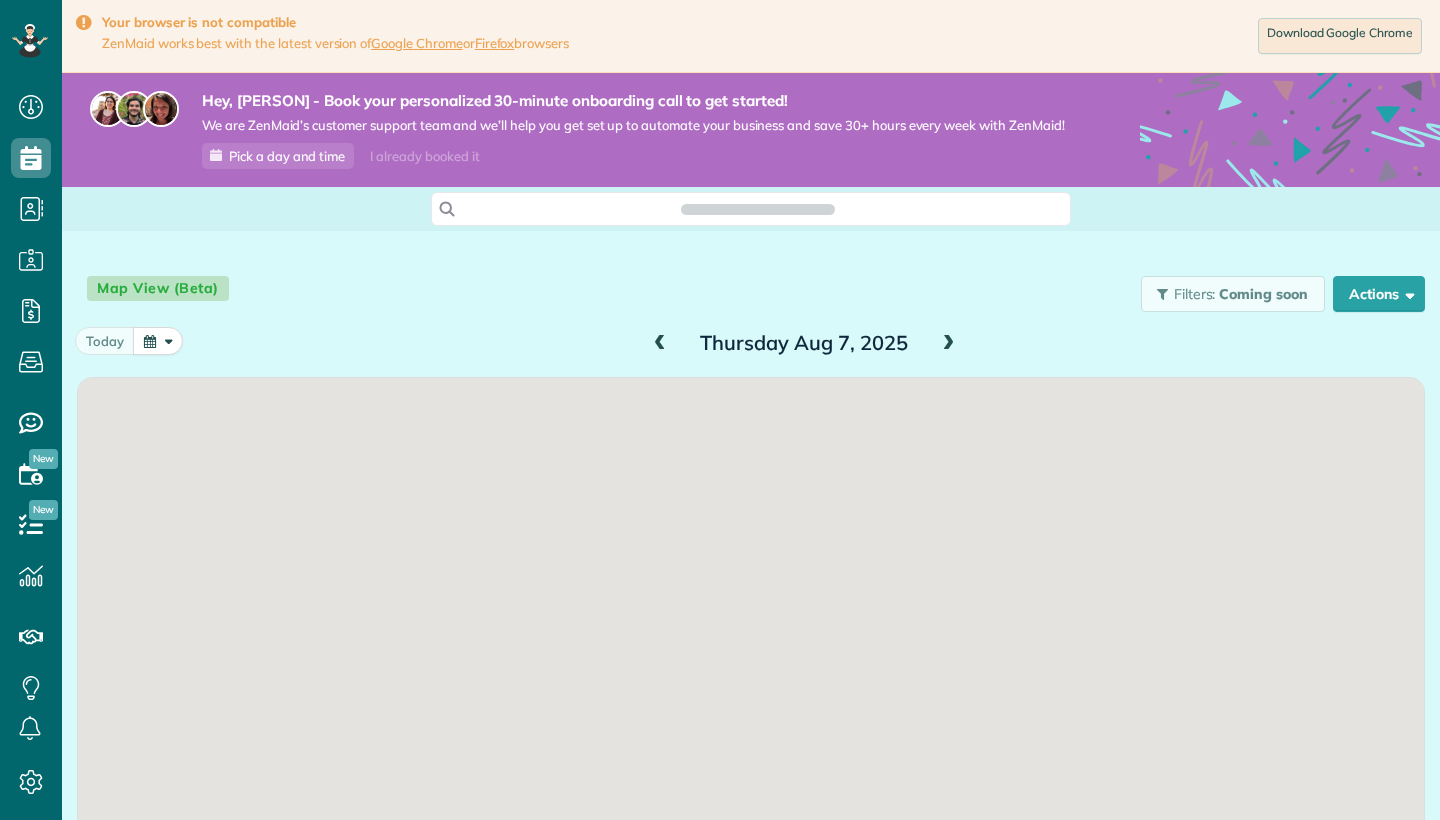 scroll, scrollTop: 0, scrollLeft: 0, axis: both 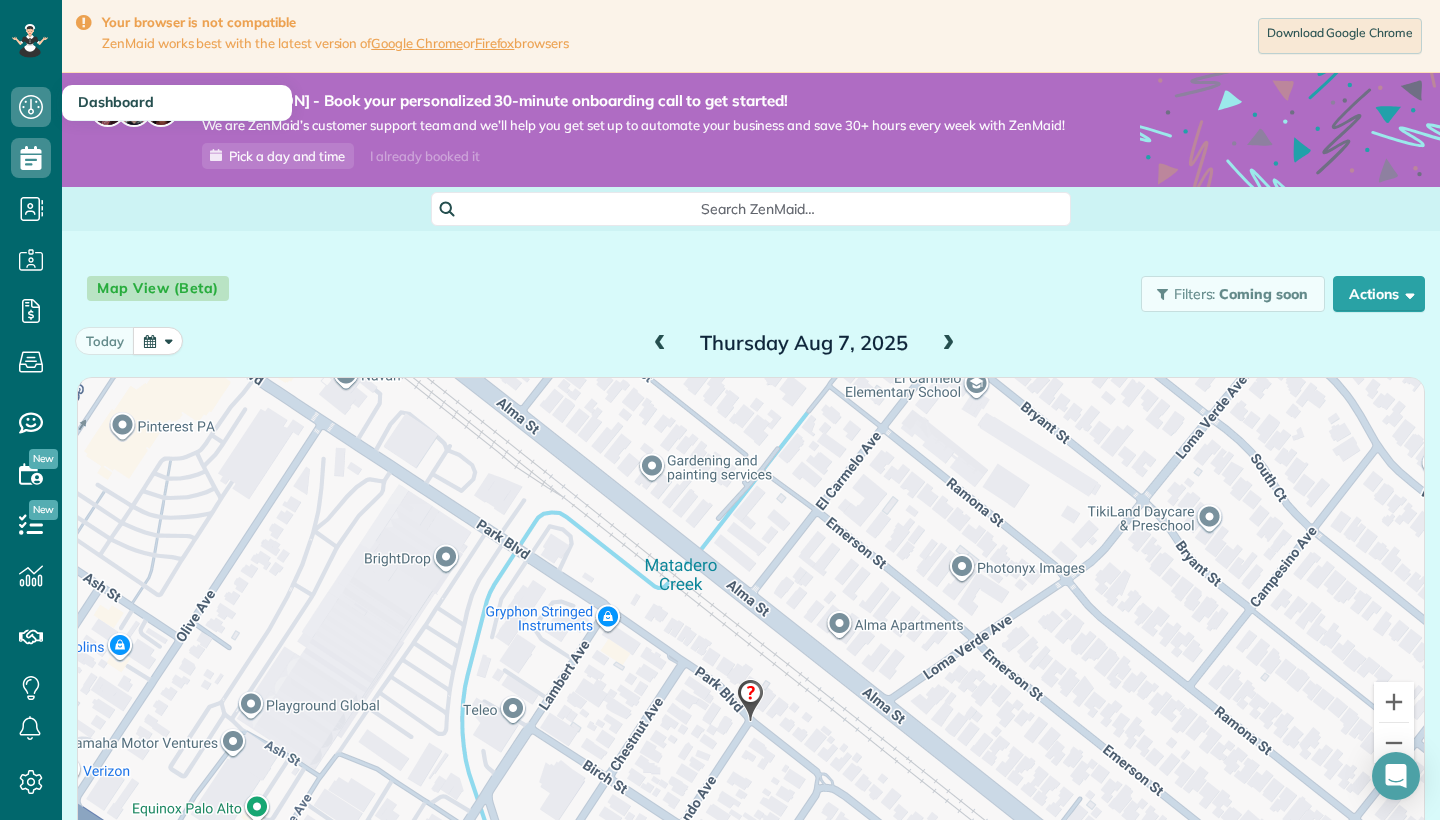 click 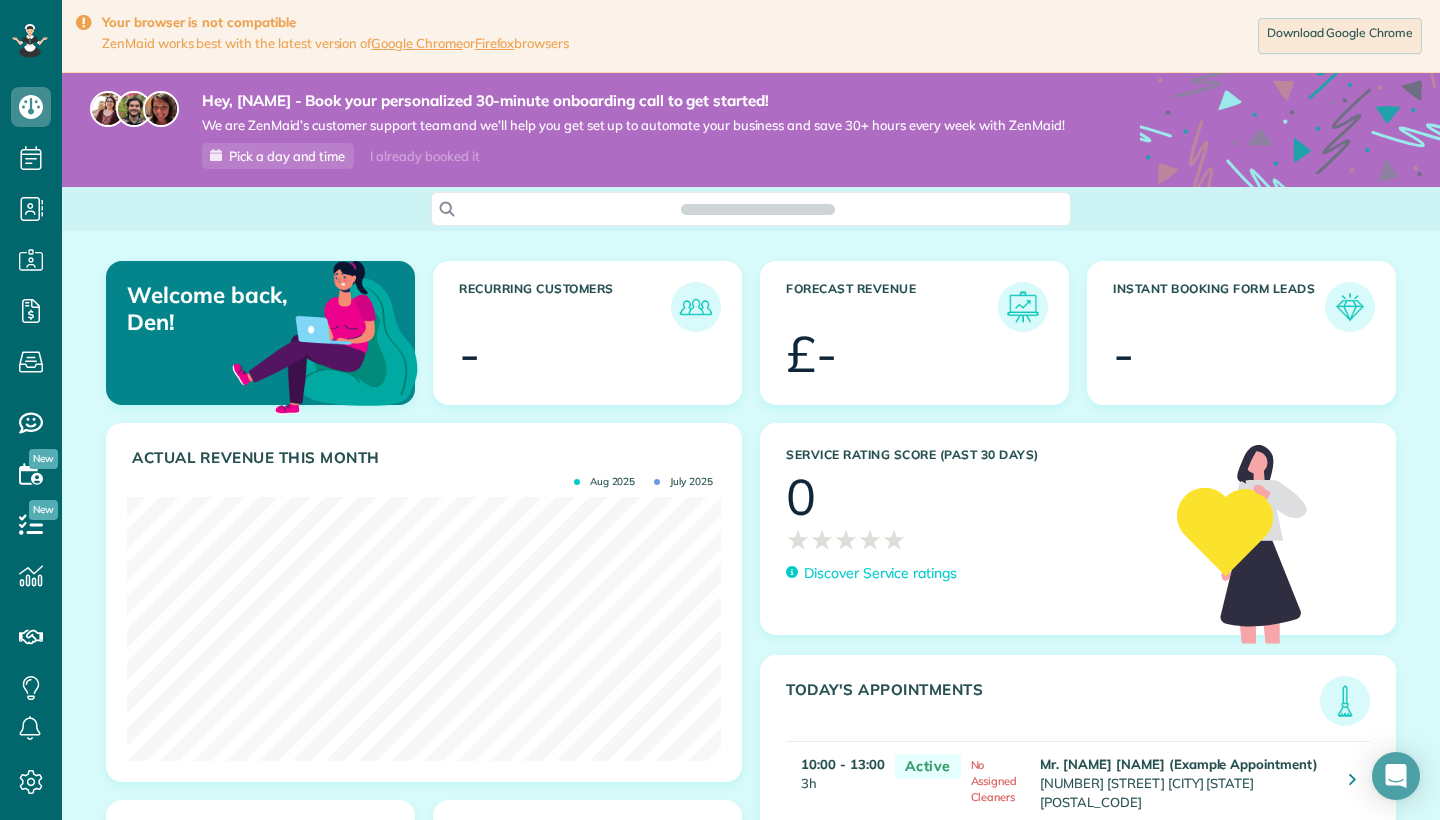 scroll, scrollTop: 0, scrollLeft: 0, axis: both 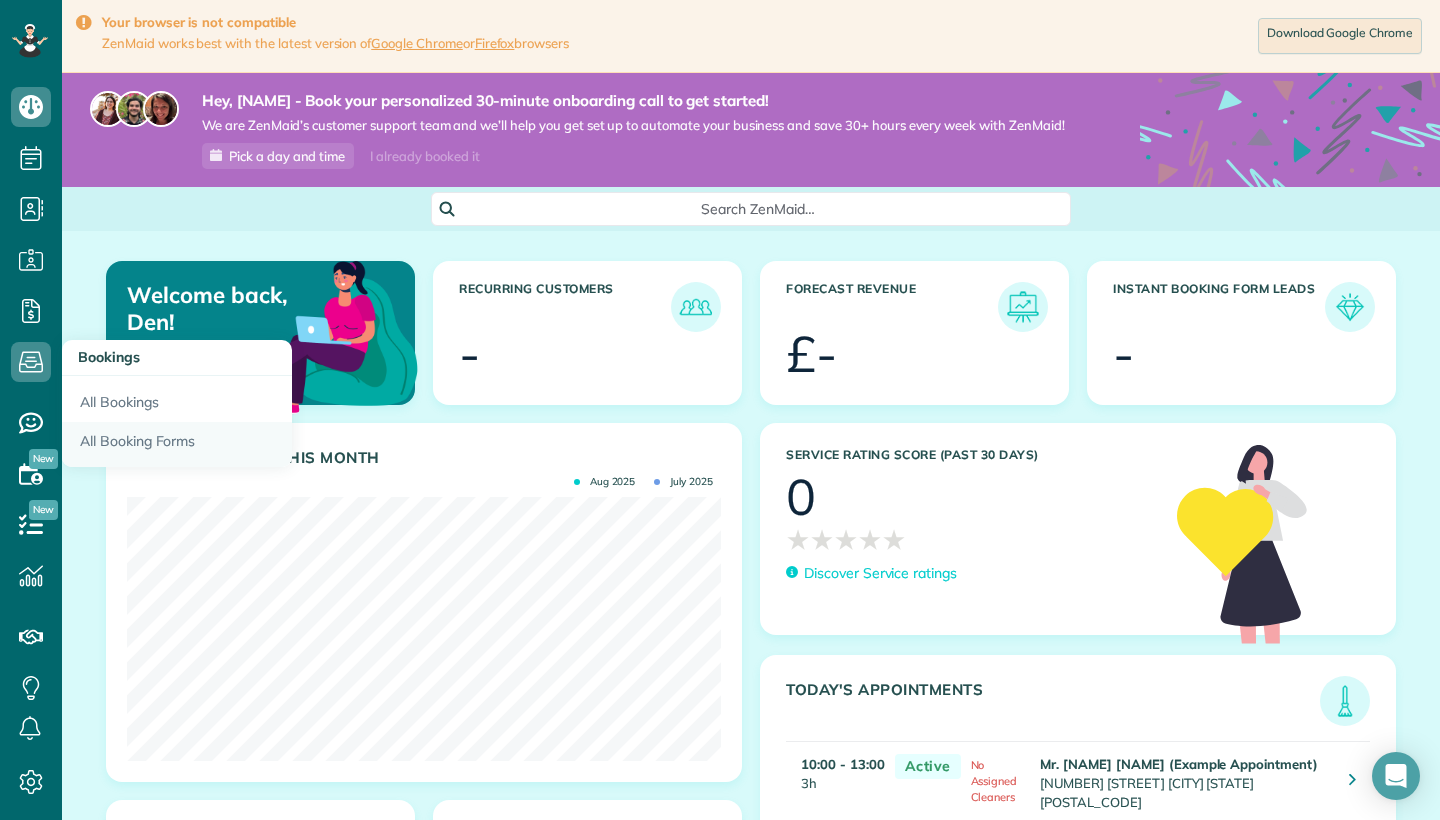 click on "All Booking Forms" at bounding box center [177, 445] 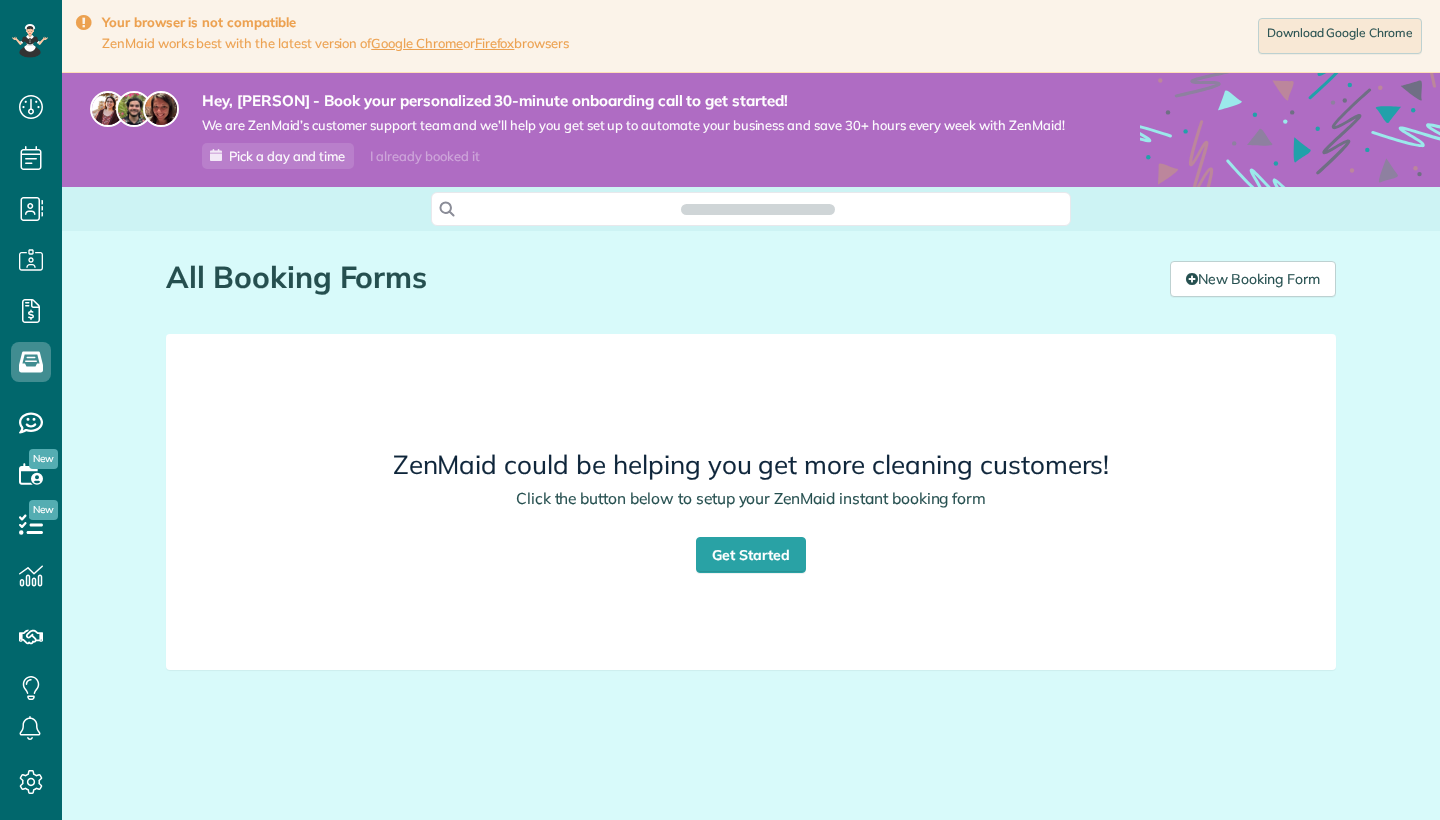 scroll, scrollTop: 0, scrollLeft: 0, axis: both 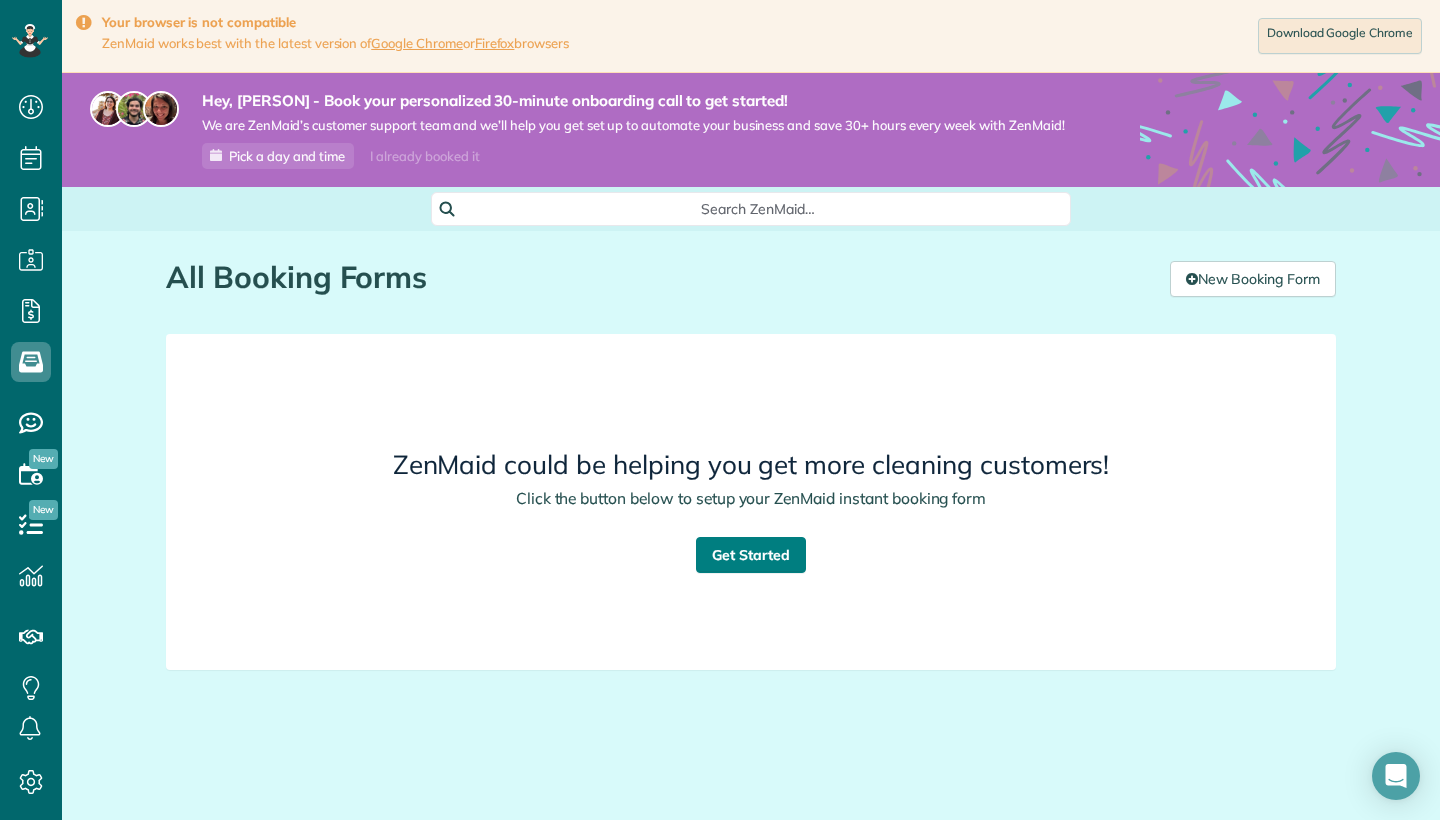click on "Get Started" at bounding box center [751, 555] 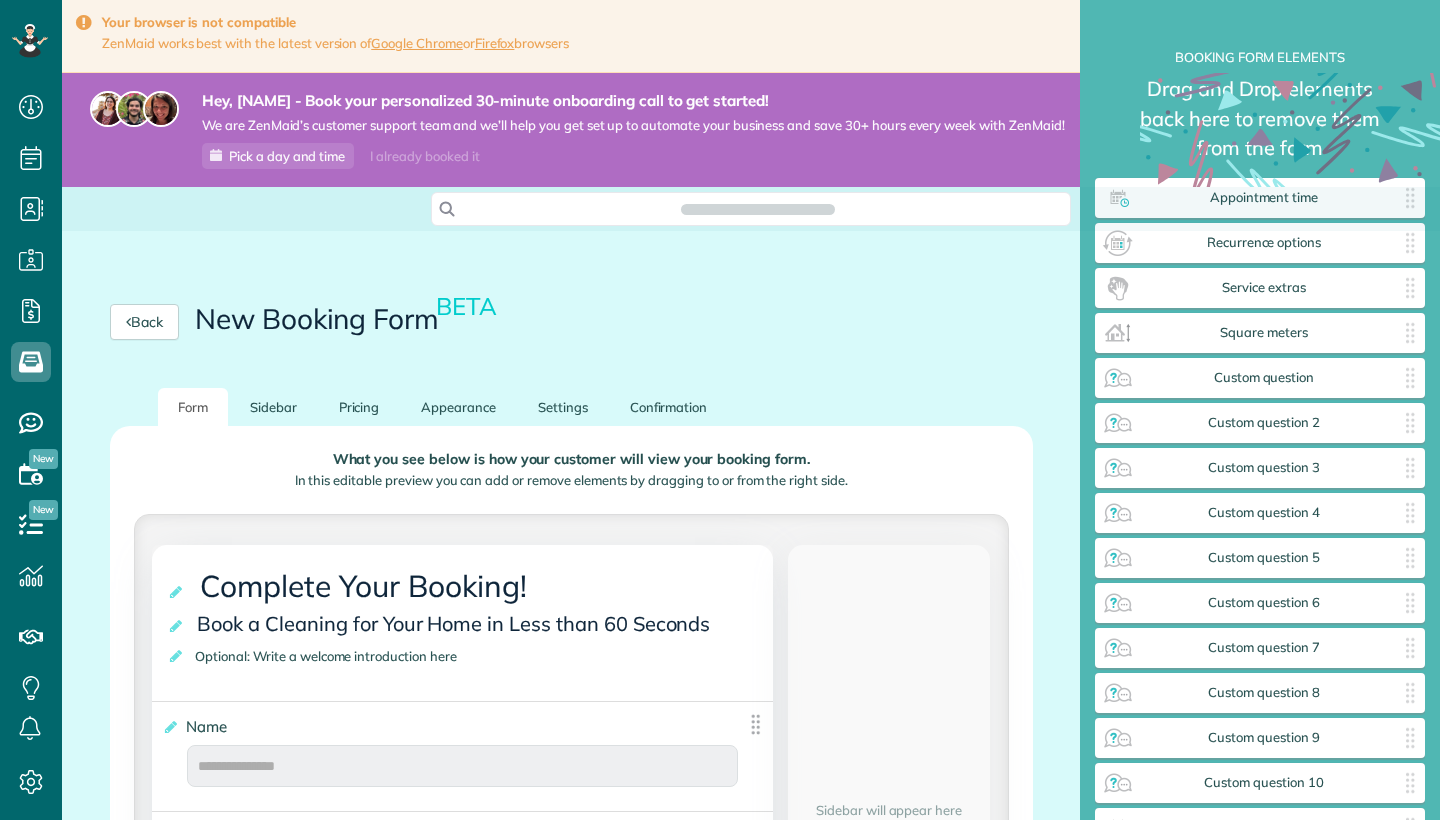 scroll, scrollTop: 0, scrollLeft: 0, axis: both 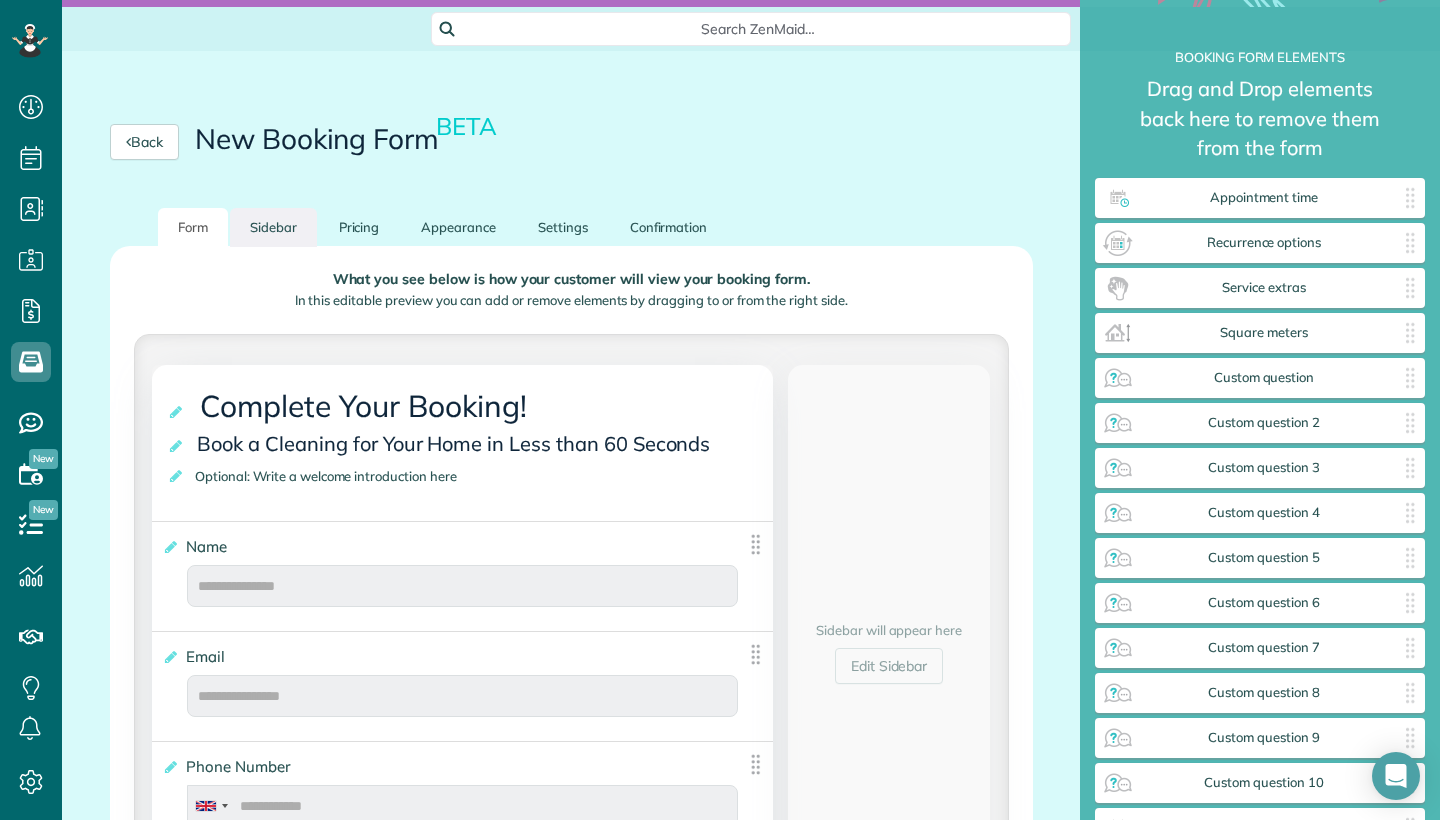 click on "Sidebar" at bounding box center [273, 227] 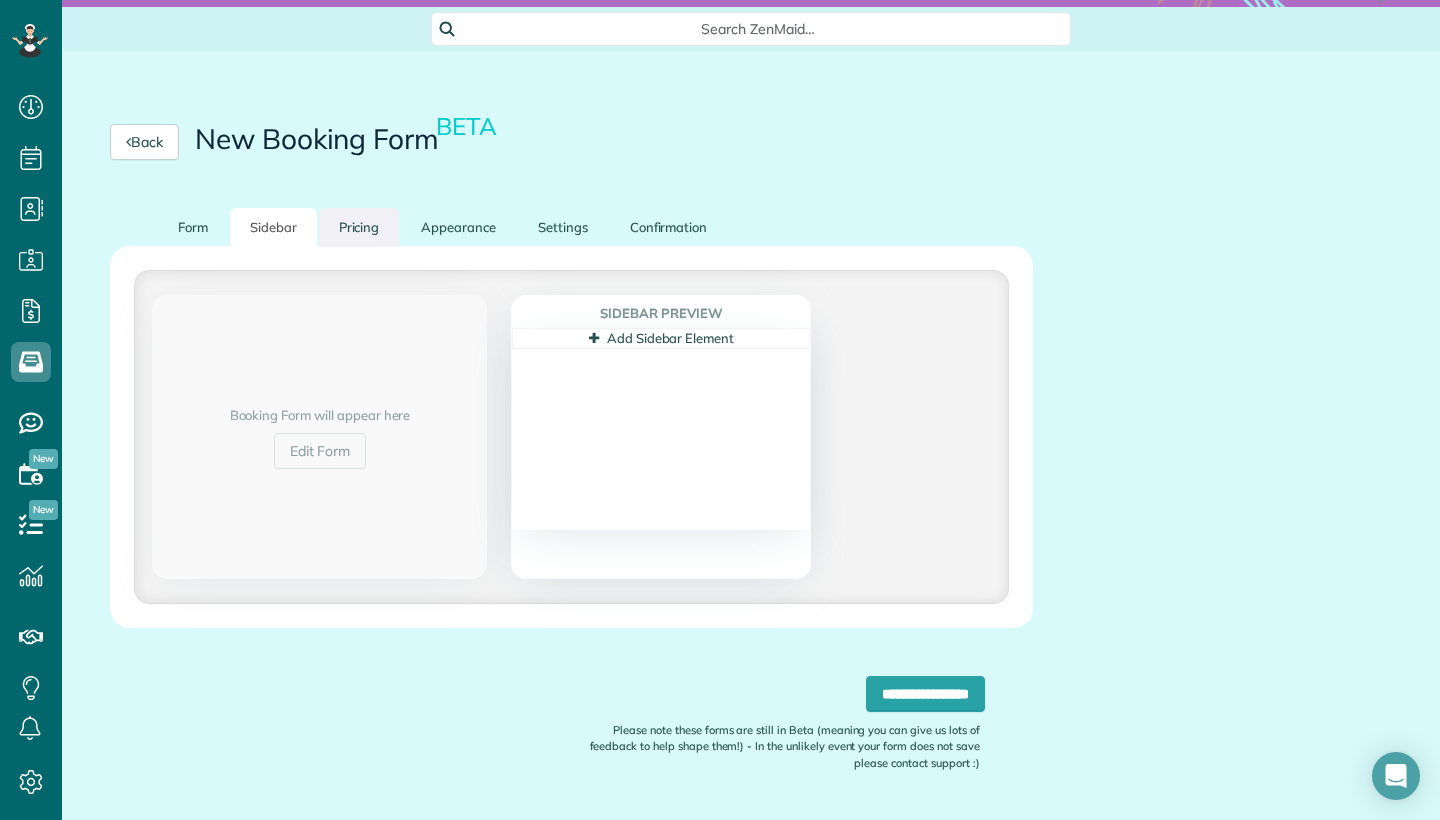 click on "Pricing" at bounding box center (359, 227) 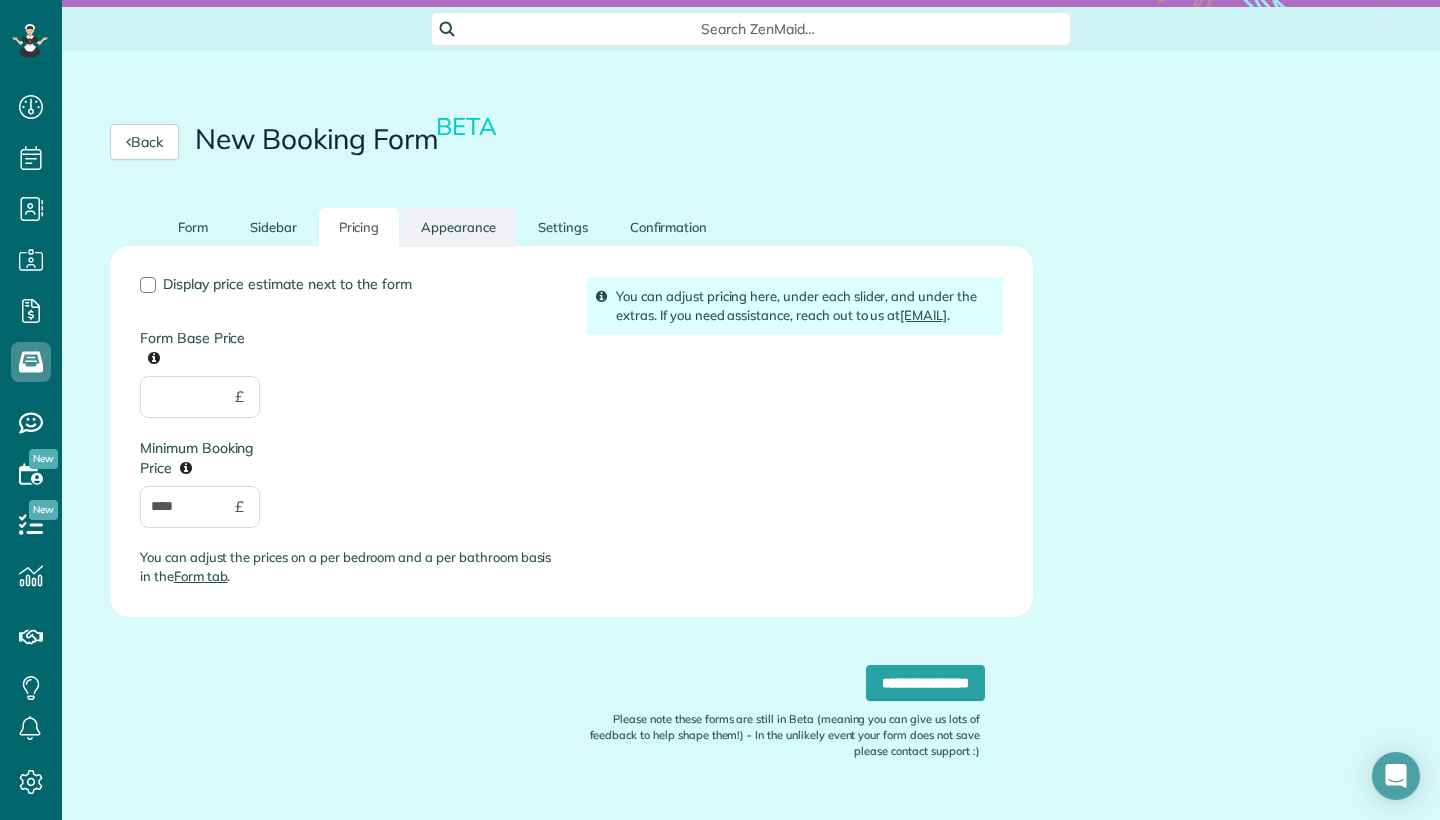 click on "Appearance" at bounding box center (458, 227) 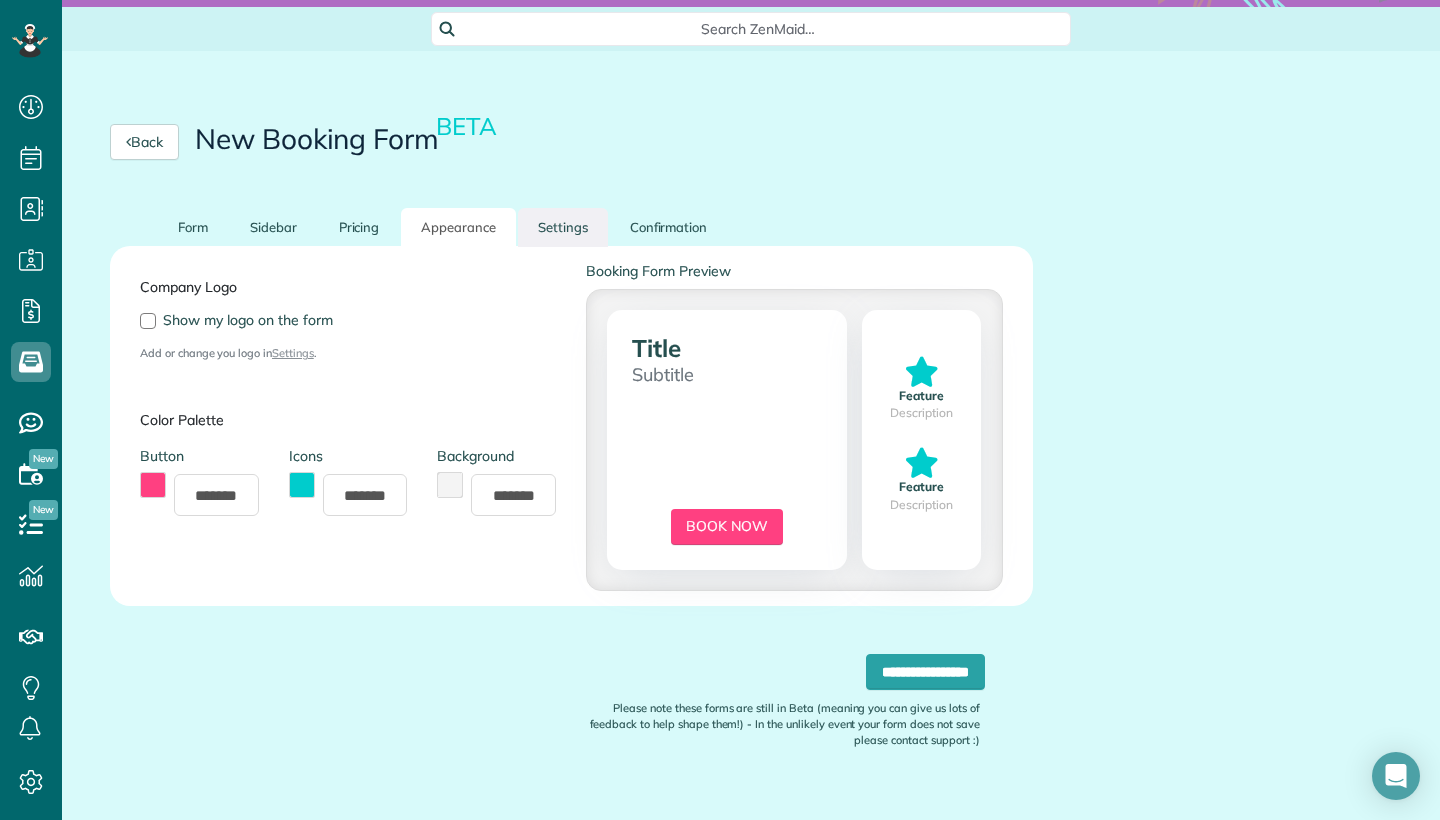 click on "Settings" at bounding box center [563, 227] 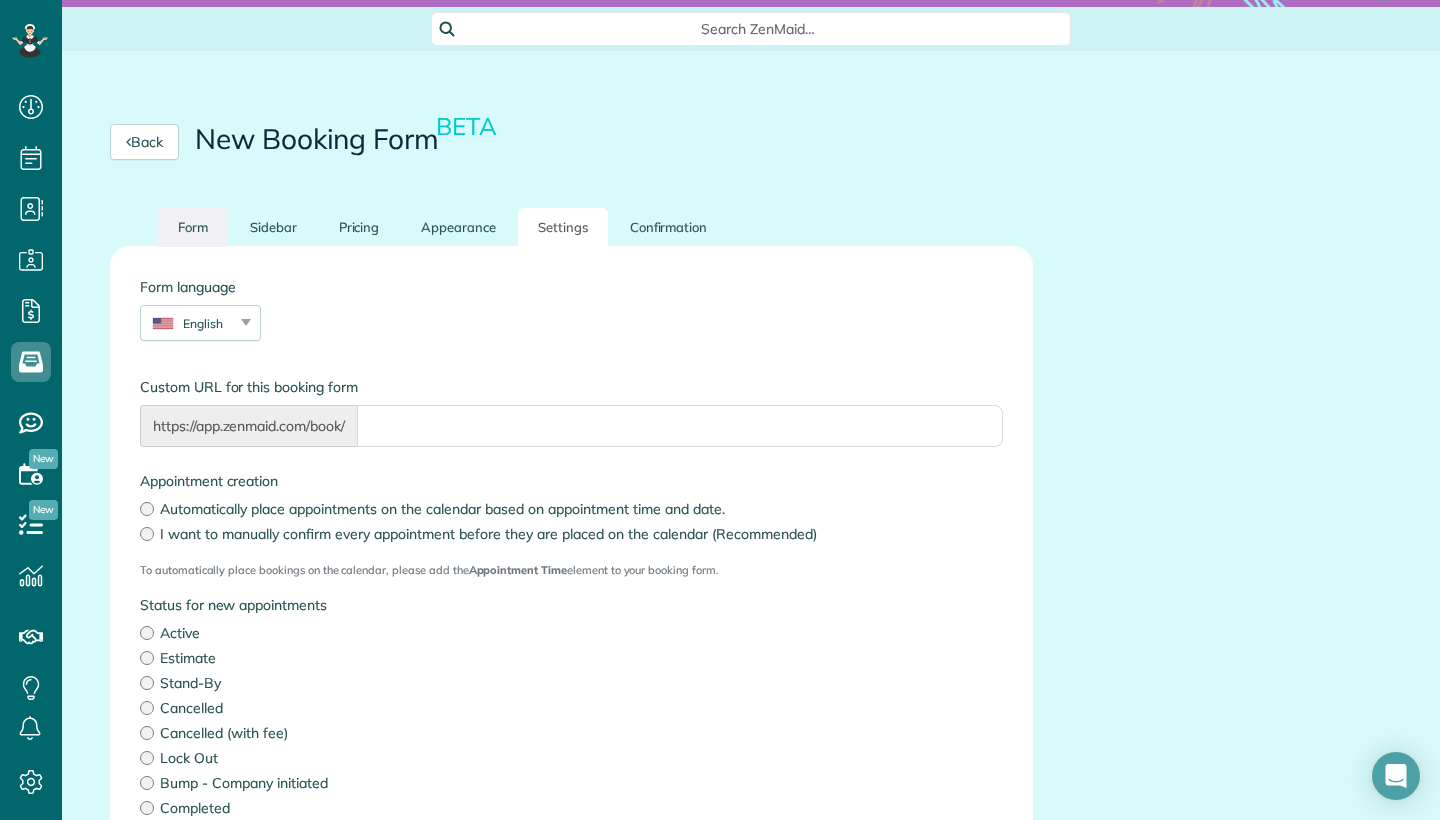 click on "Form" at bounding box center [193, 227] 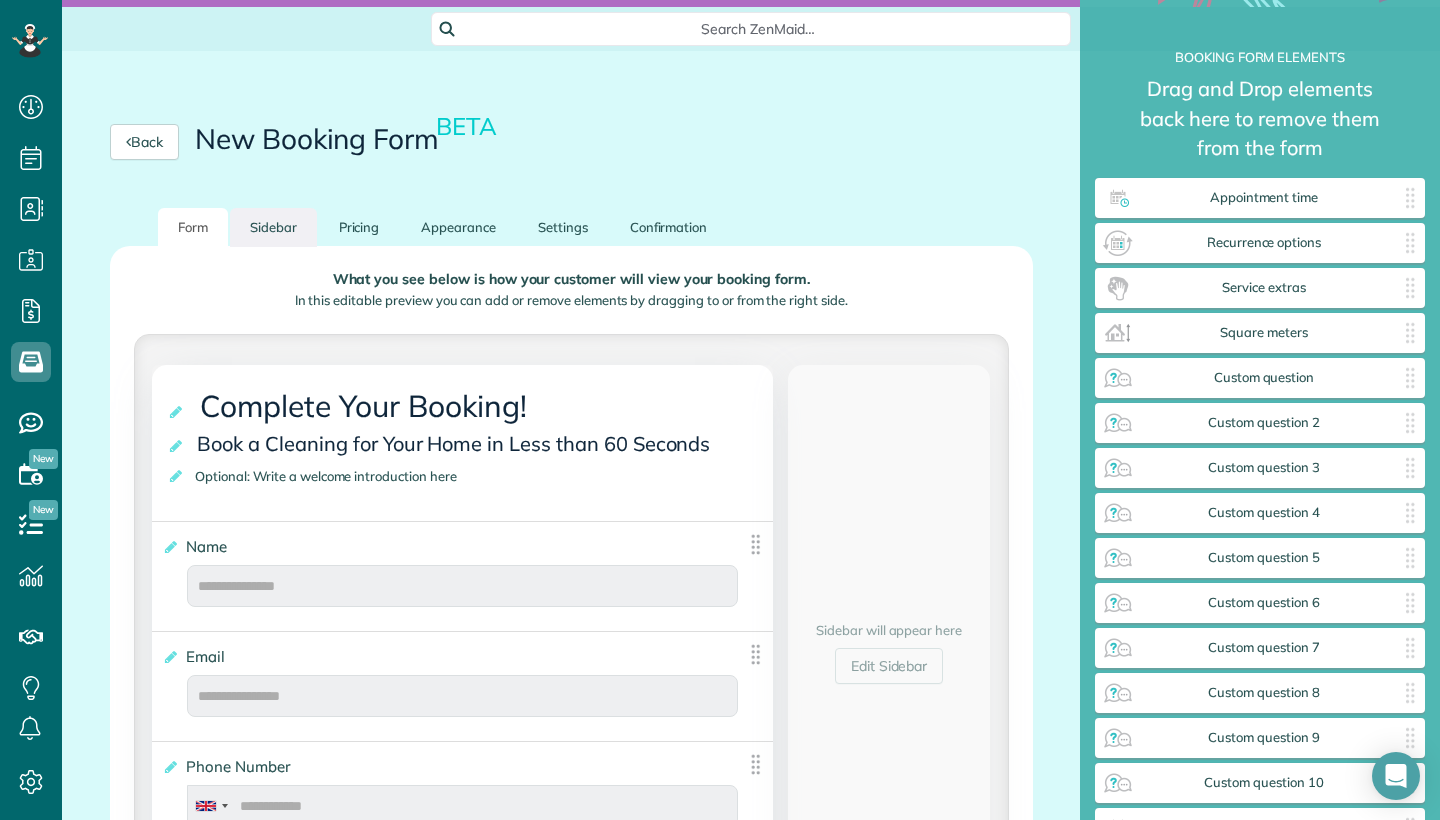 click on "Sidebar" at bounding box center [273, 227] 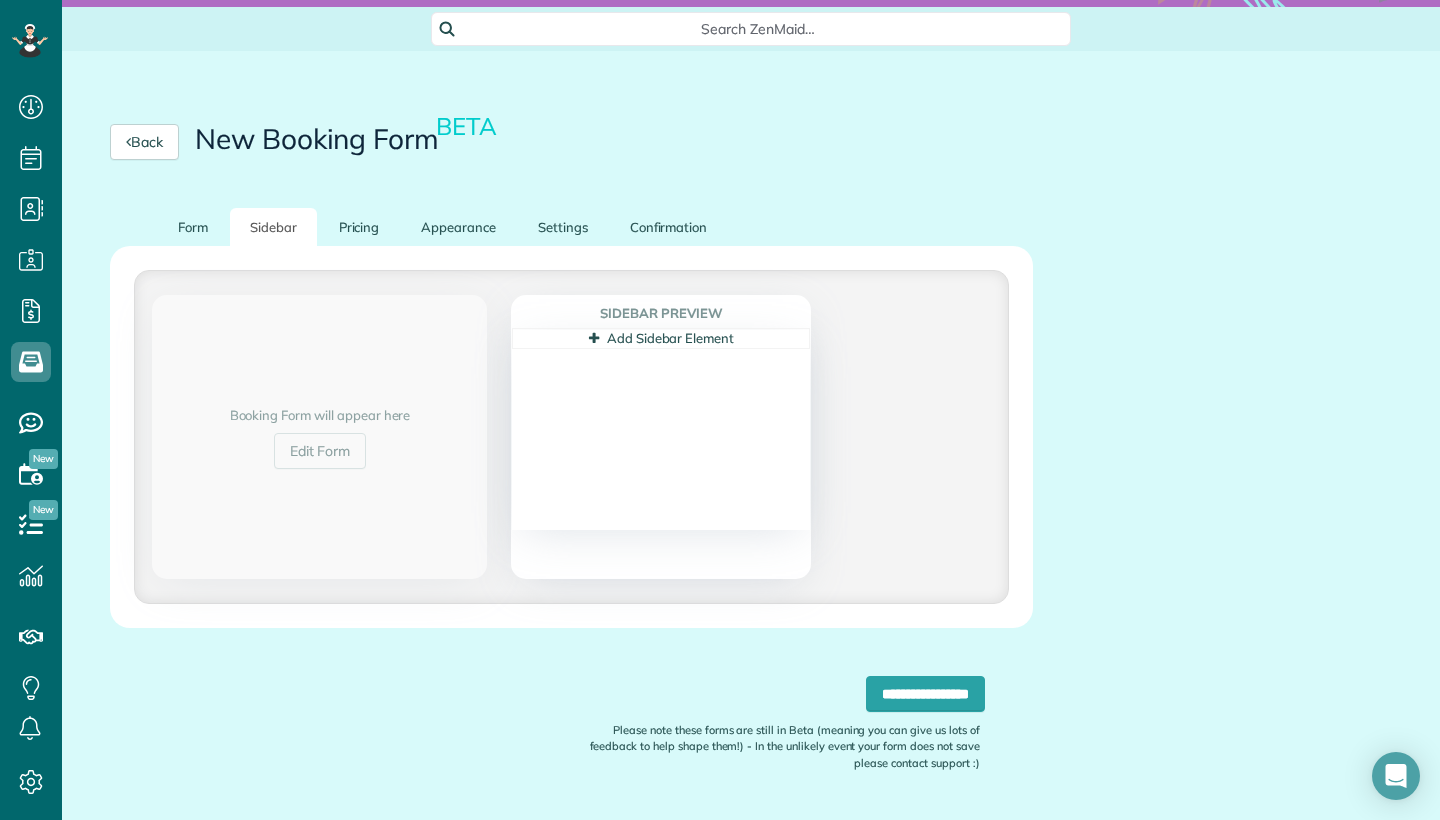 click on "Add Sidebar Element" at bounding box center [661, 338] 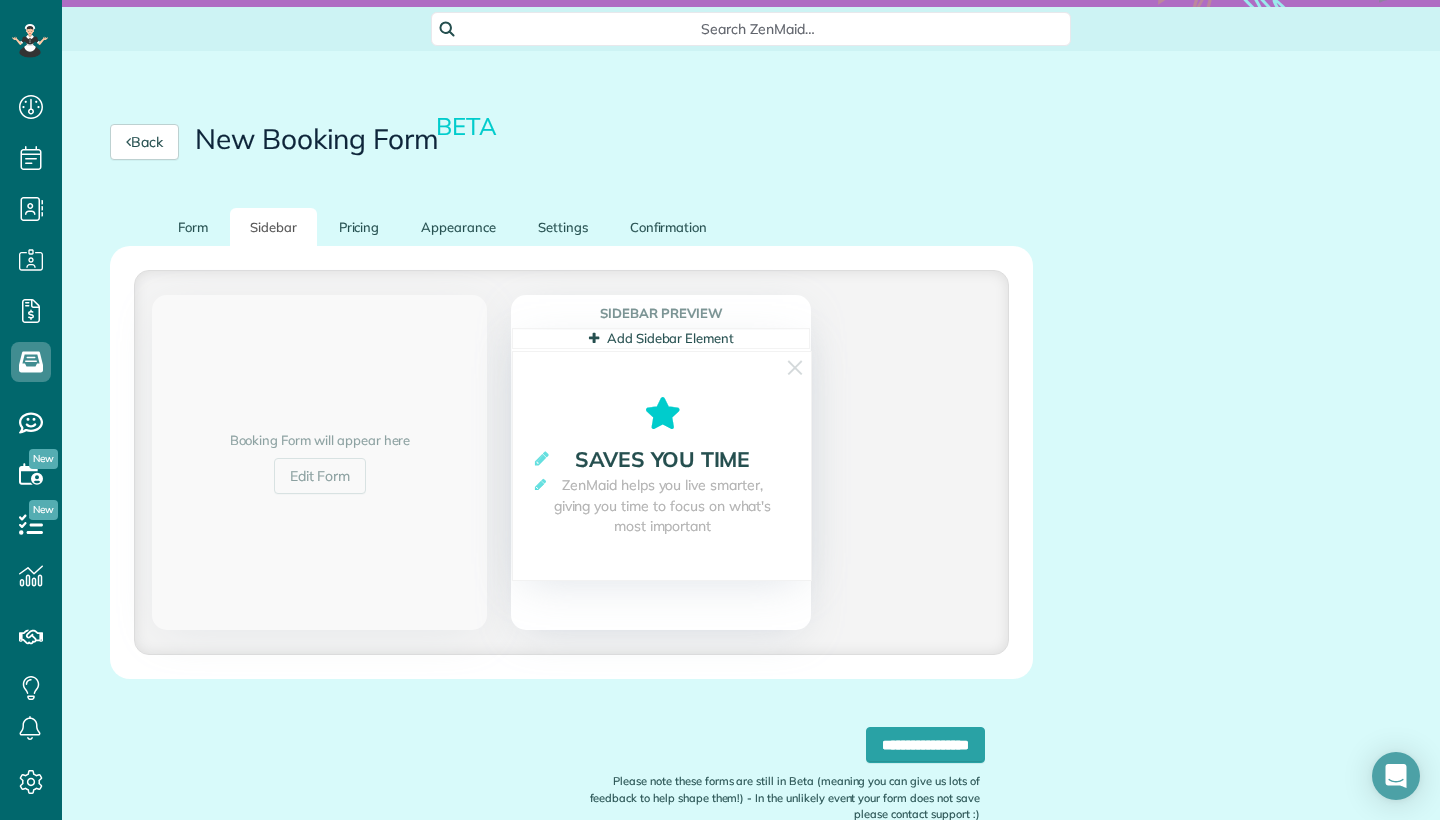 click on "Add Sidebar Element" at bounding box center (661, 338) 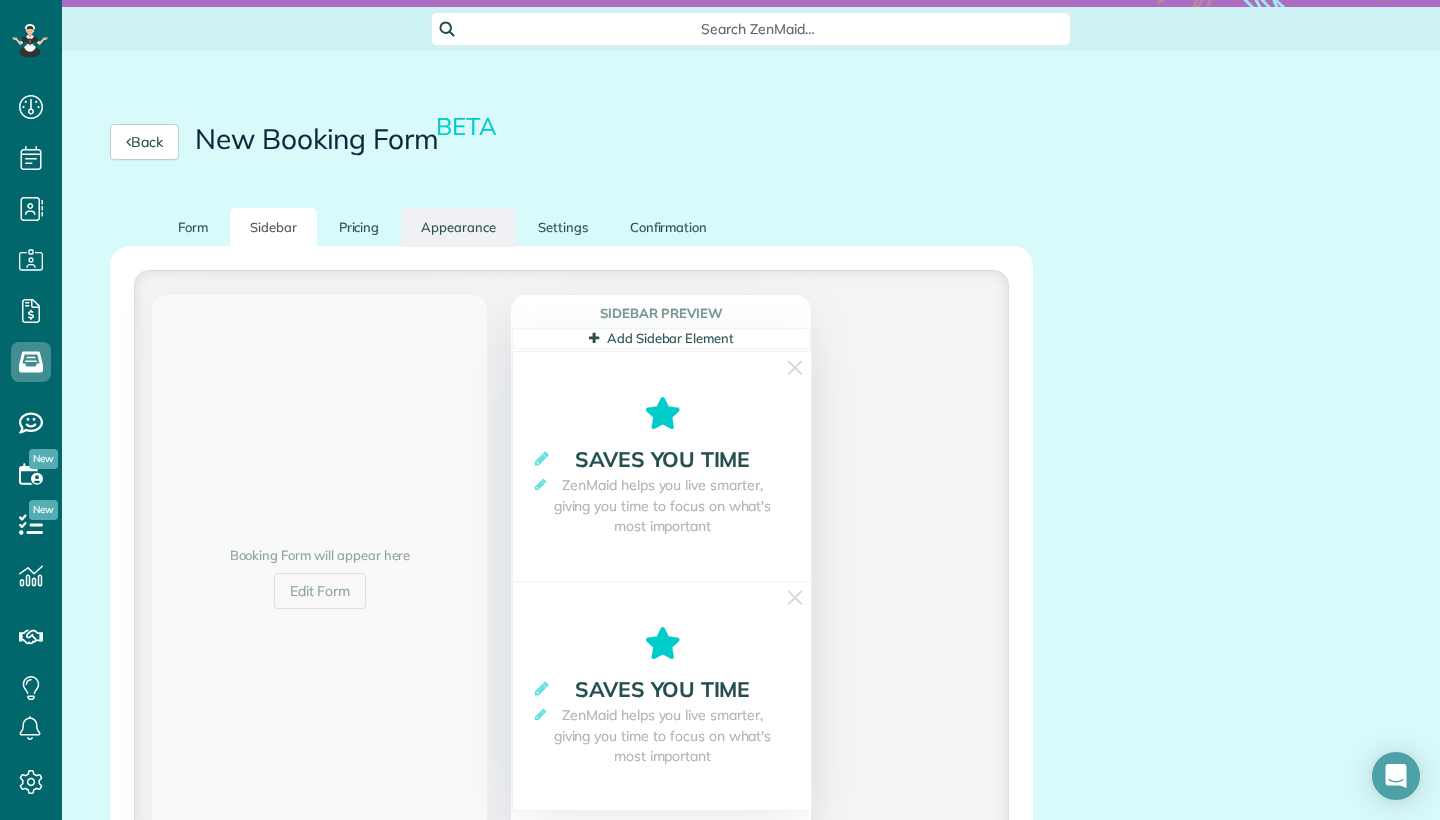 click on "Appearance" at bounding box center [458, 227] 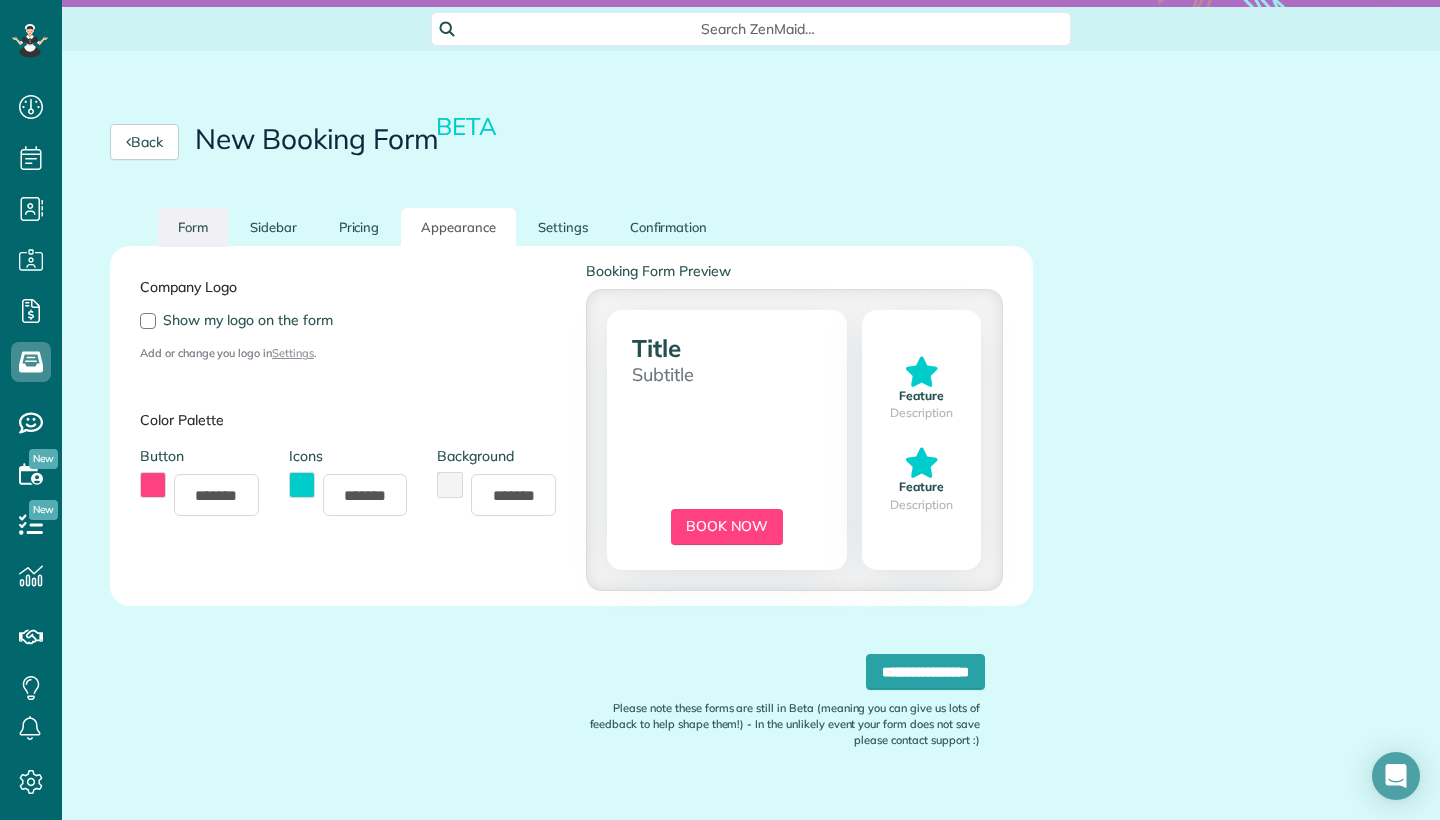 click on "Form" at bounding box center (193, 227) 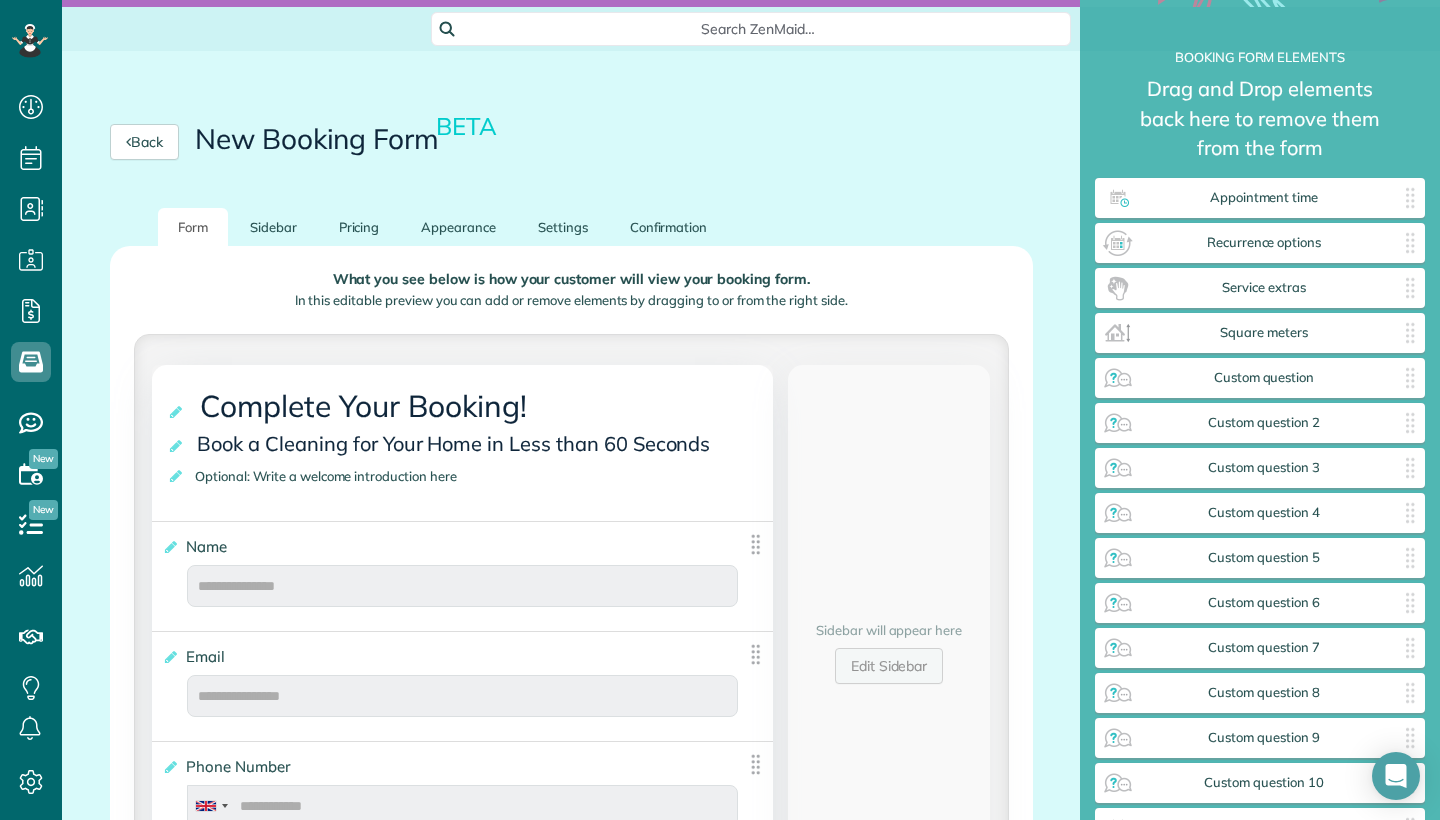 click on "Edit Sidebar" at bounding box center (889, 666) 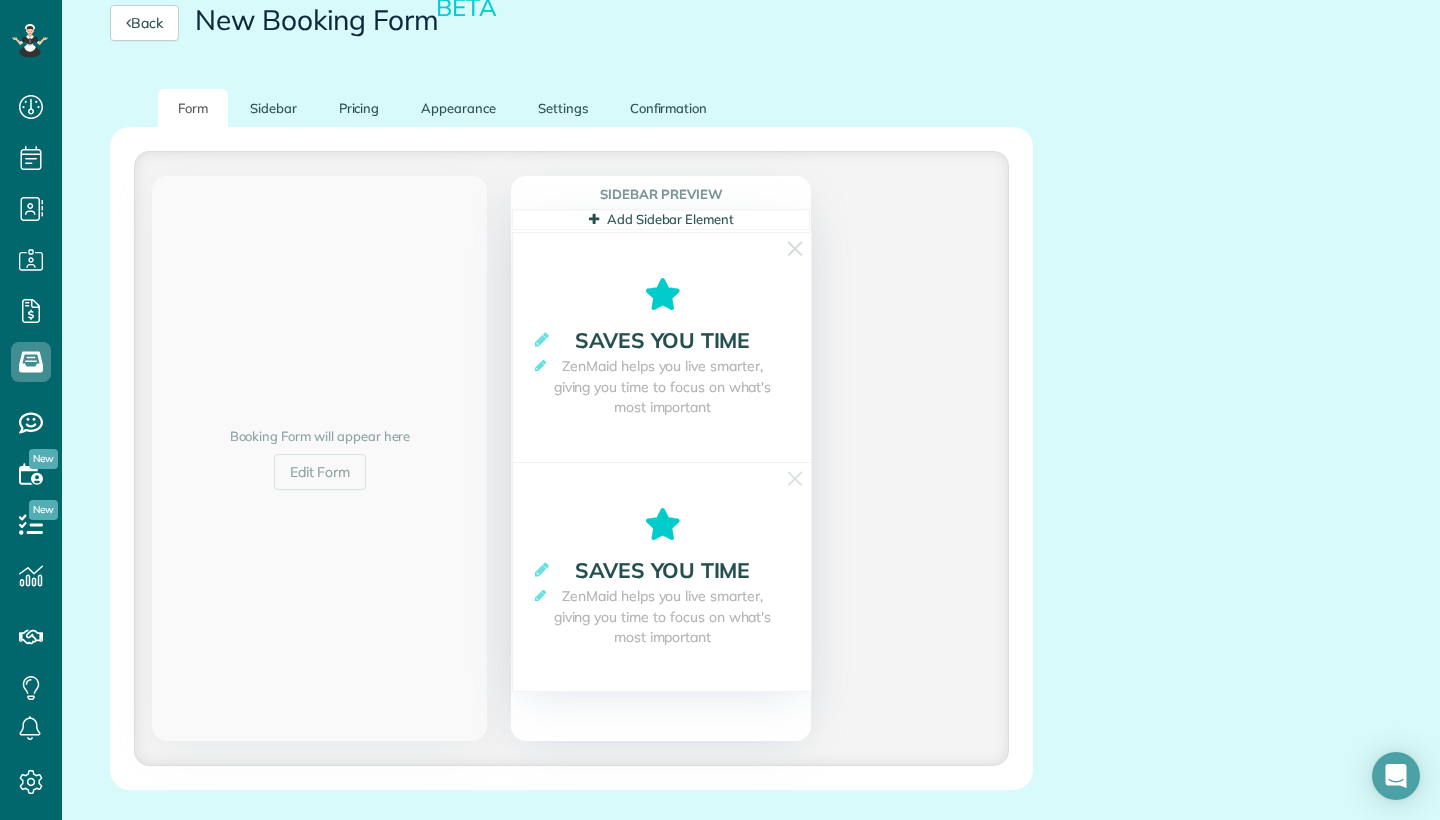 scroll, scrollTop: 295, scrollLeft: 0, axis: vertical 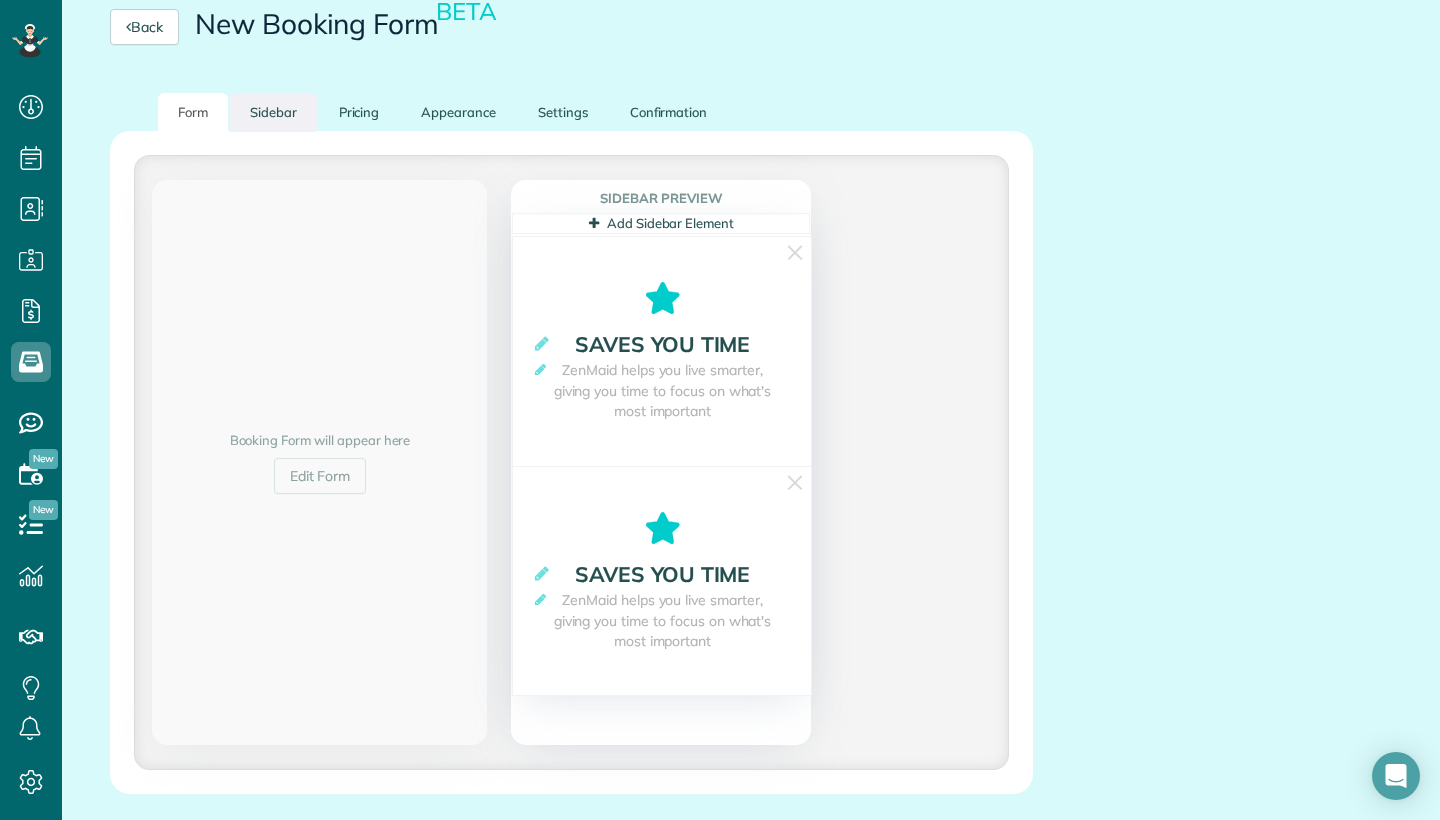 click on "Sidebar" at bounding box center (273, 112) 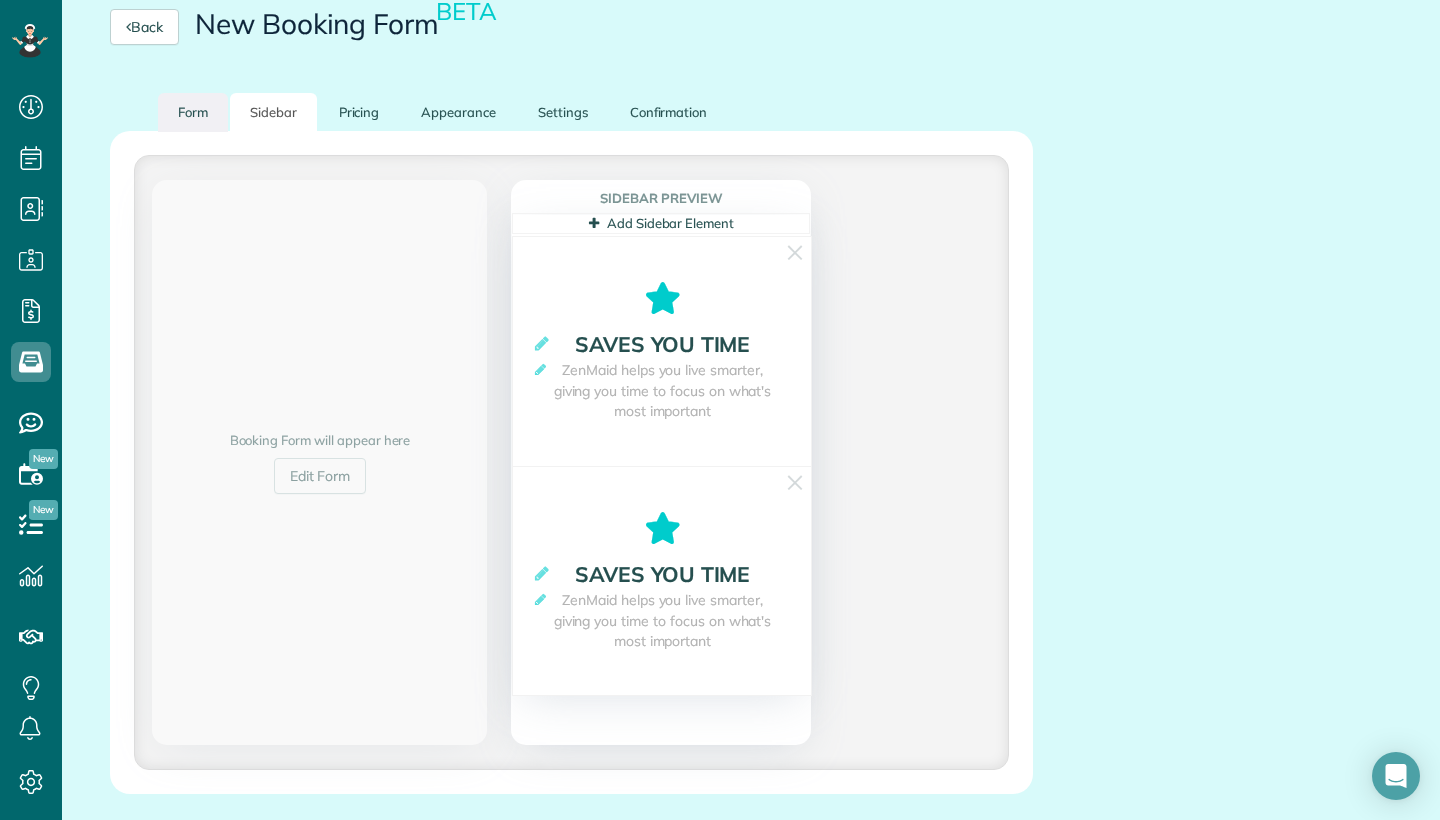 click on "Form" at bounding box center [193, 112] 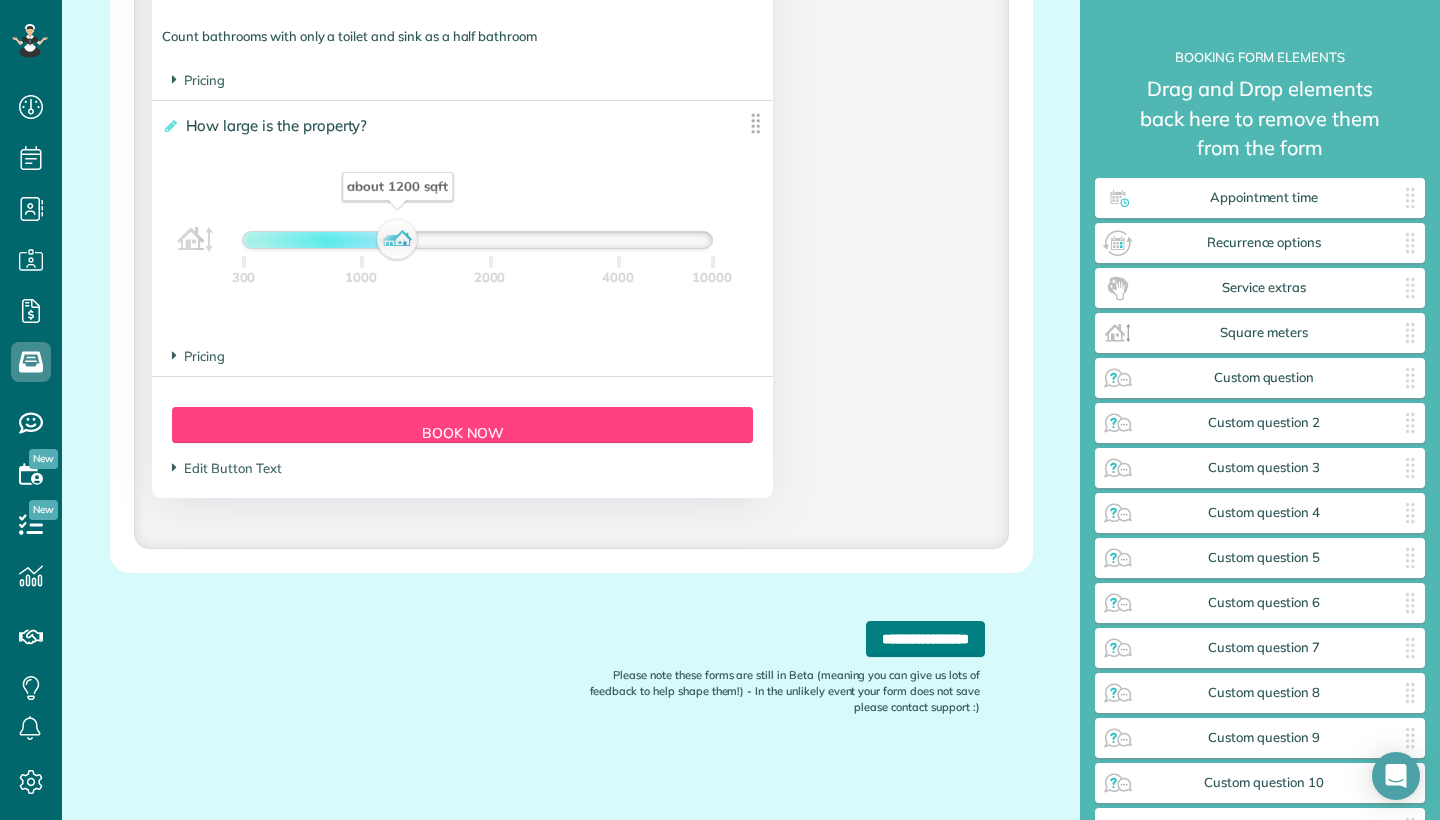 scroll, scrollTop: 1981, scrollLeft: 0, axis: vertical 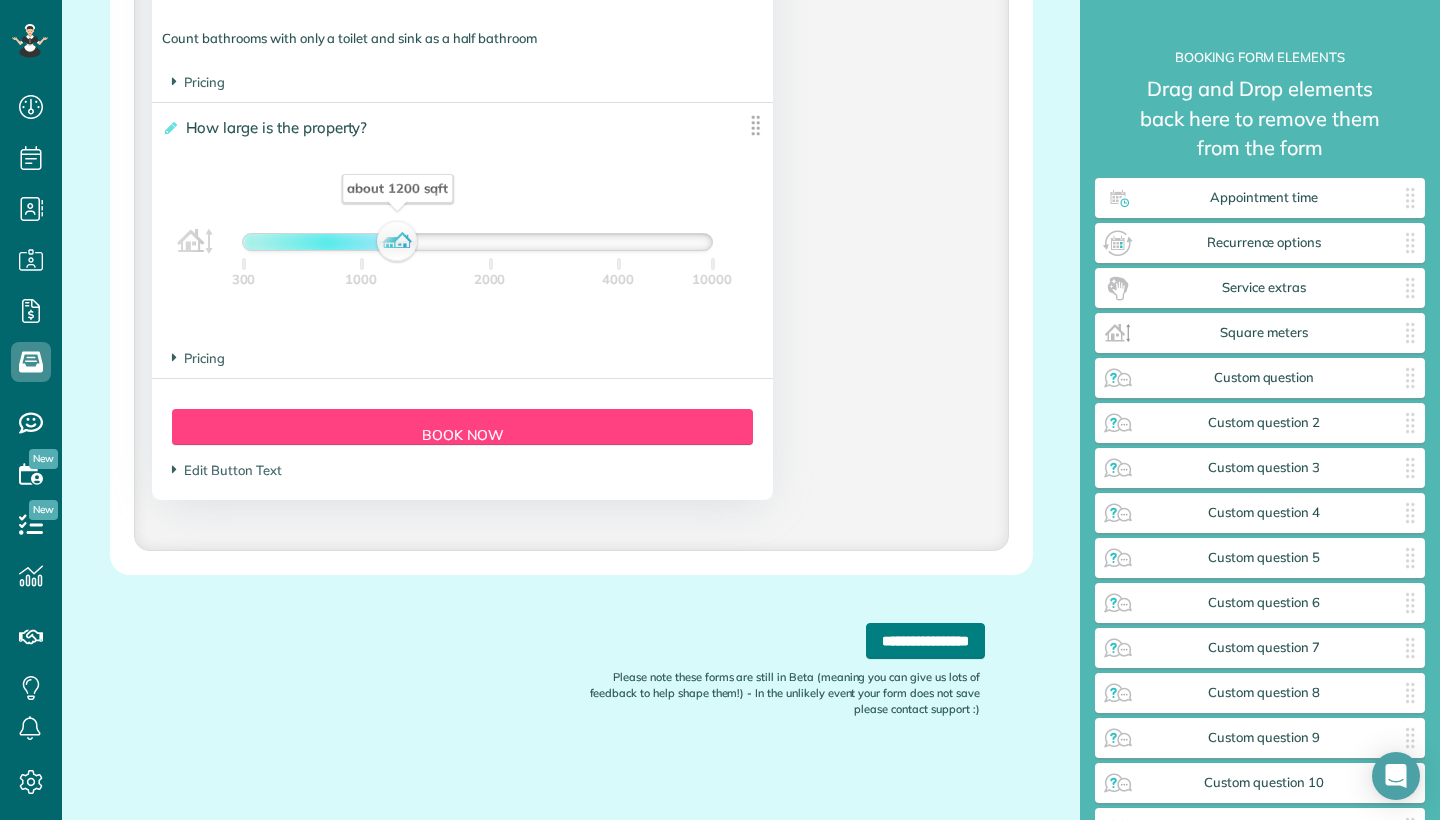 click on "**********" at bounding box center [925, 641] 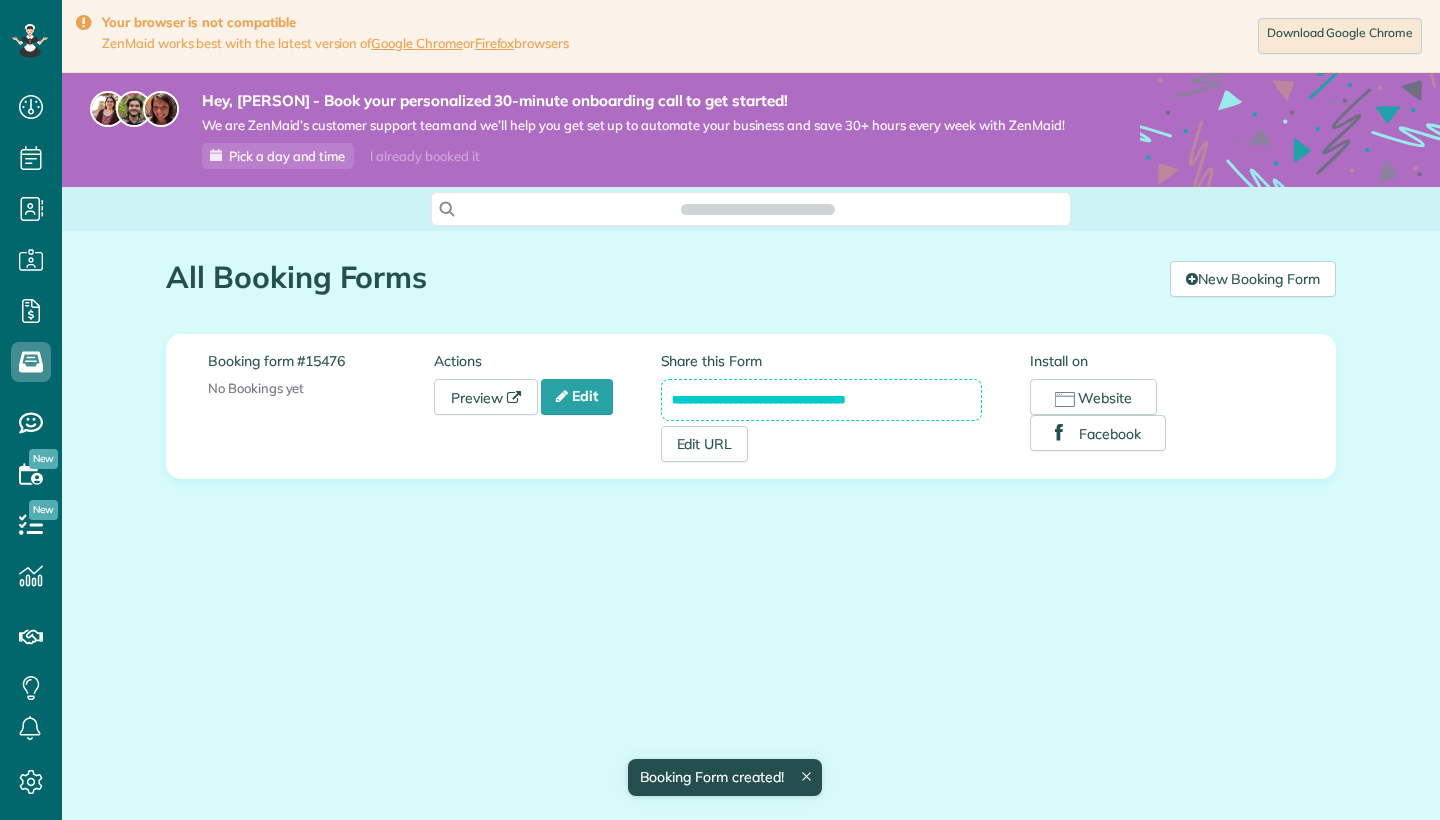 scroll, scrollTop: 0, scrollLeft: 0, axis: both 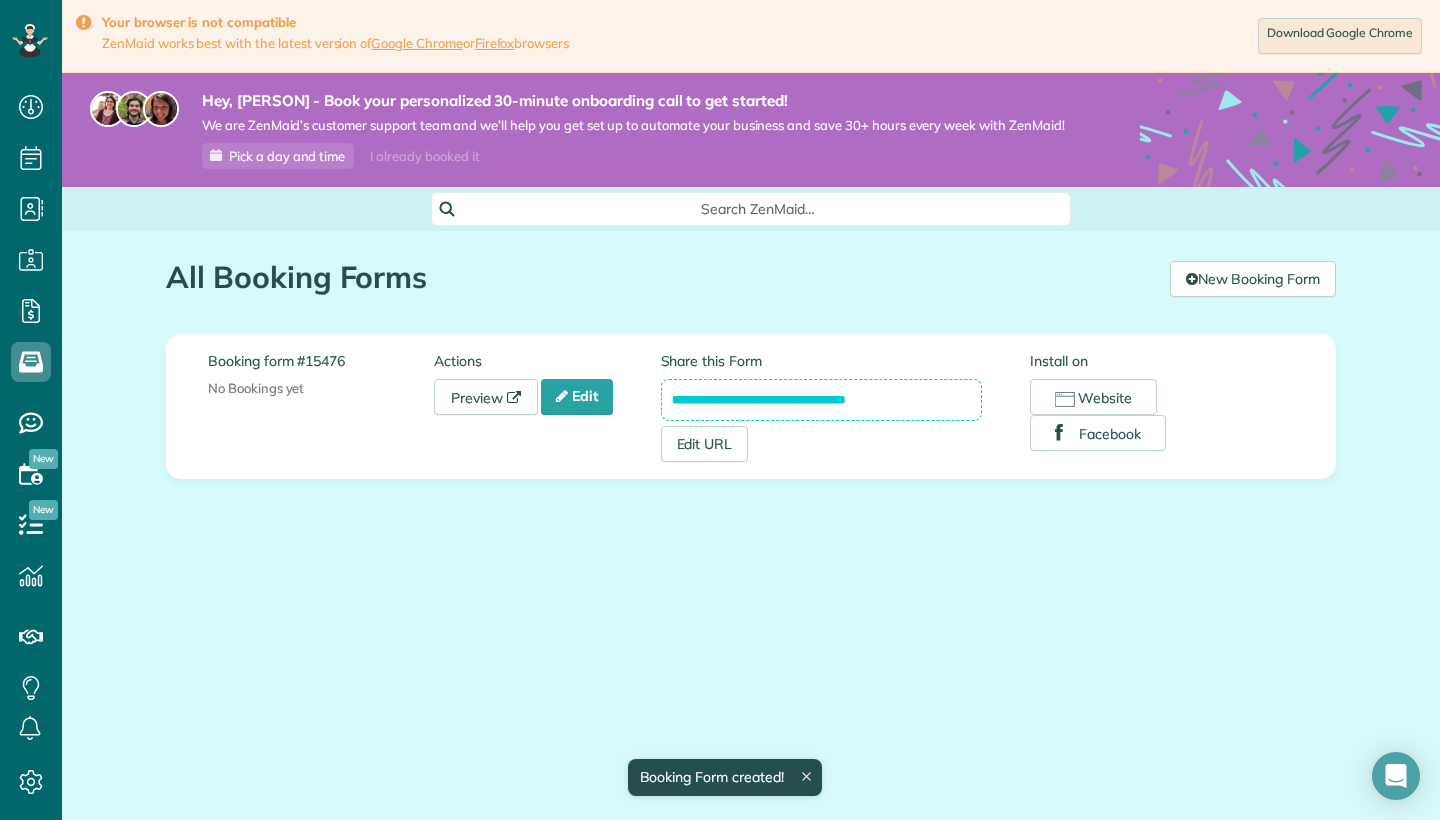 click on "**********" at bounding box center (822, 400) 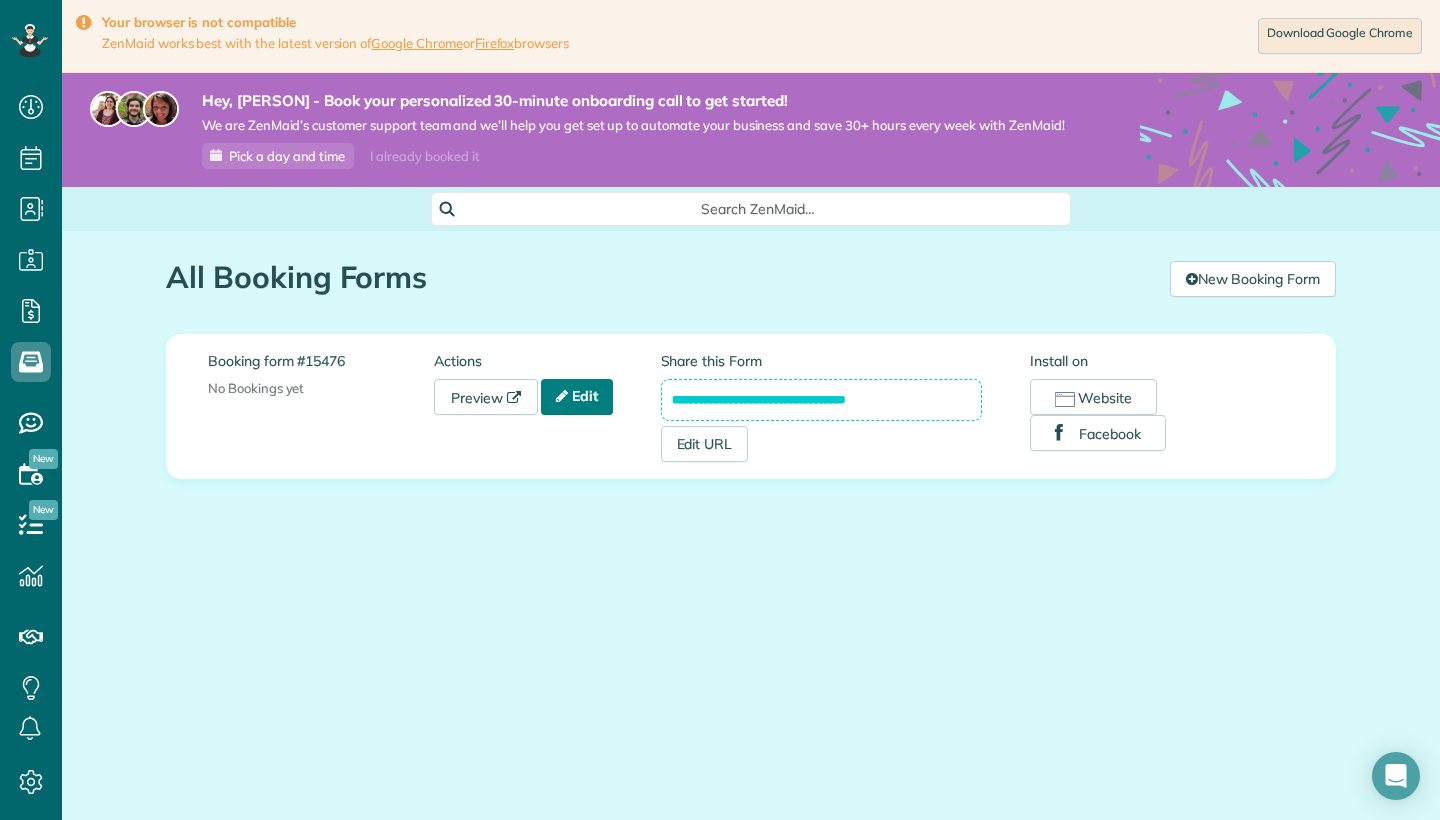 click on "Edit" at bounding box center [577, 397] 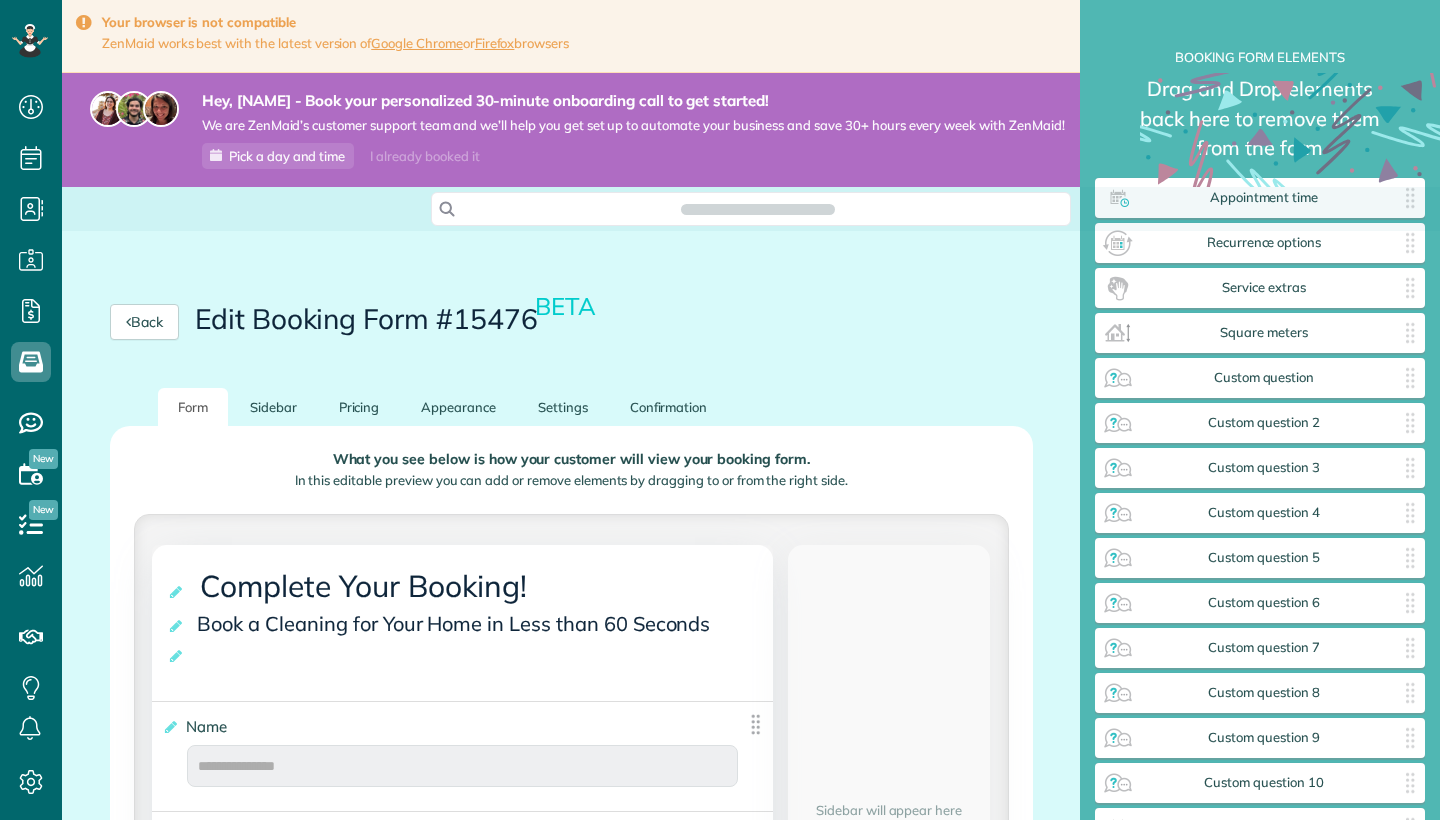 scroll, scrollTop: 0, scrollLeft: 0, axis: both 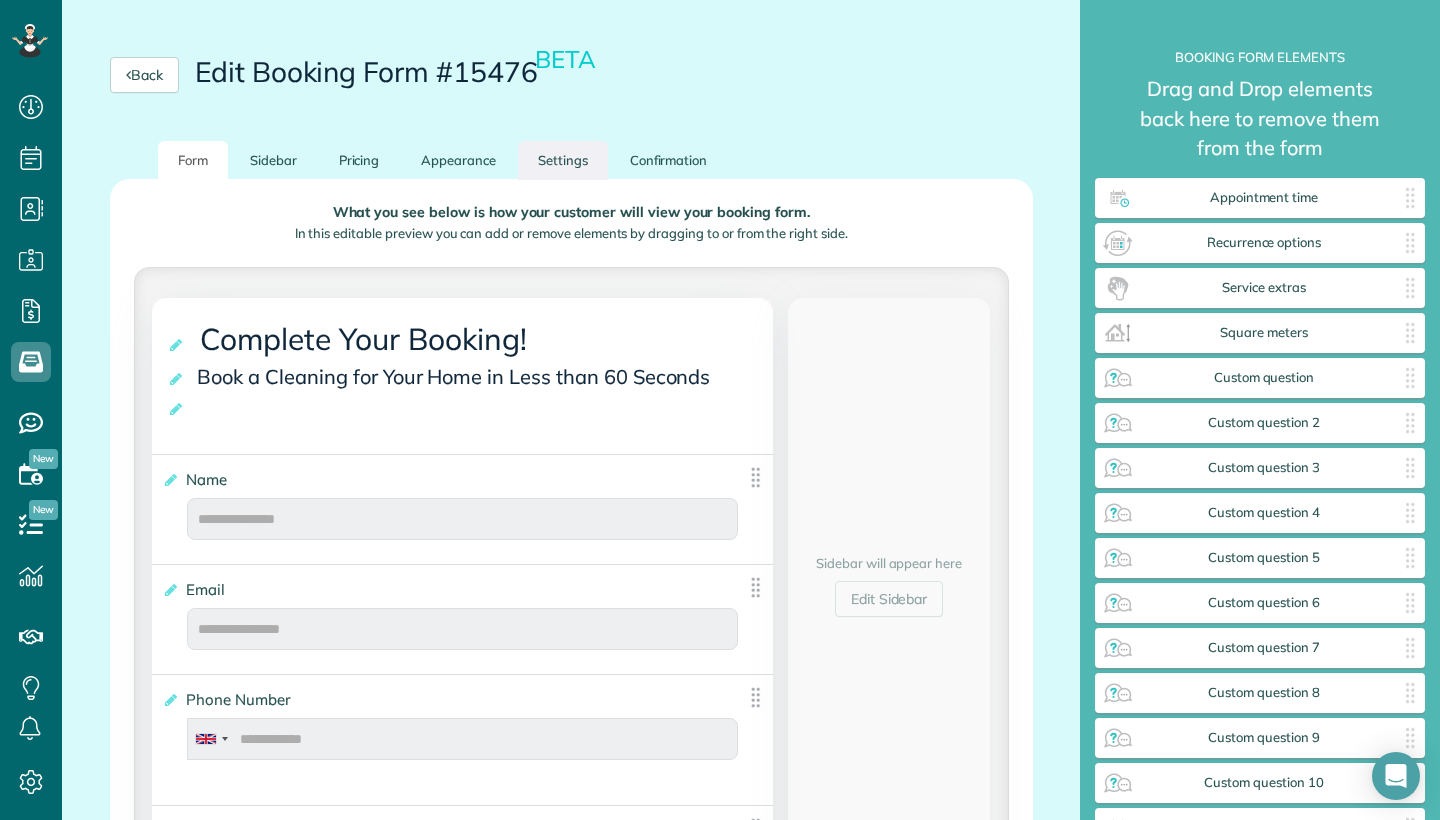 click on "Settings" at bounding box center (563, 160) 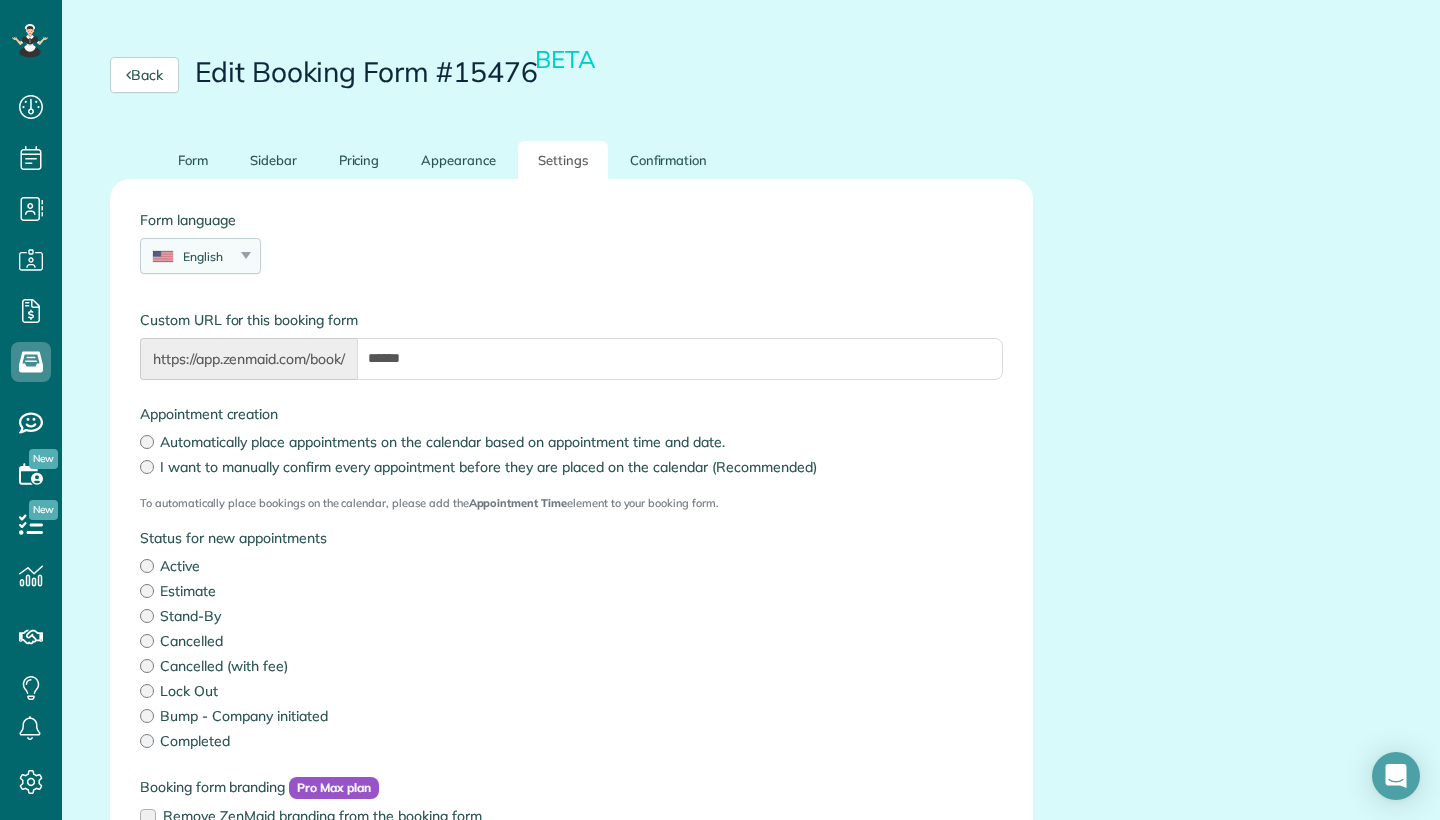 click on "English
English
Español
Polskie
Suomalainen" at bounding box center (200, 256) 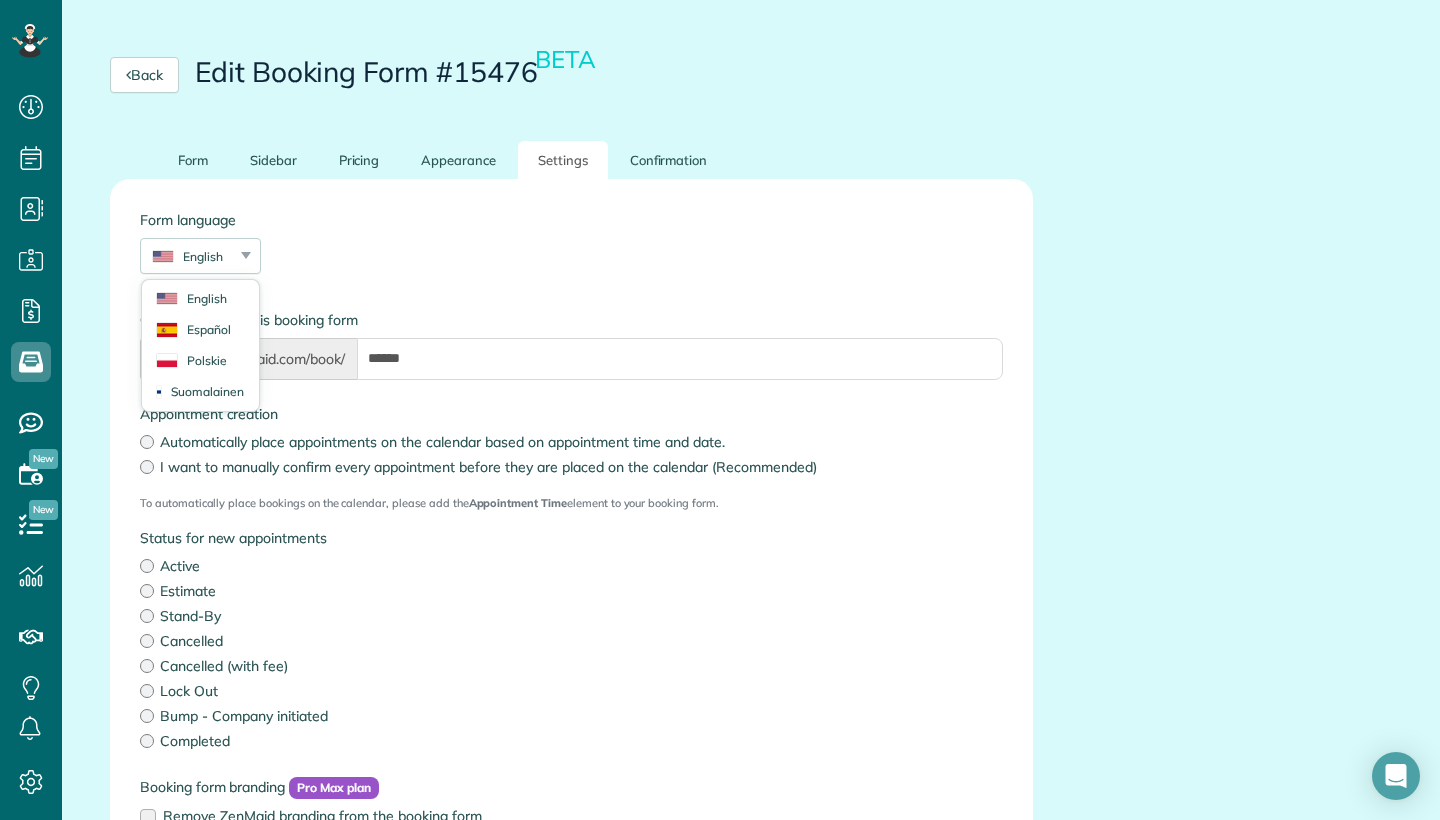 click on "Form language
English
English
Español
Polskie
Suomalainen" at bounding box center [571, 252] 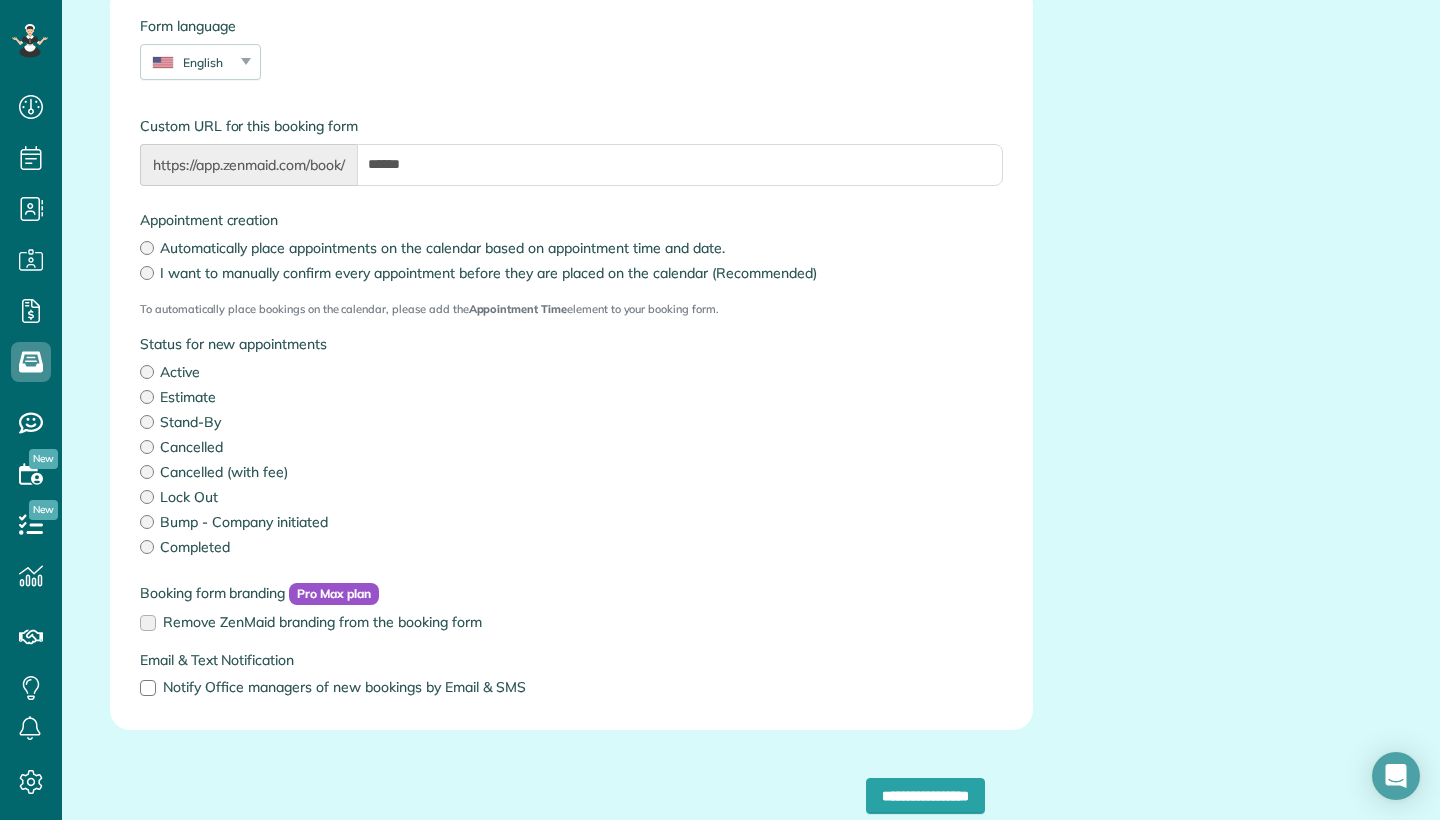 scroll, scrollTop: 444, scrollLeft: 0, axis: vertical 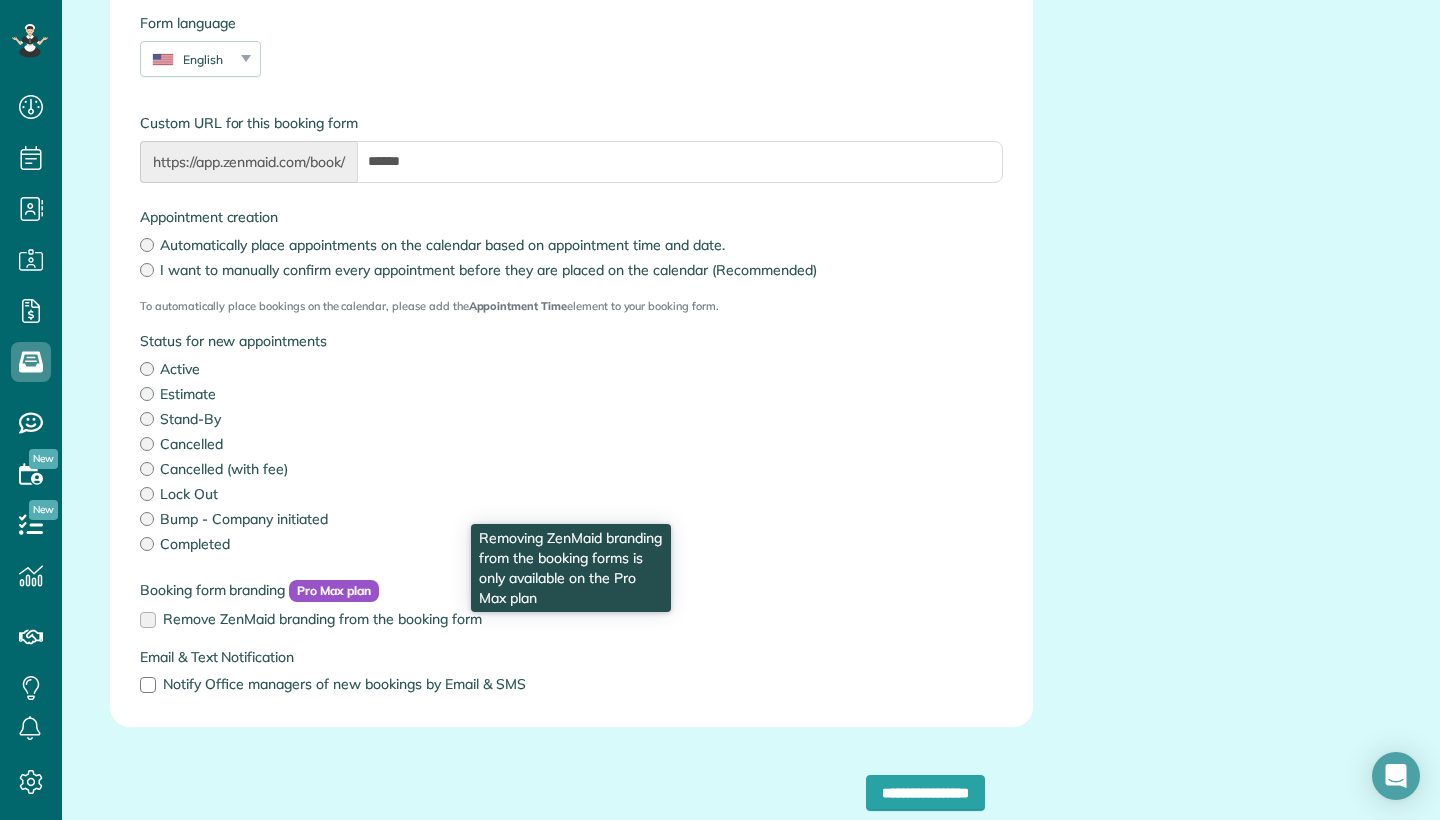 click on "Remove ZenMaid branding from the booking form" at bounding box center [571, 619] 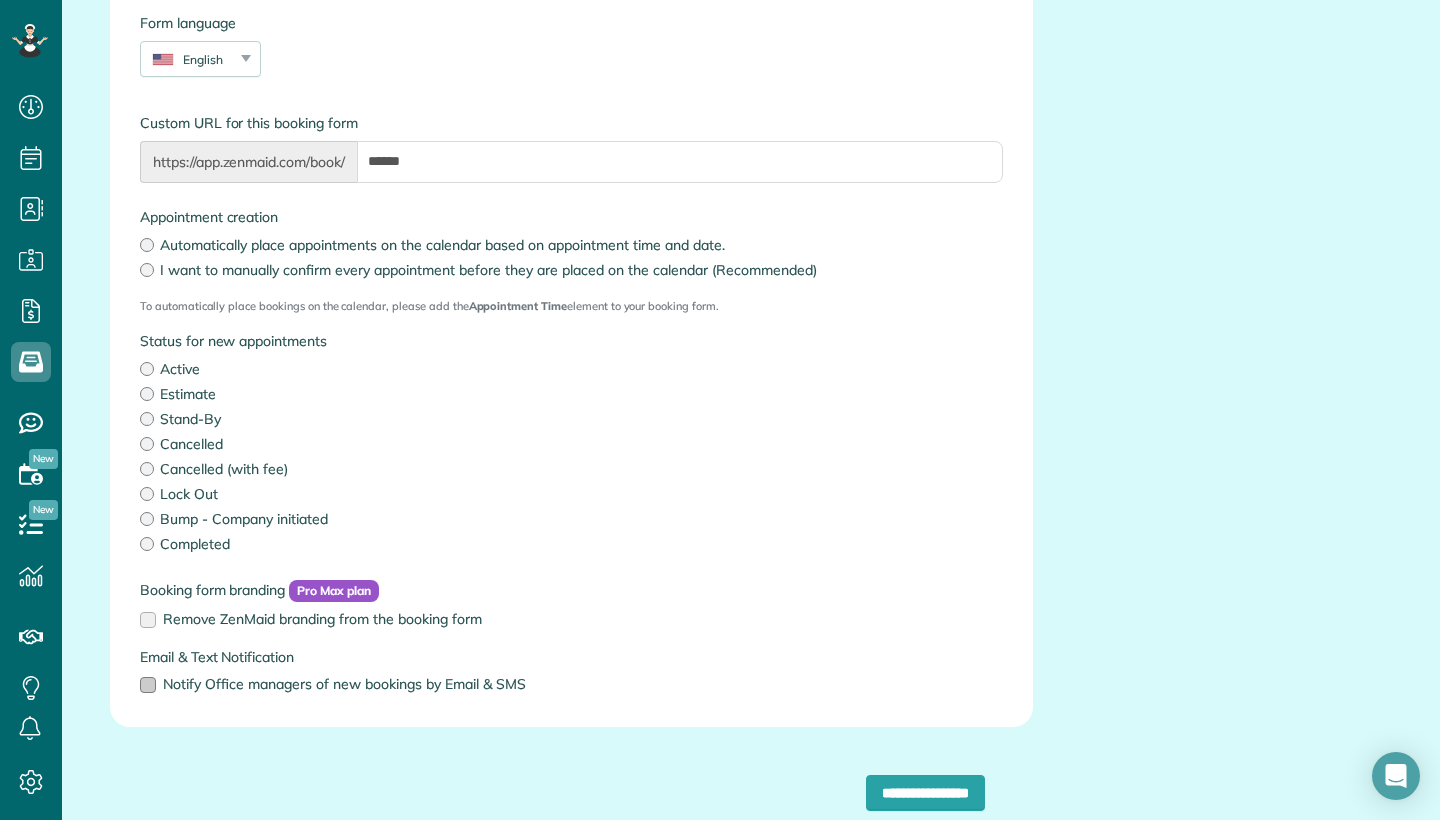 click at bounding box center [148, 685] 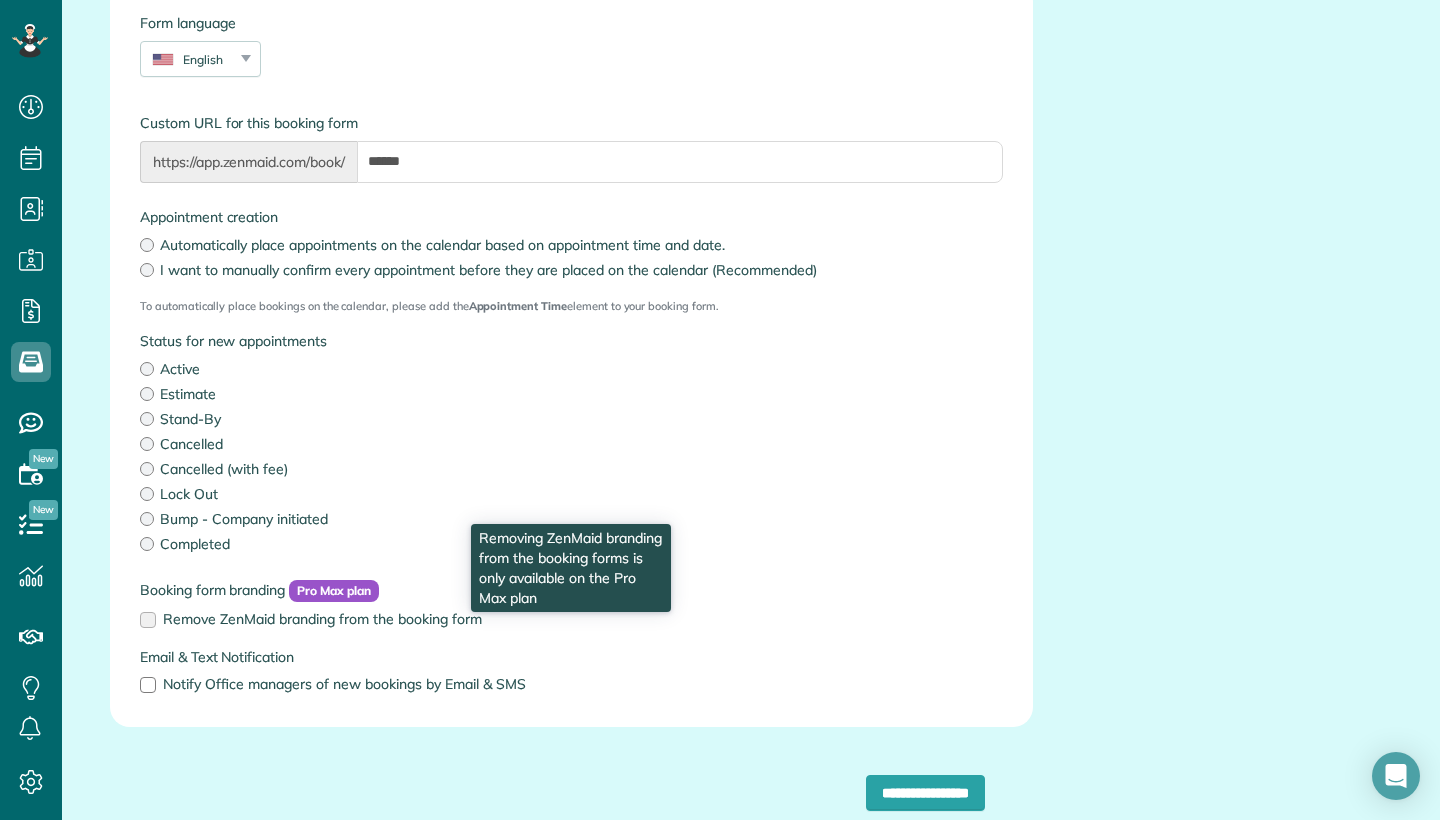 click on "Remove ZenMaid branding from the booking form" at bounding box center (571, 619) 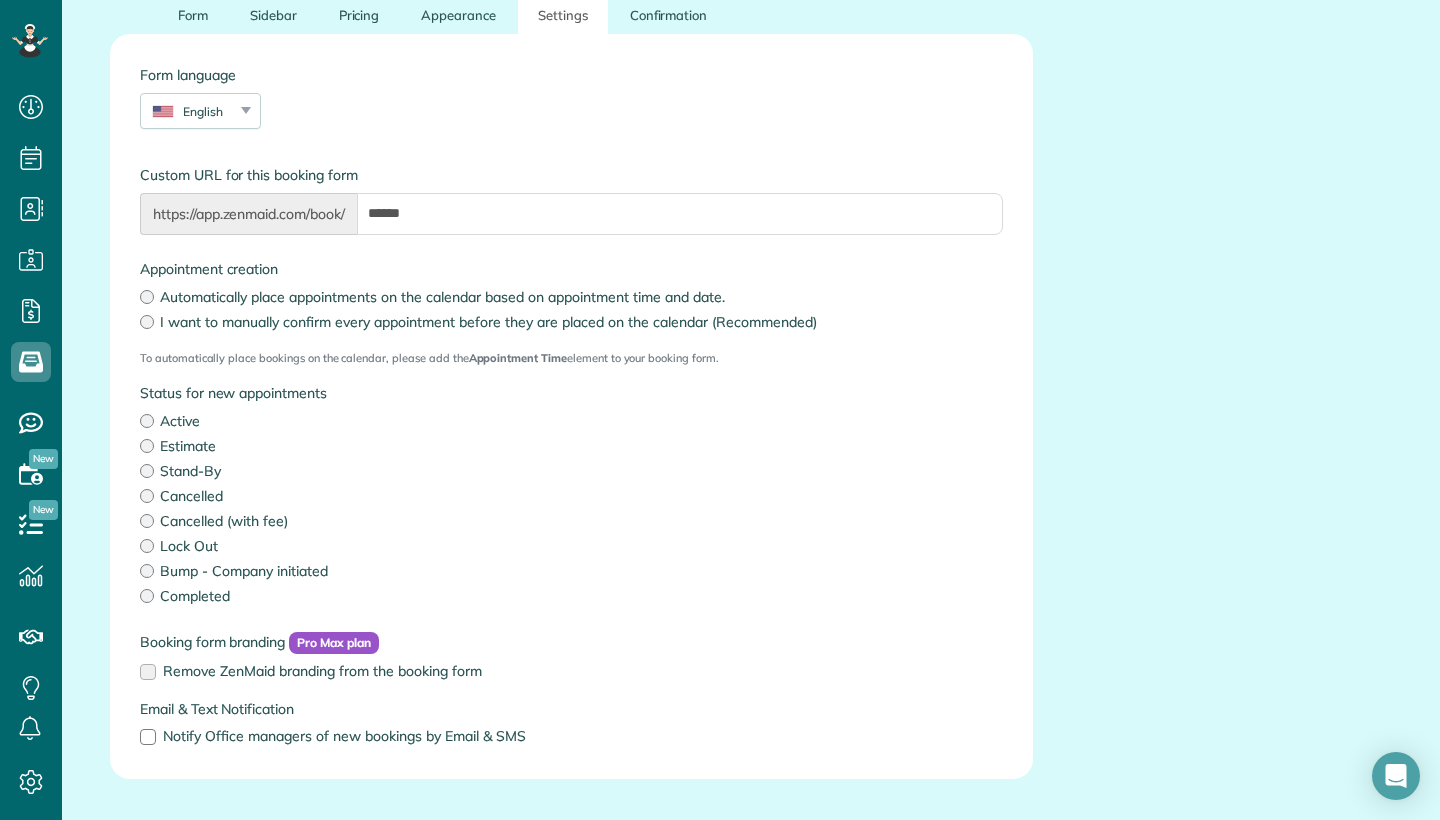 scroll, scrollTop: 552, scrollLeft: 0, axis: vertical 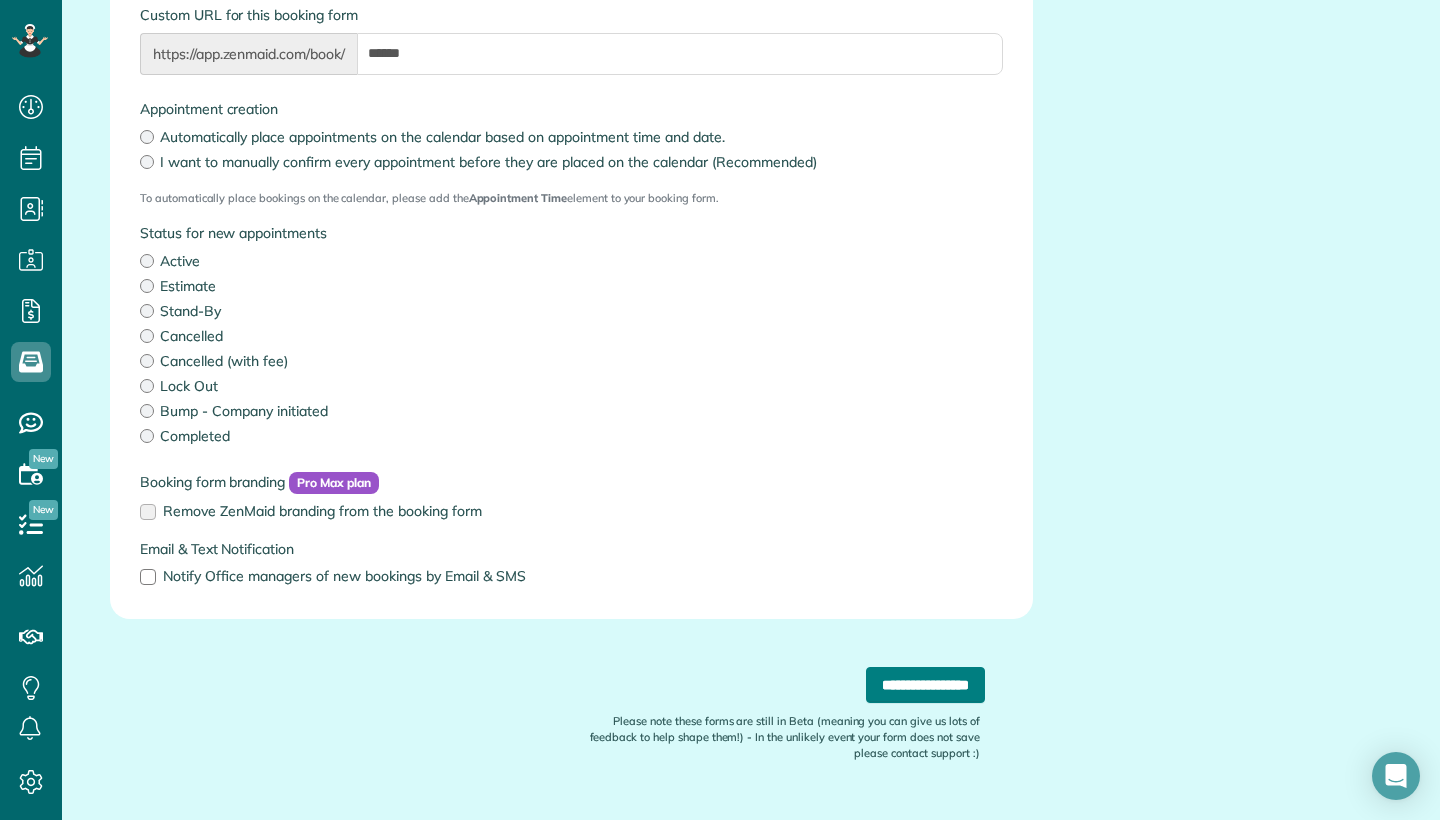click on "**********" at bounding box center [925, 685] 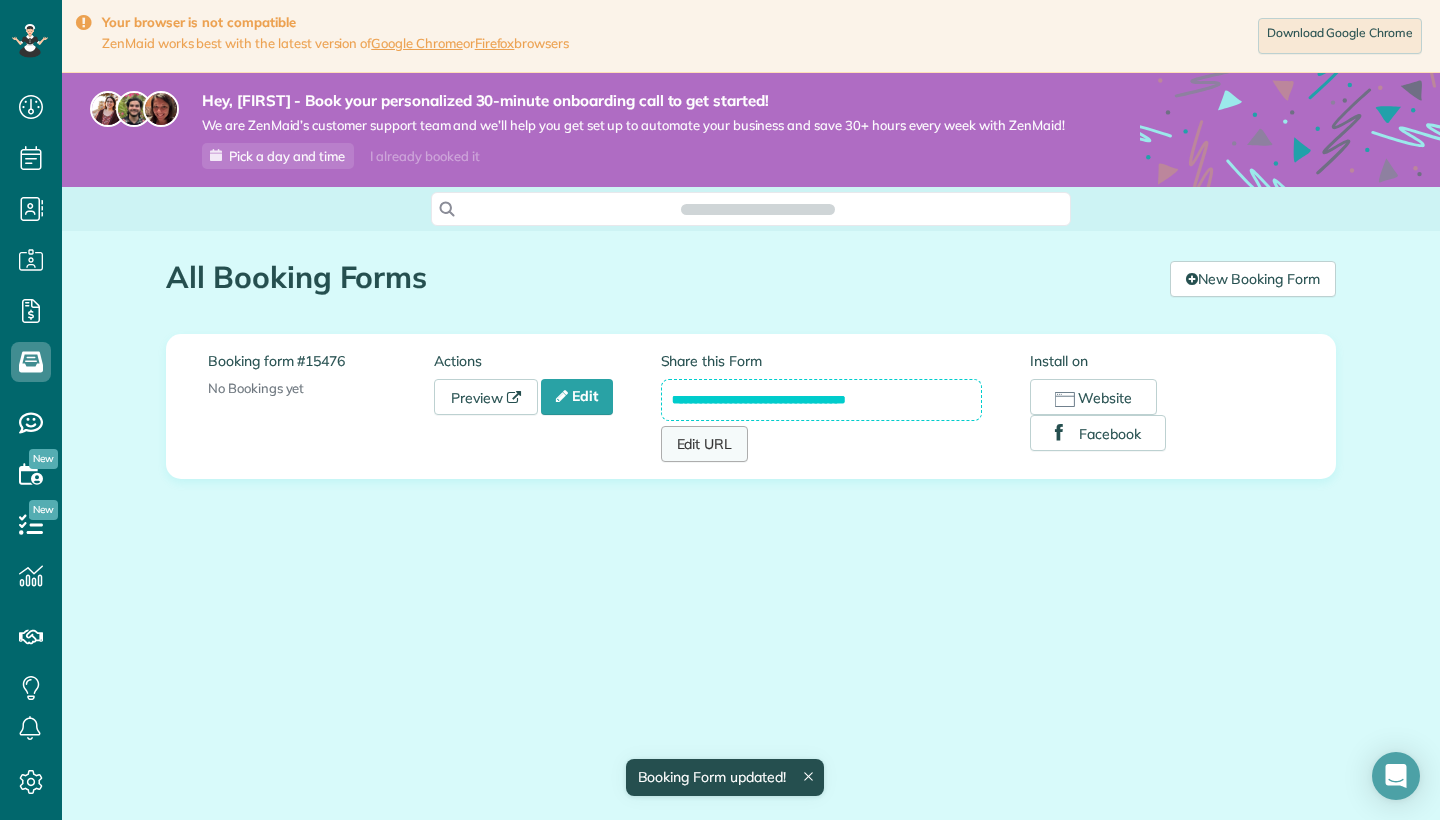 scroll, scrollTop: 0, scrollLeft: 0, axis: both 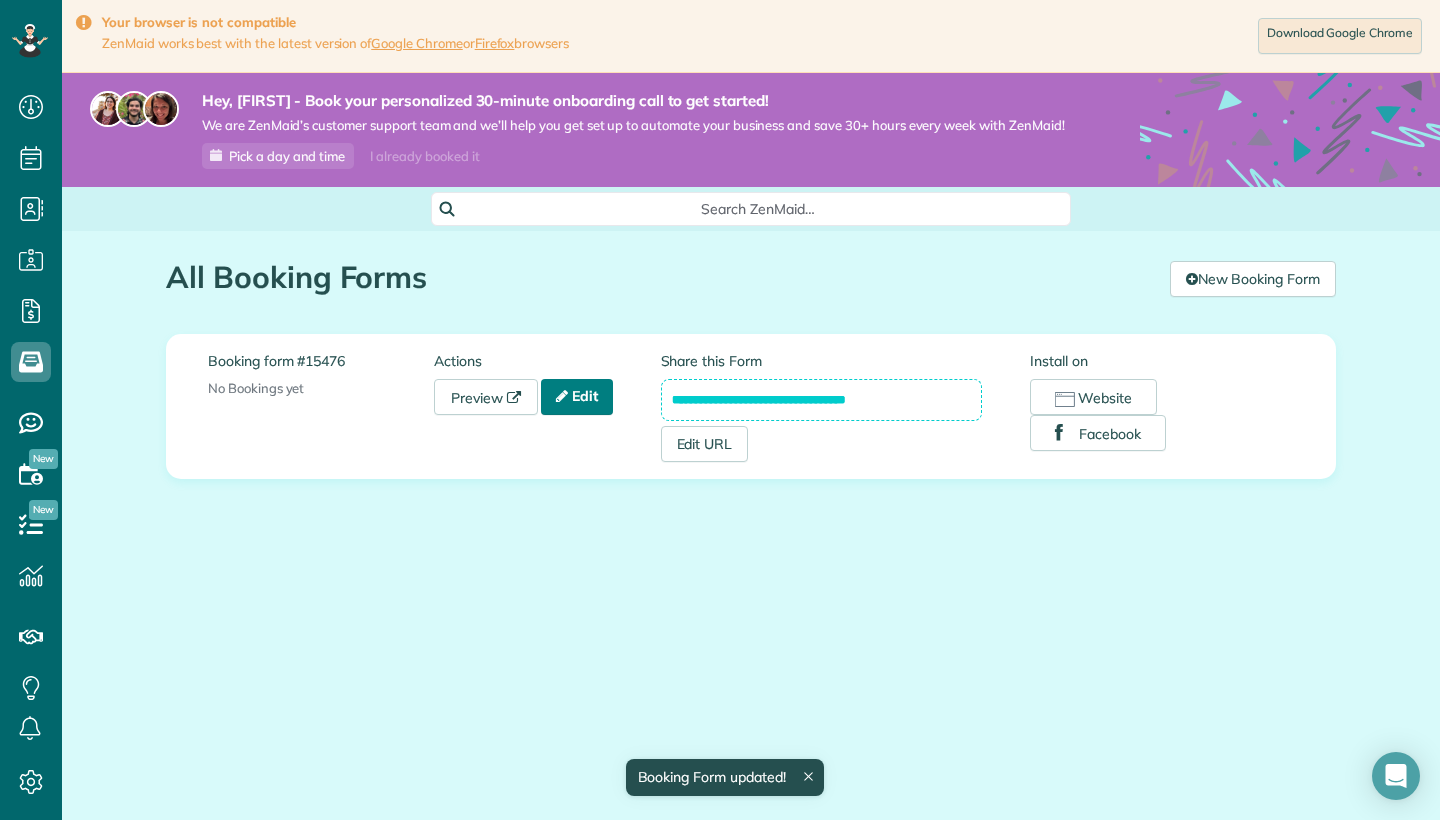 click on "Edit" at bounding box center (577, 397) 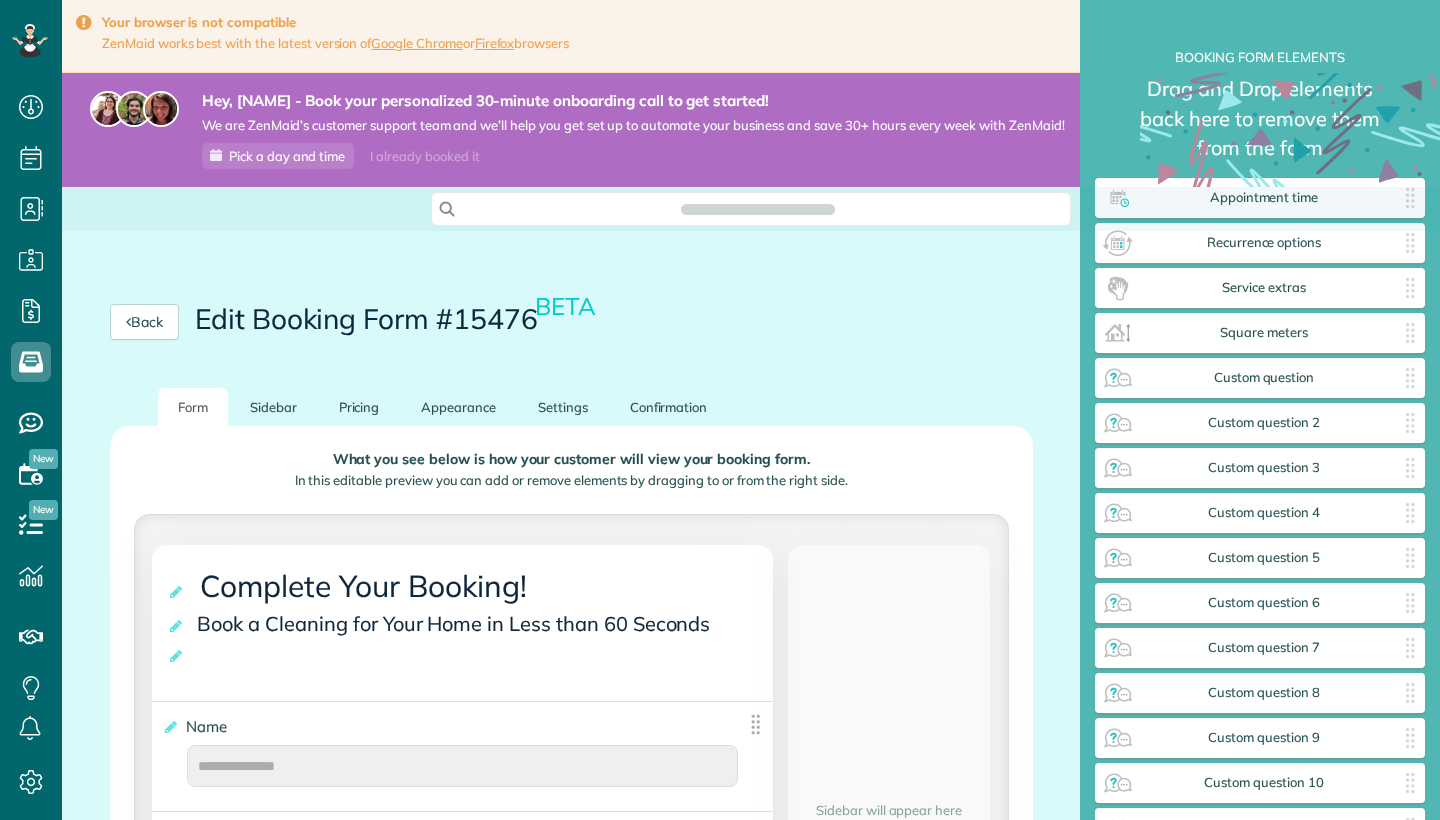 scroll, scrollTop: 0, scrollLeft: 0, axis: both 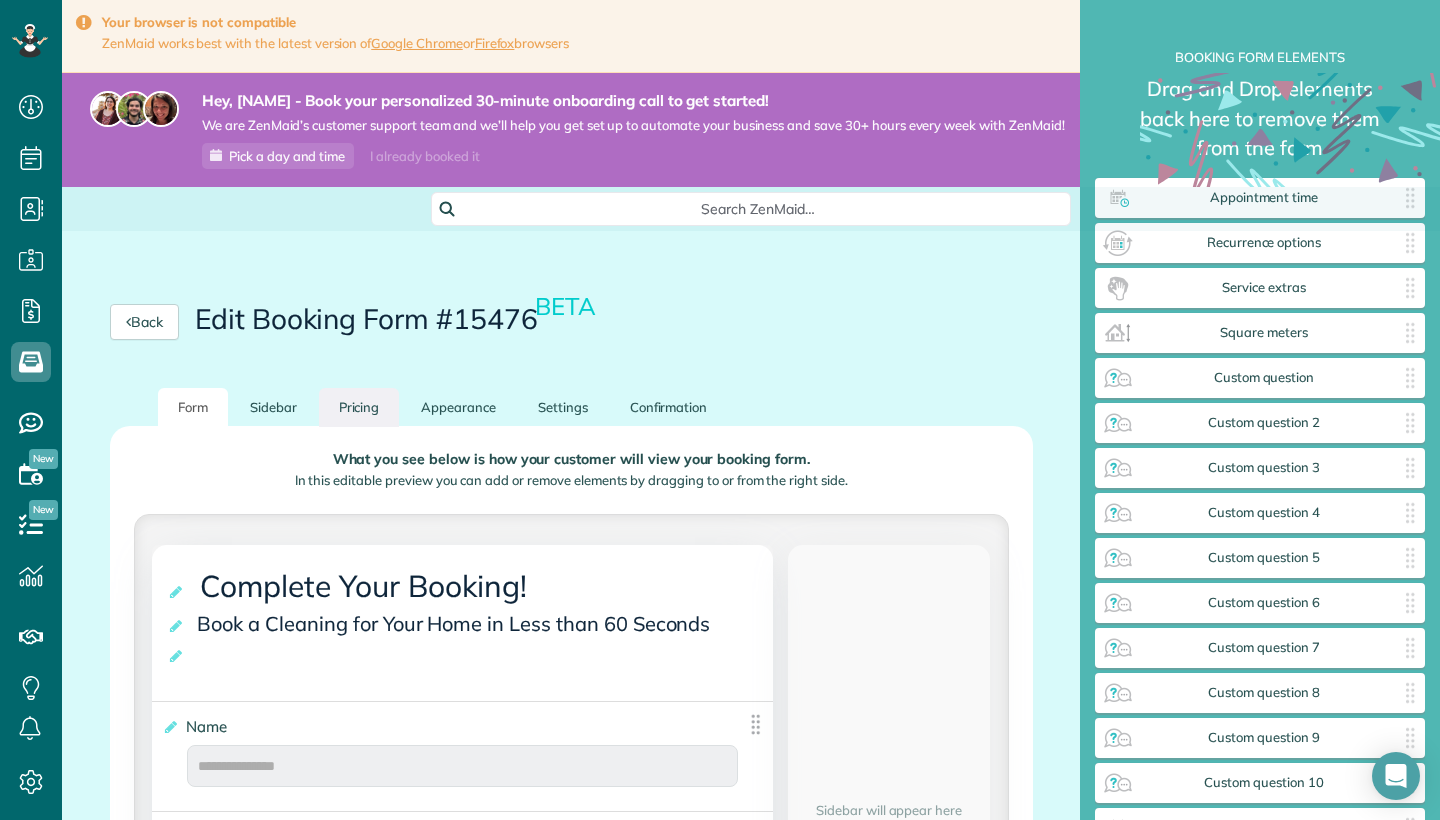 click on "Pricing" at bounding box center (359, 407) 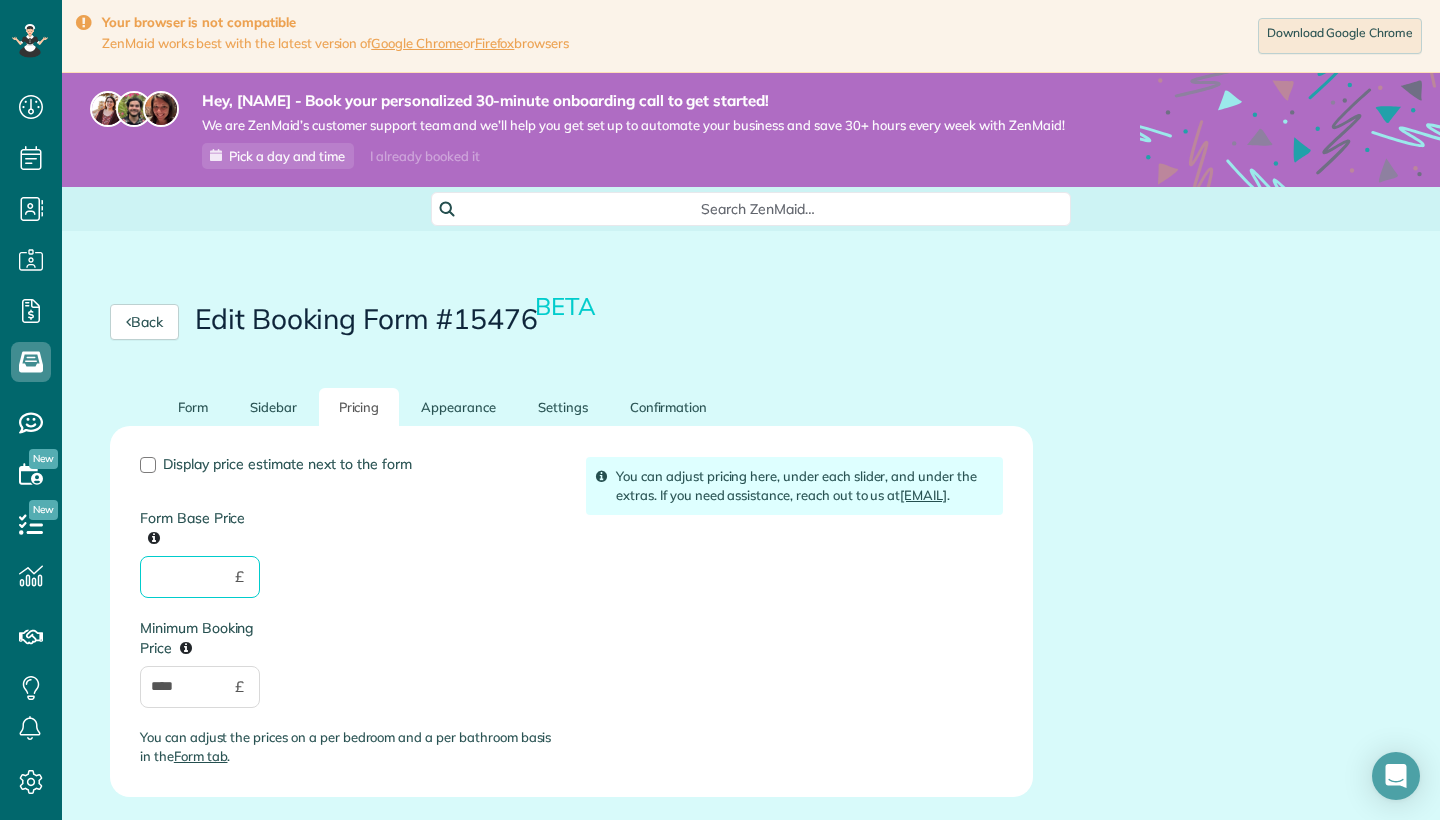 click on "Form Base Price" at bounding box center [200, 577] 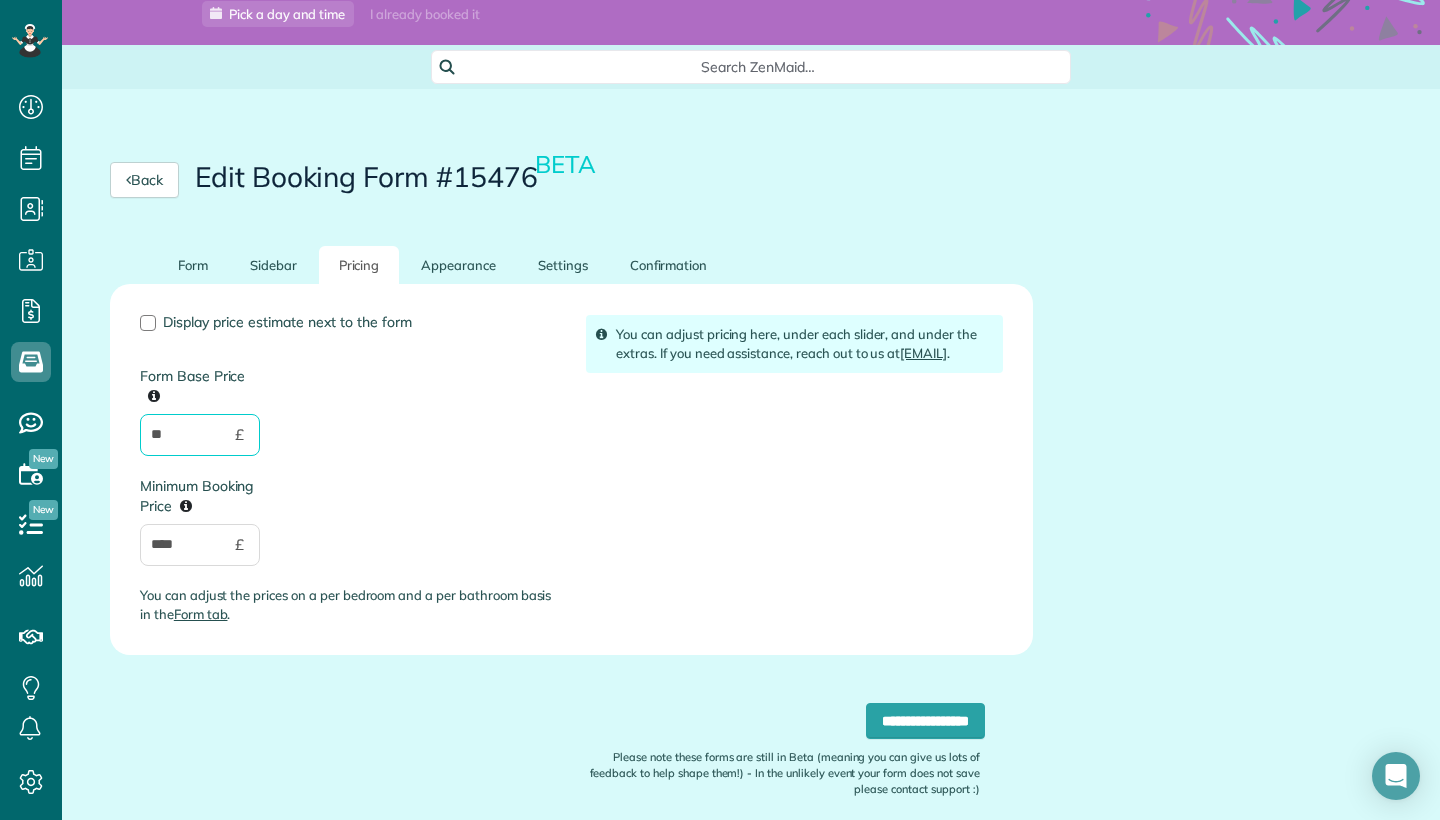 scroll, scrollTop: 147, scrollLeft: 0, axis: vertical 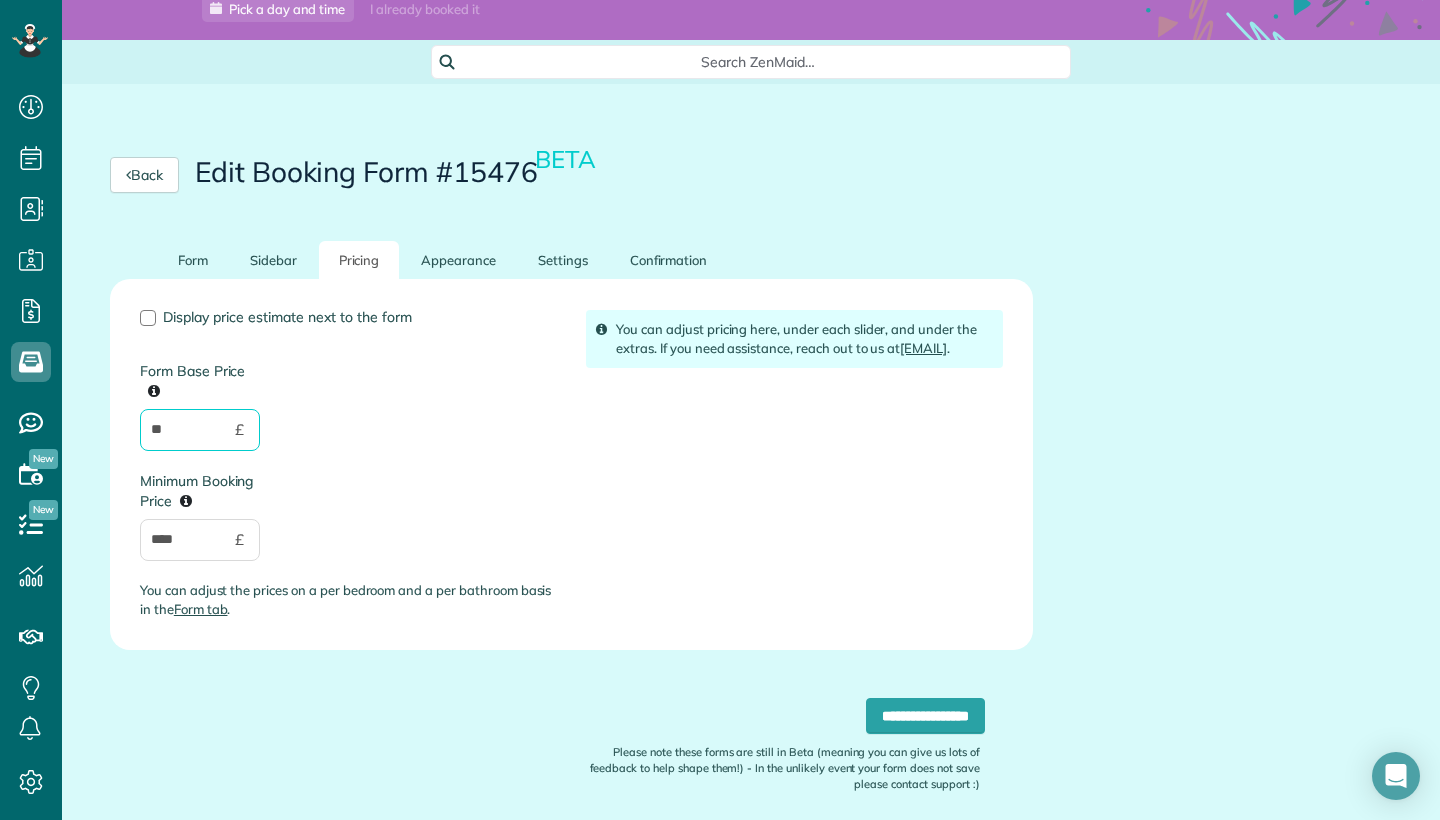 type on "**" 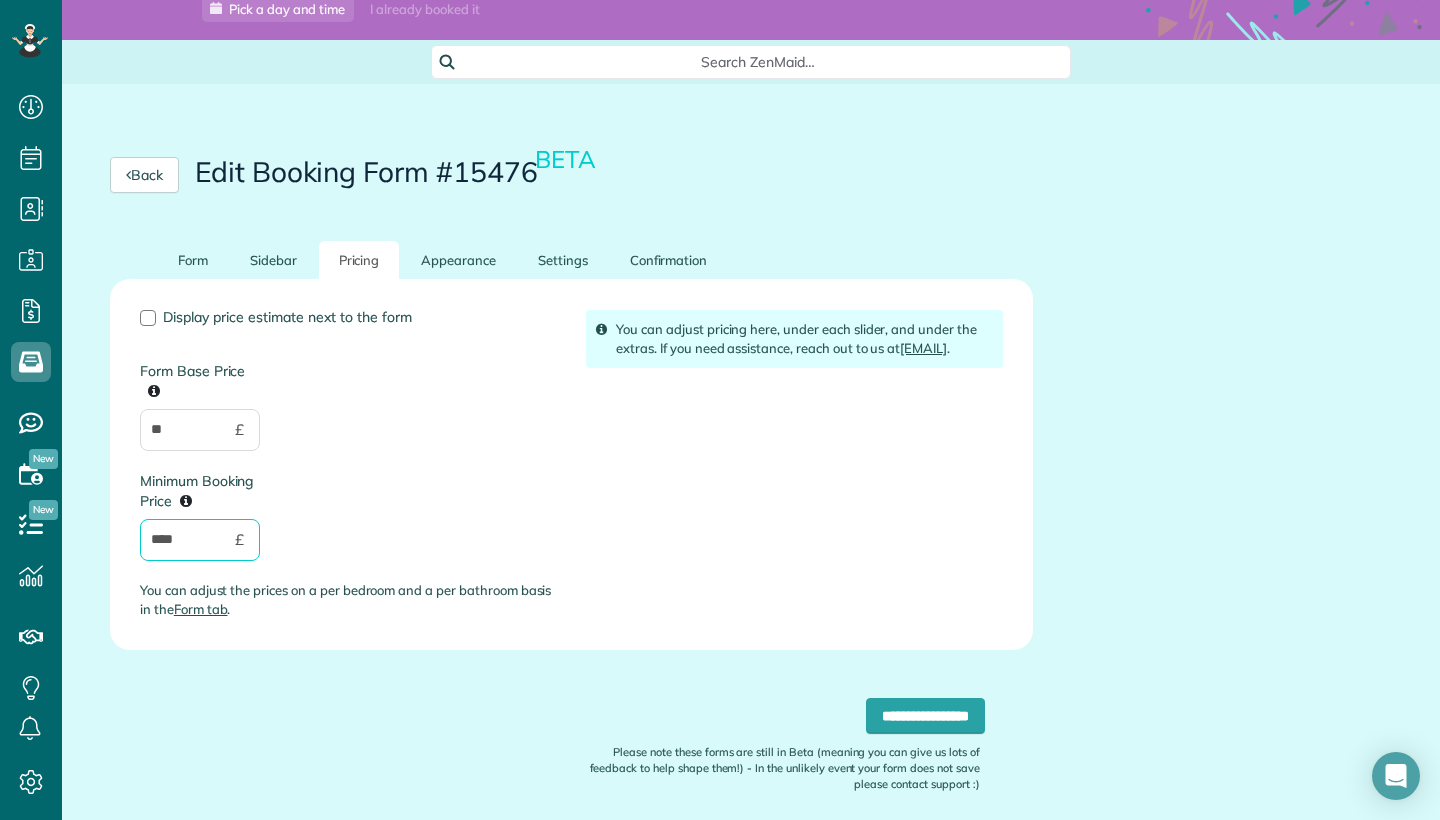 click on "****" at bounding box center (200, 540) 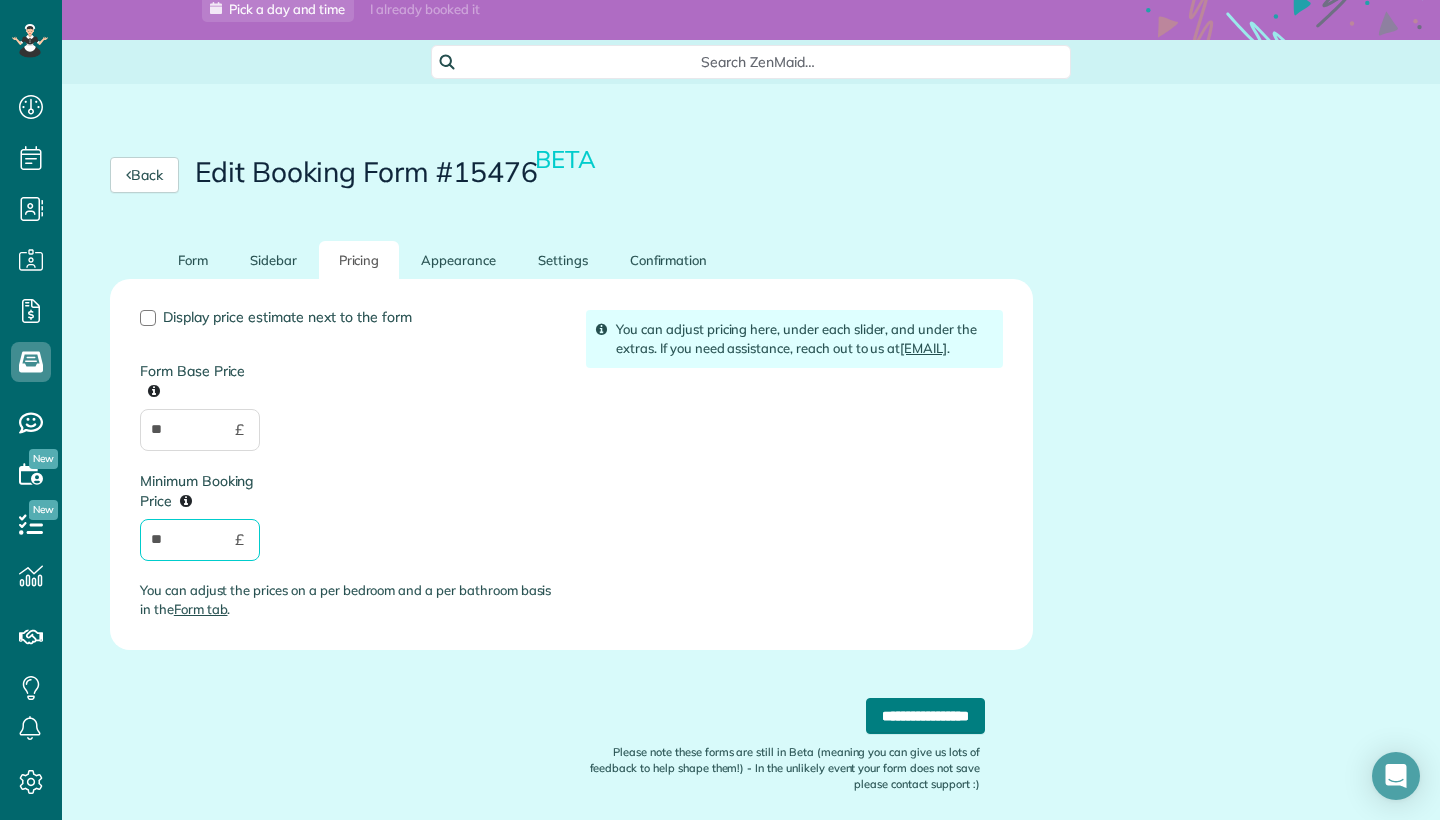 type on "**" 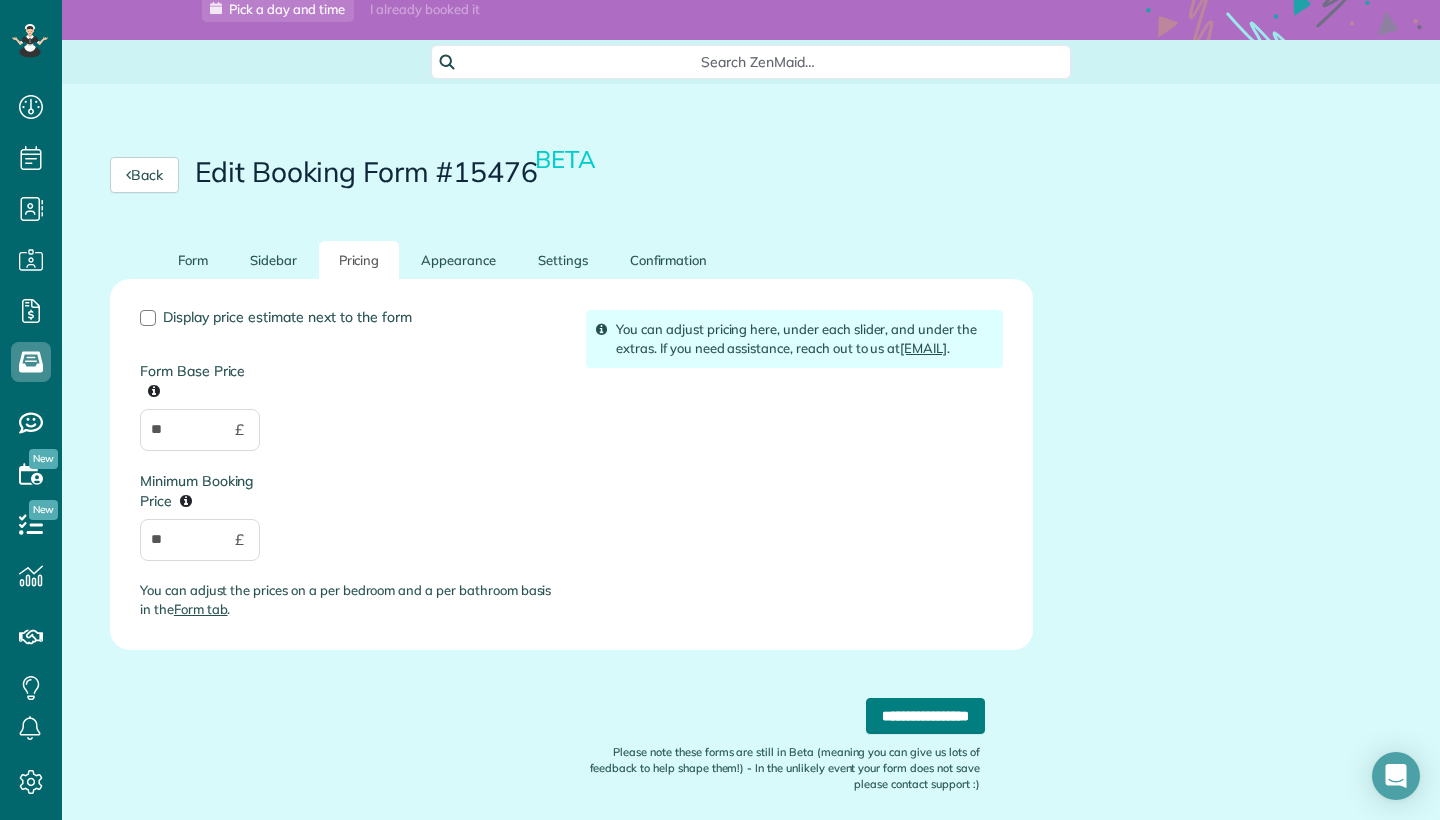 click on "**********" at bounding box center (925, 716) 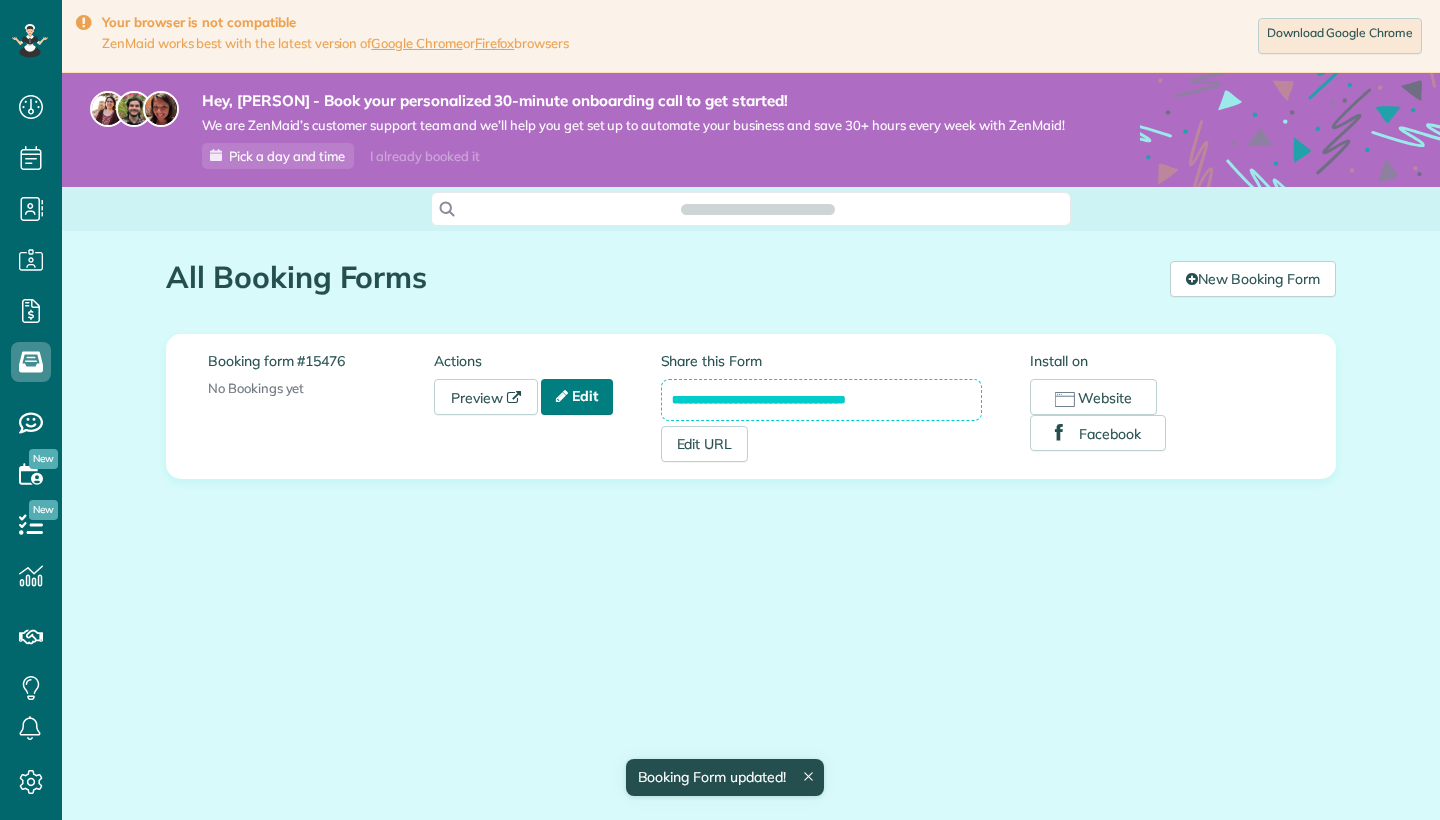 scroll, scrollTop: 0, scrollLeft: 0, axis: both 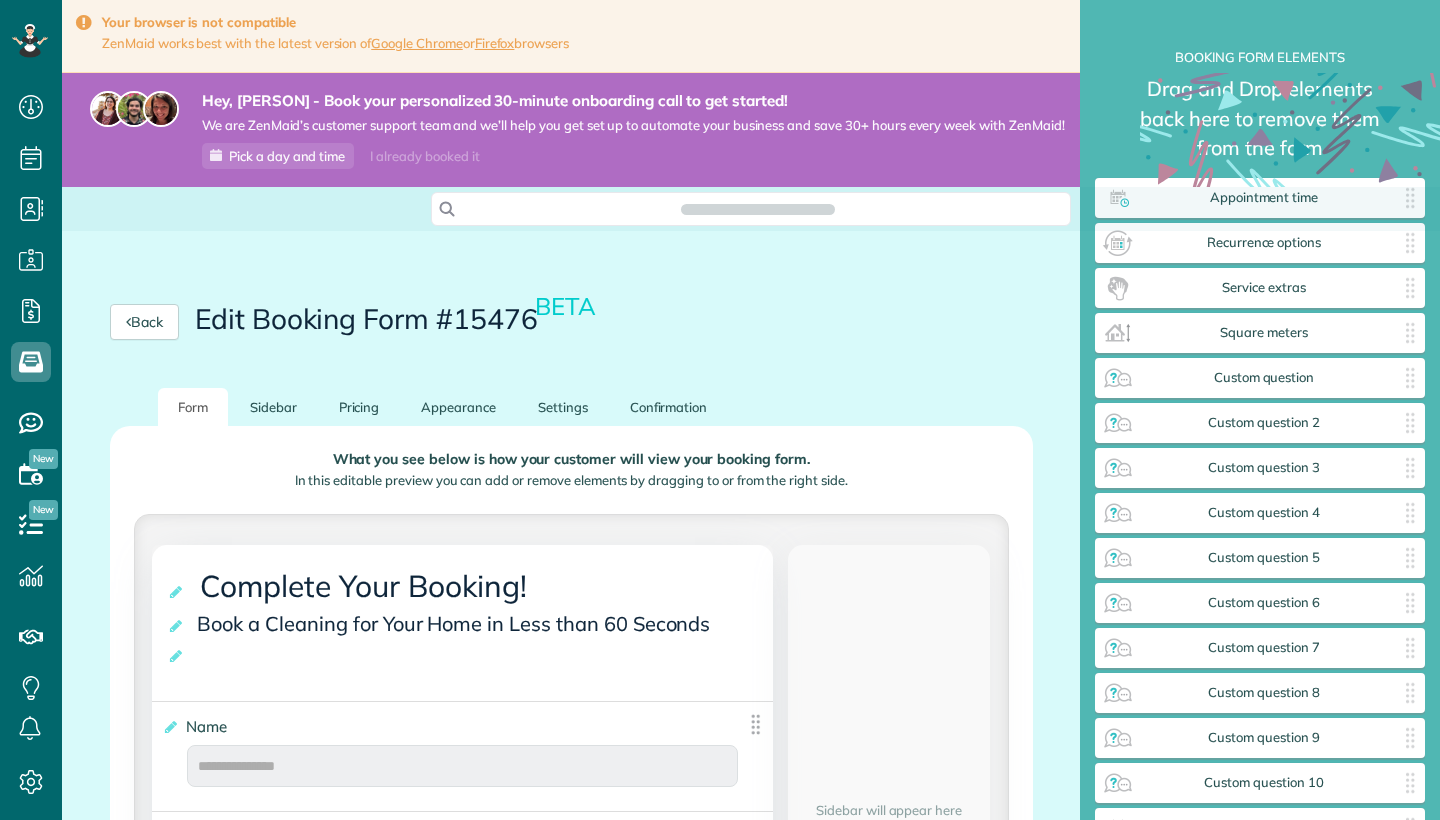 click on "Settings" at bounding box center [563, 407] 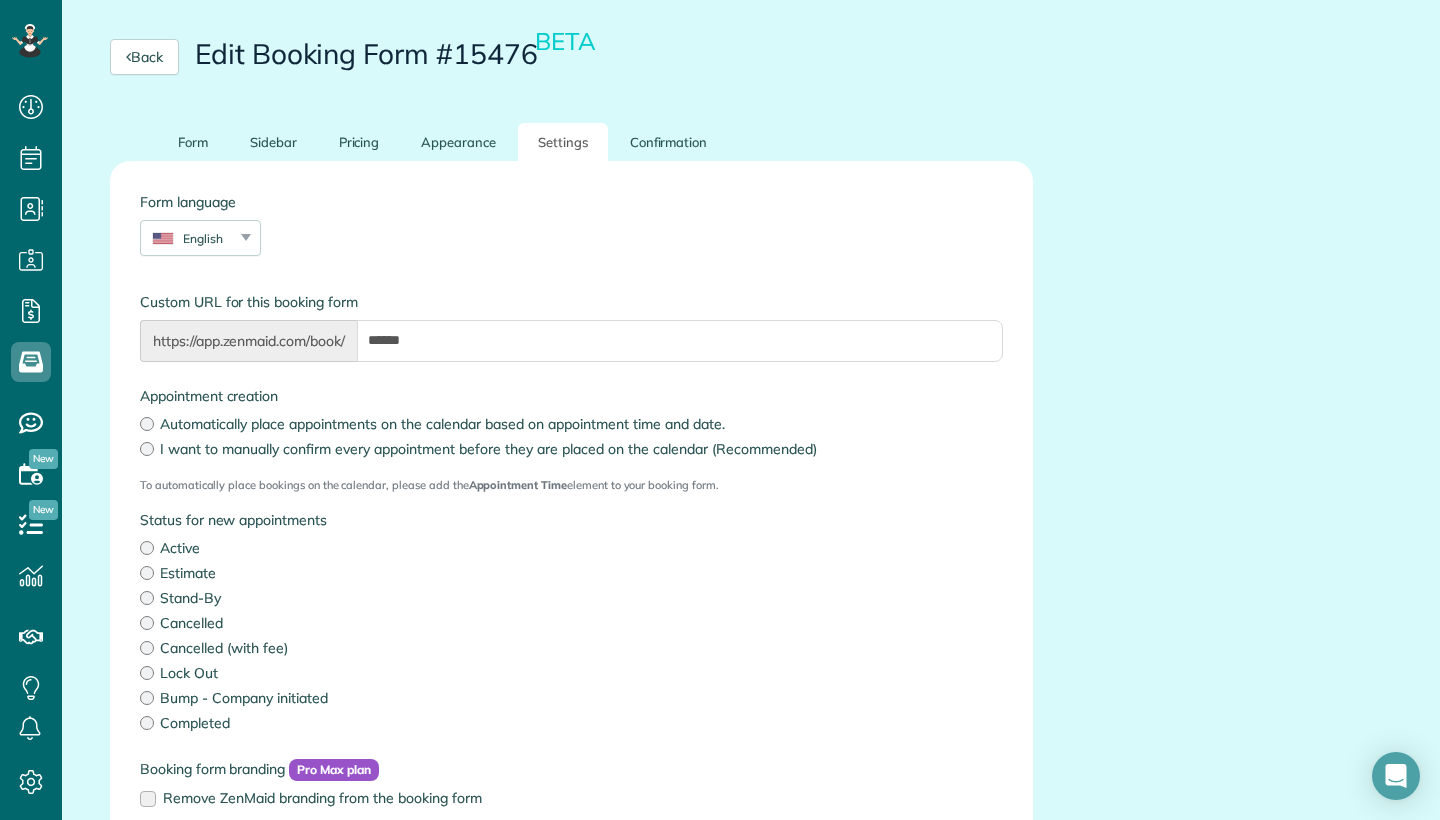 scroll, scrollTop: 296, scrollLeft: 0, axis: vertical 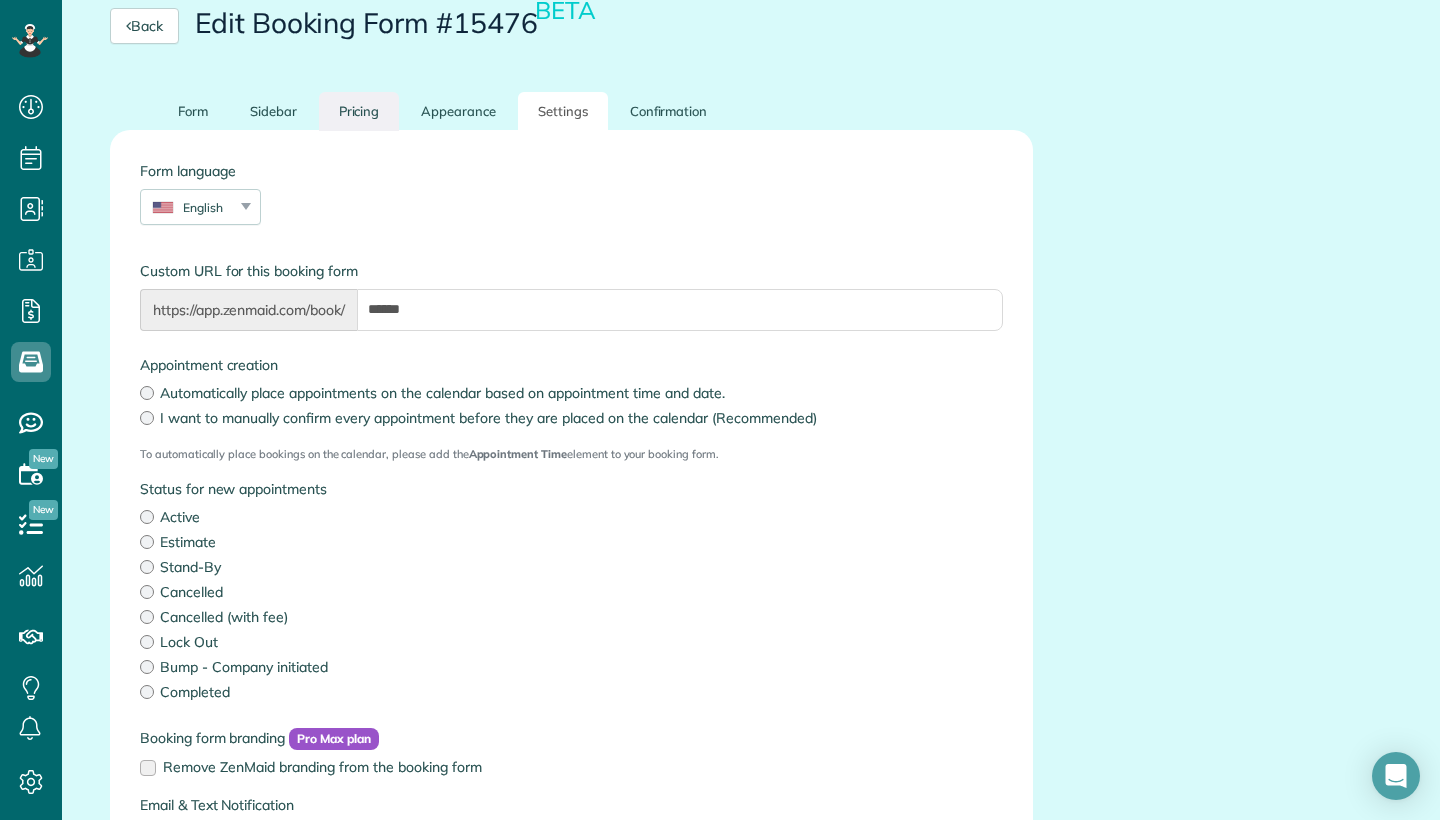 click on "Pricing" at bounding box center [359, 111] 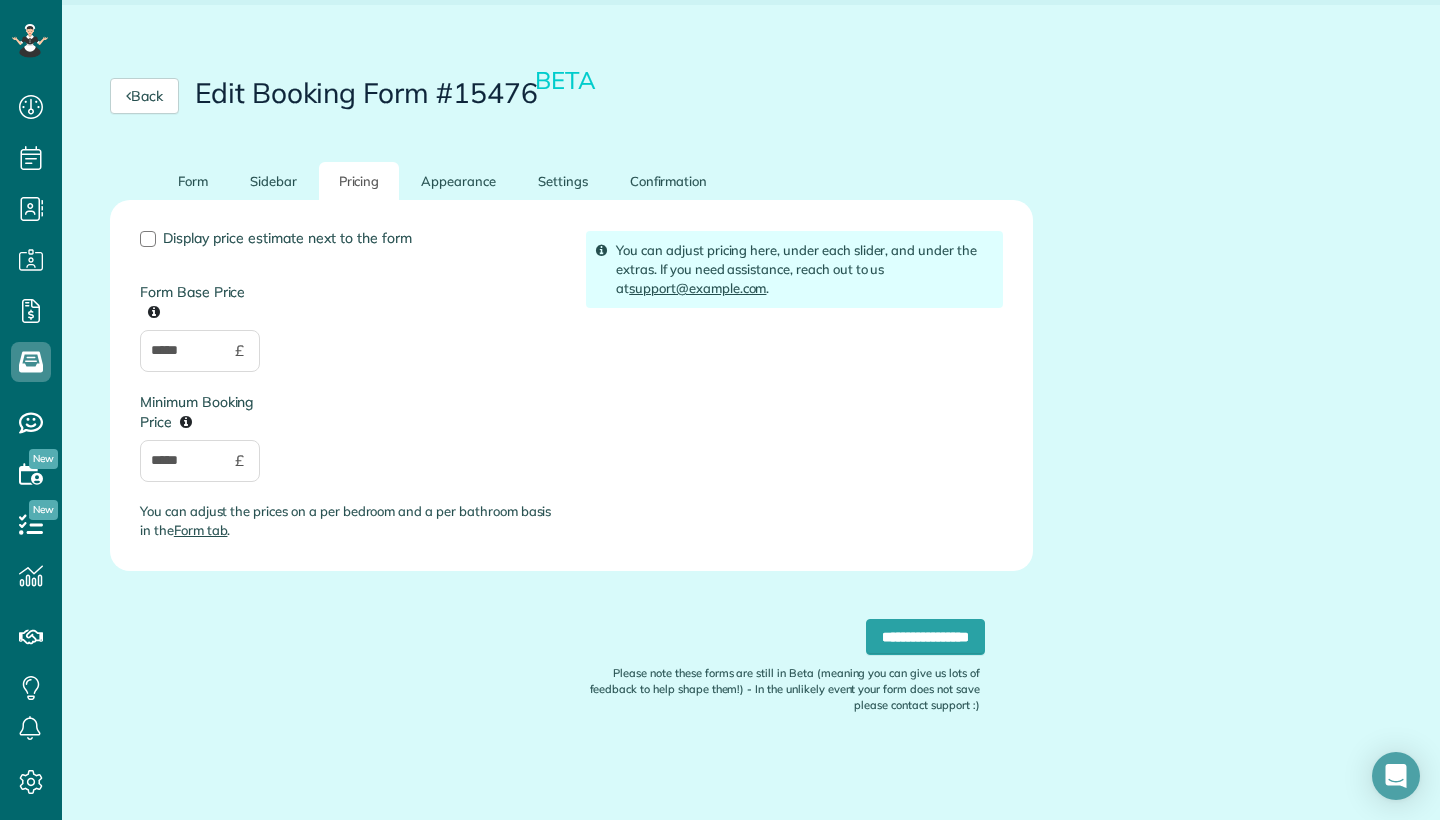 scroll, scrollTop: 223, scrollLeft: 0, axis: vertical 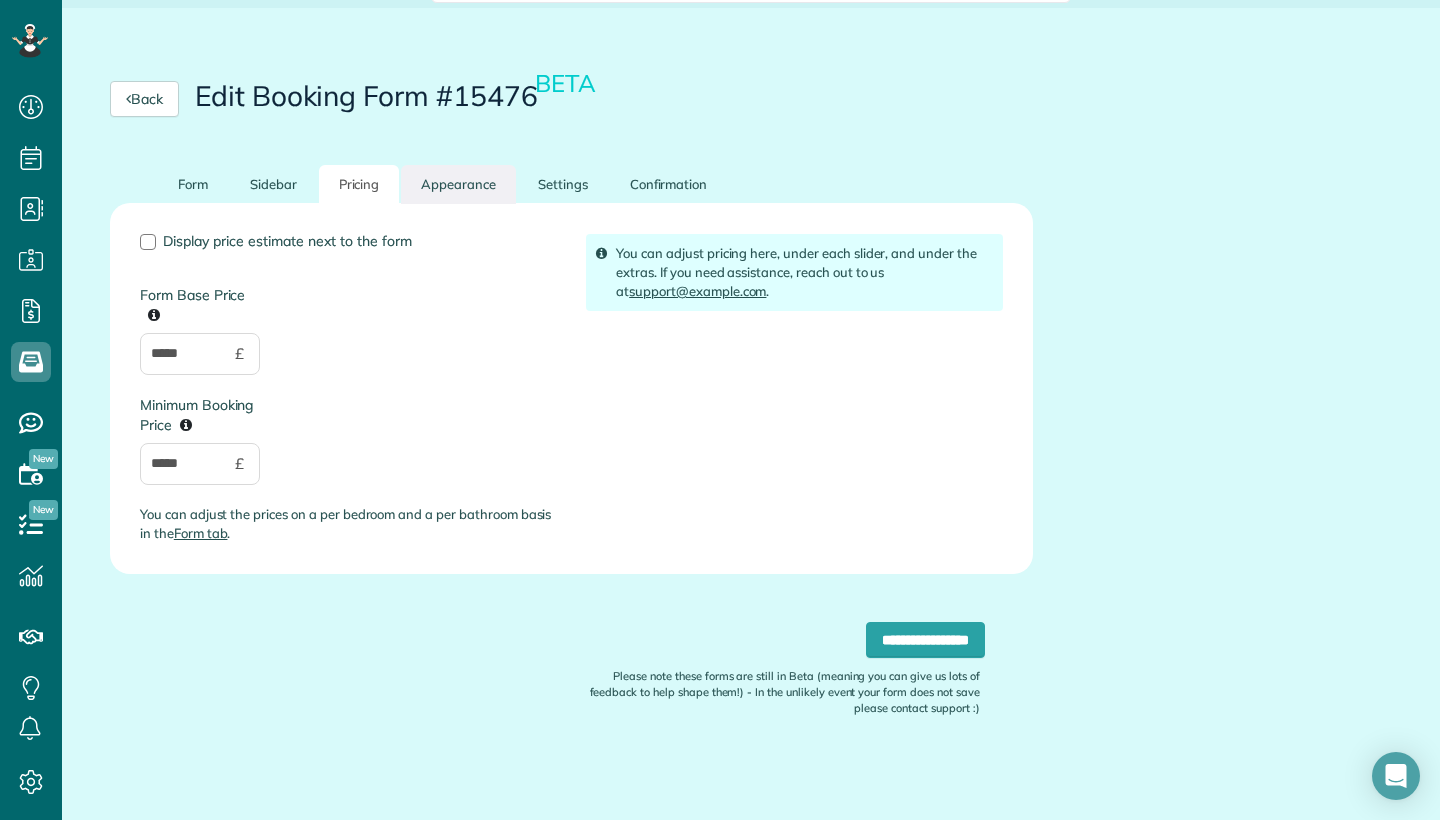 click on "Appearance" at bounding box center (458, 184) 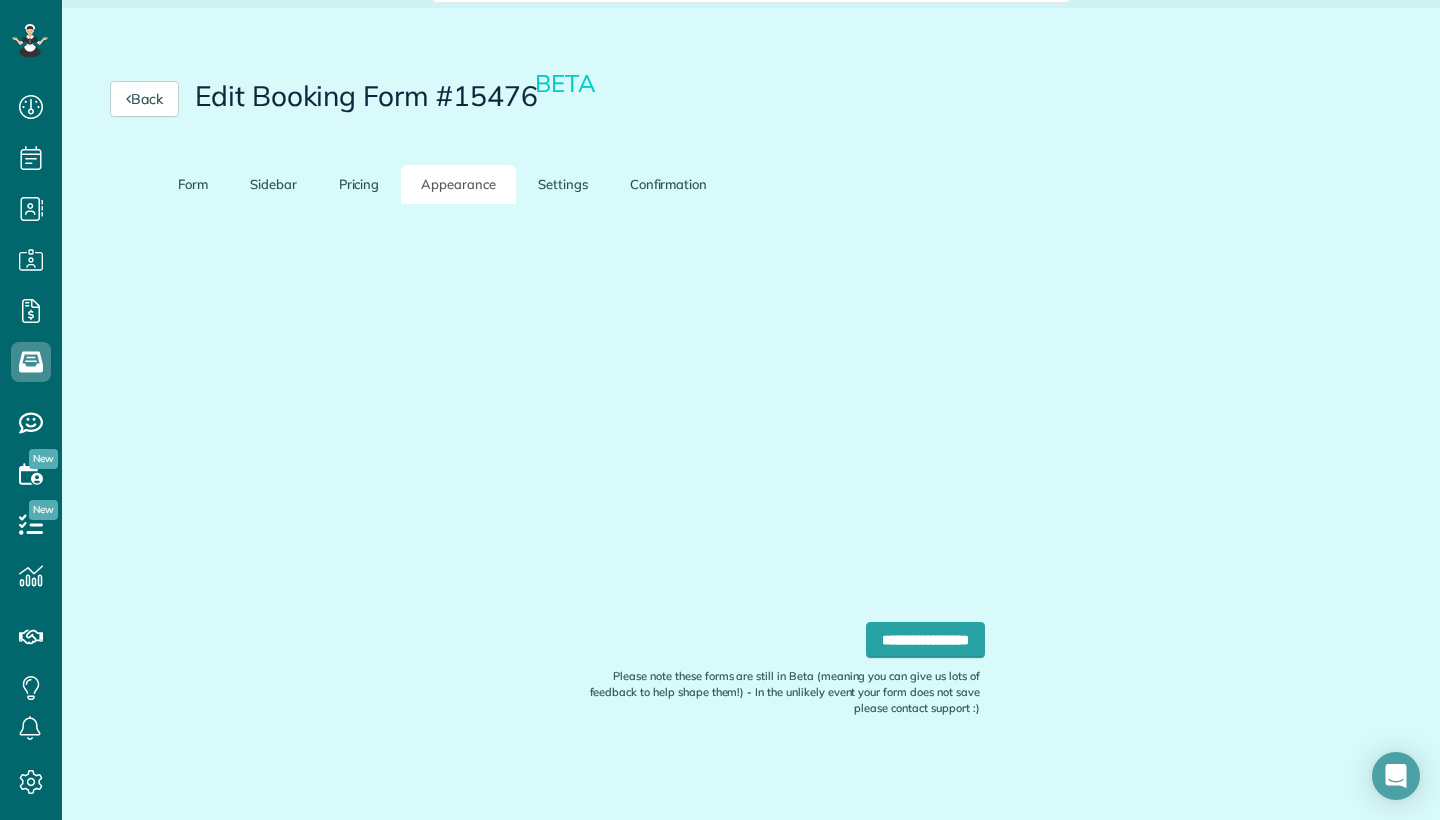 scroll, scrollTop: 212, scrollLeft: 0, axis: vertical 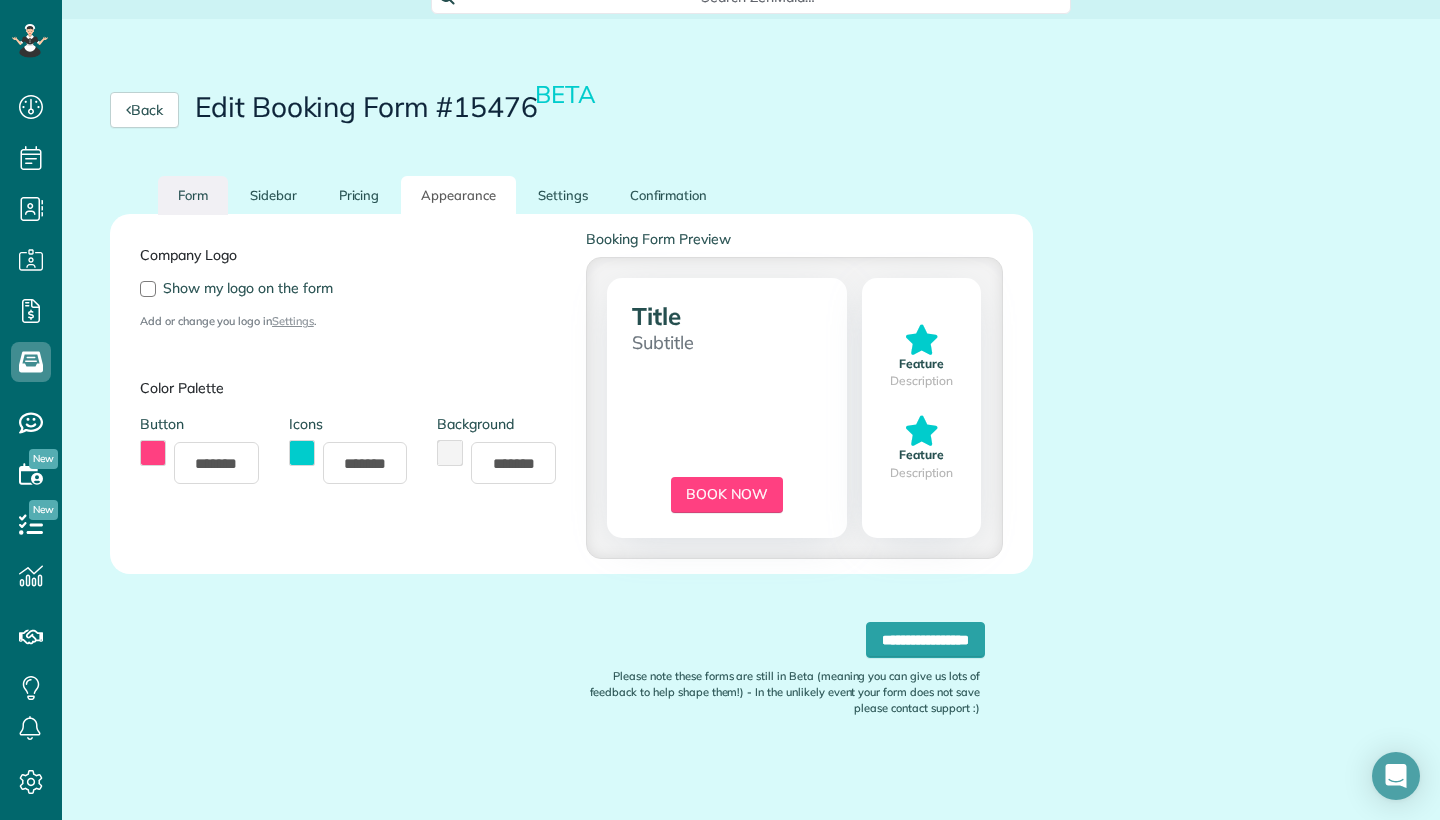 click on "Form" at bounding box center (193, 195) 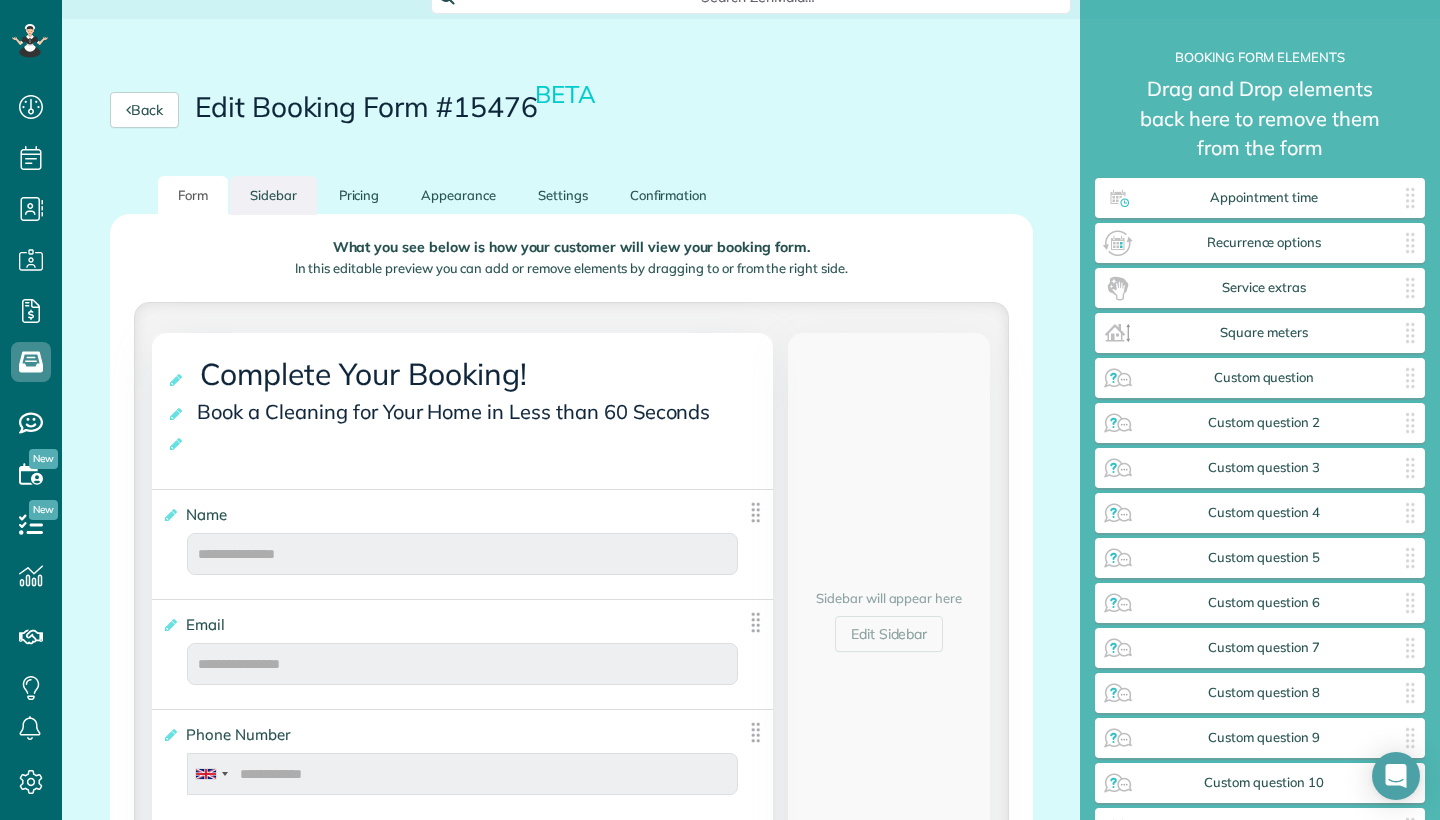 click on "Sidebar" at bounding box center [273, 195] 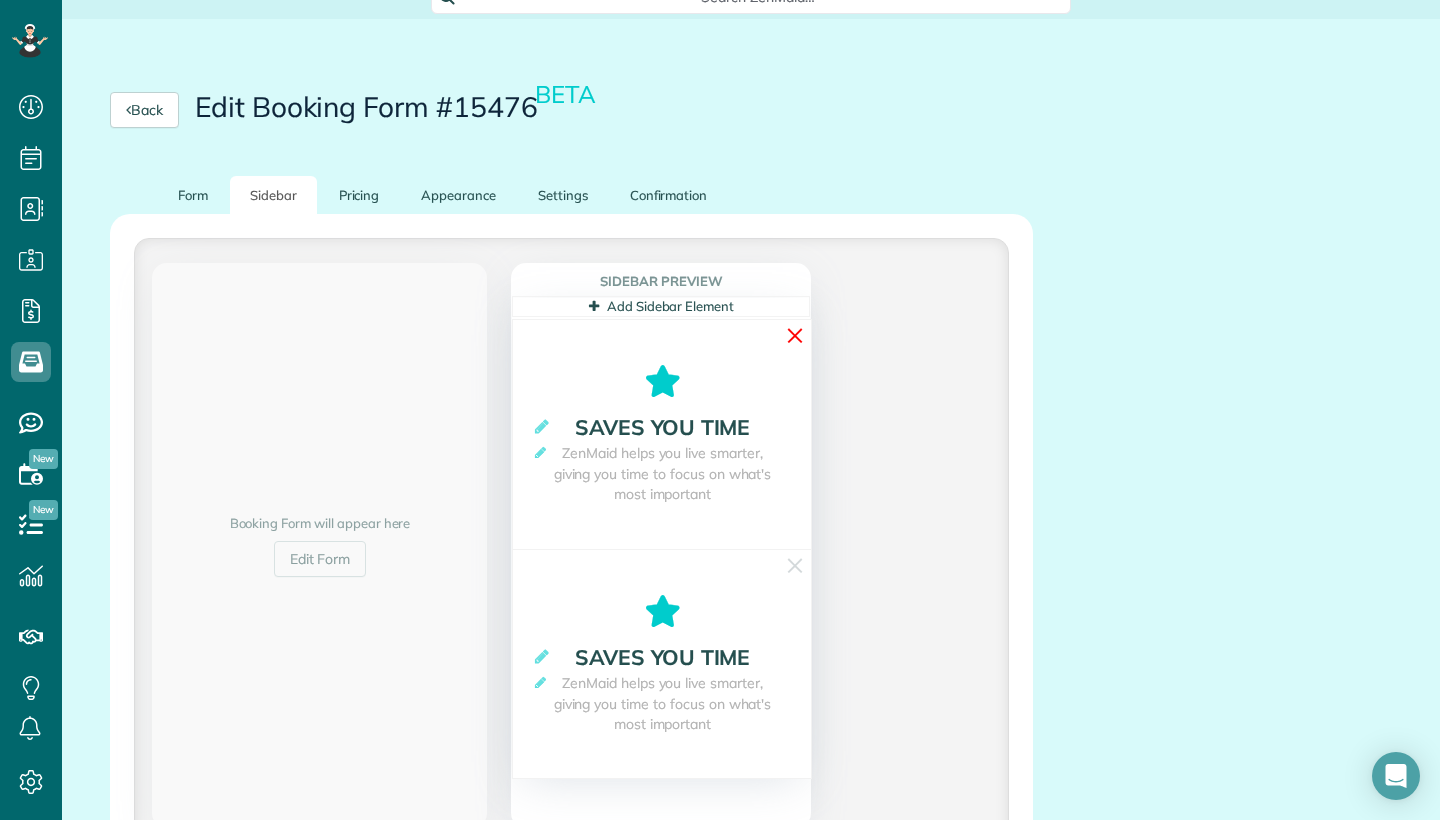click on "✕" at bounding box center [795, 335] 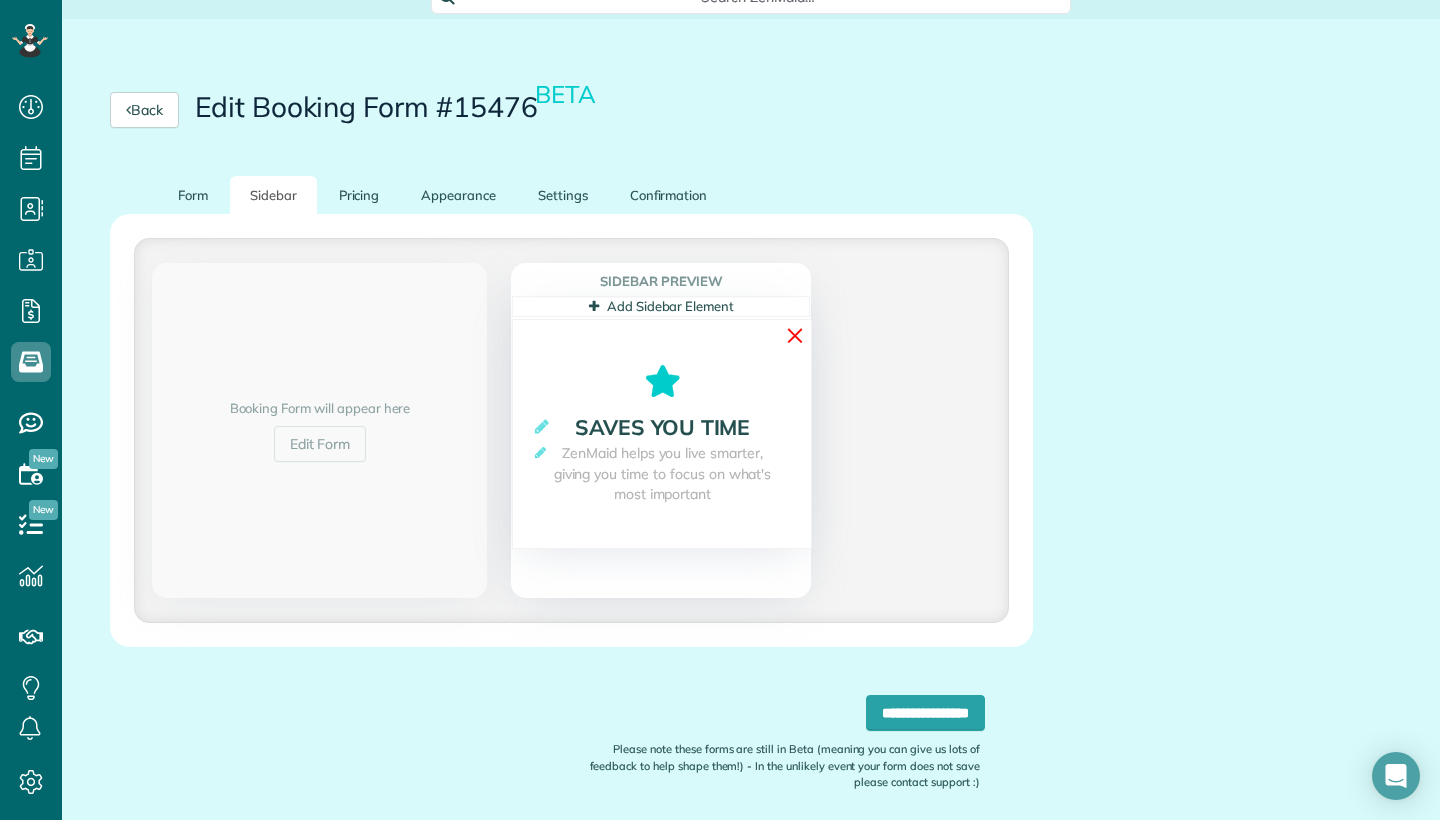 click on "✕" at bounding box center (795, 335) 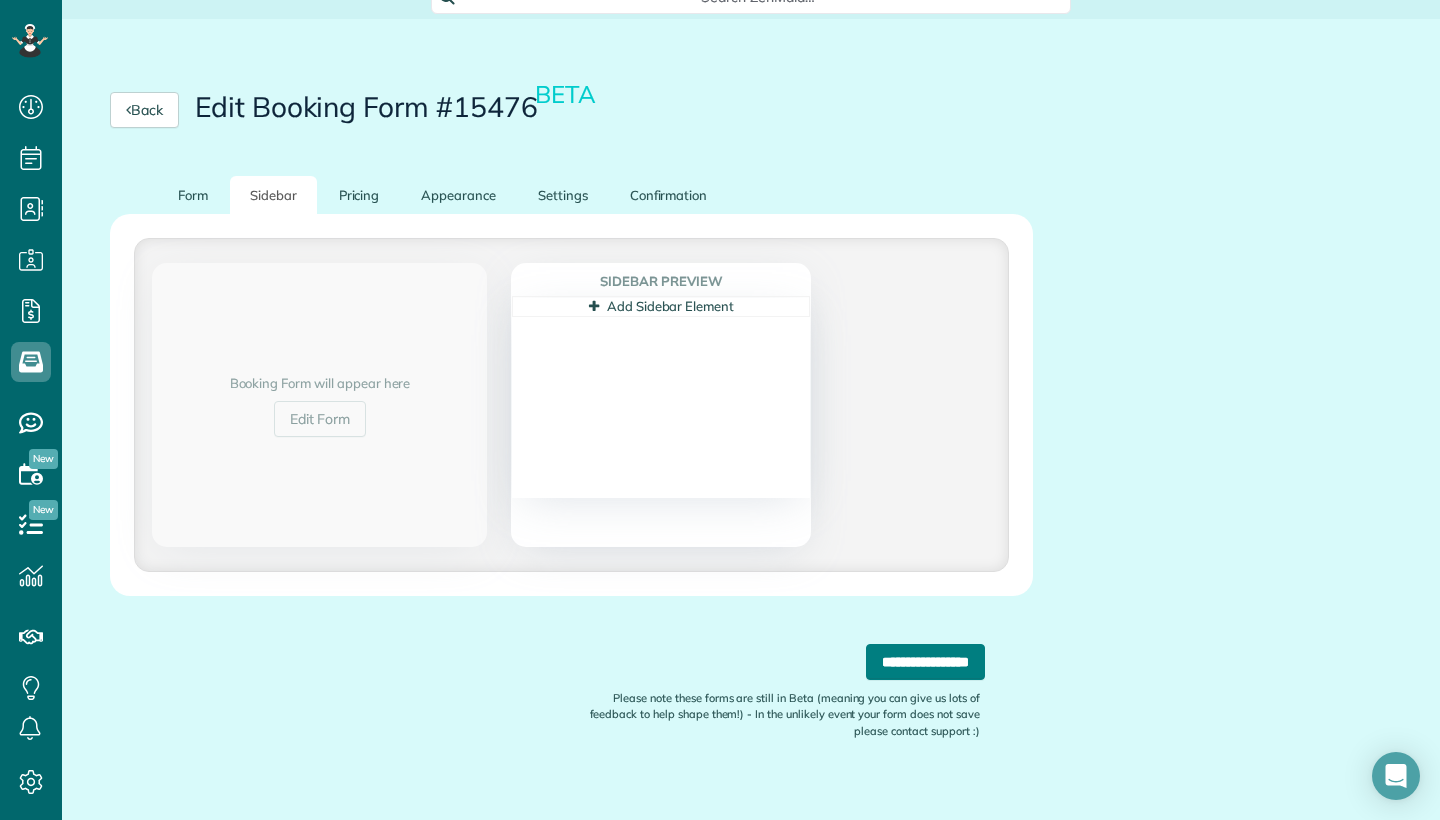 click on "**********" at bounding box center [925, 662] 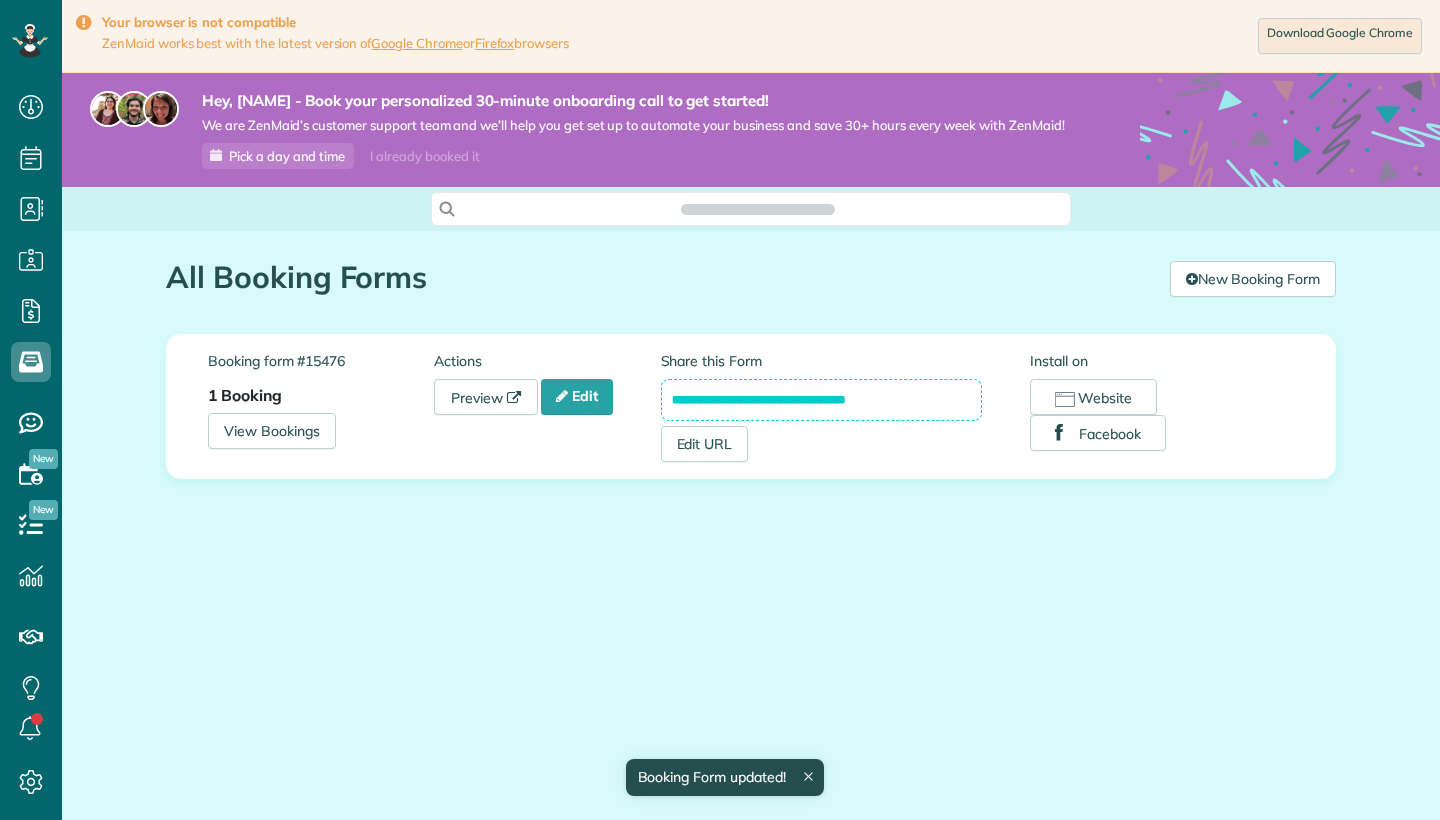 scroll, scrollTop: 0, scrollLeft: 0, axis: both 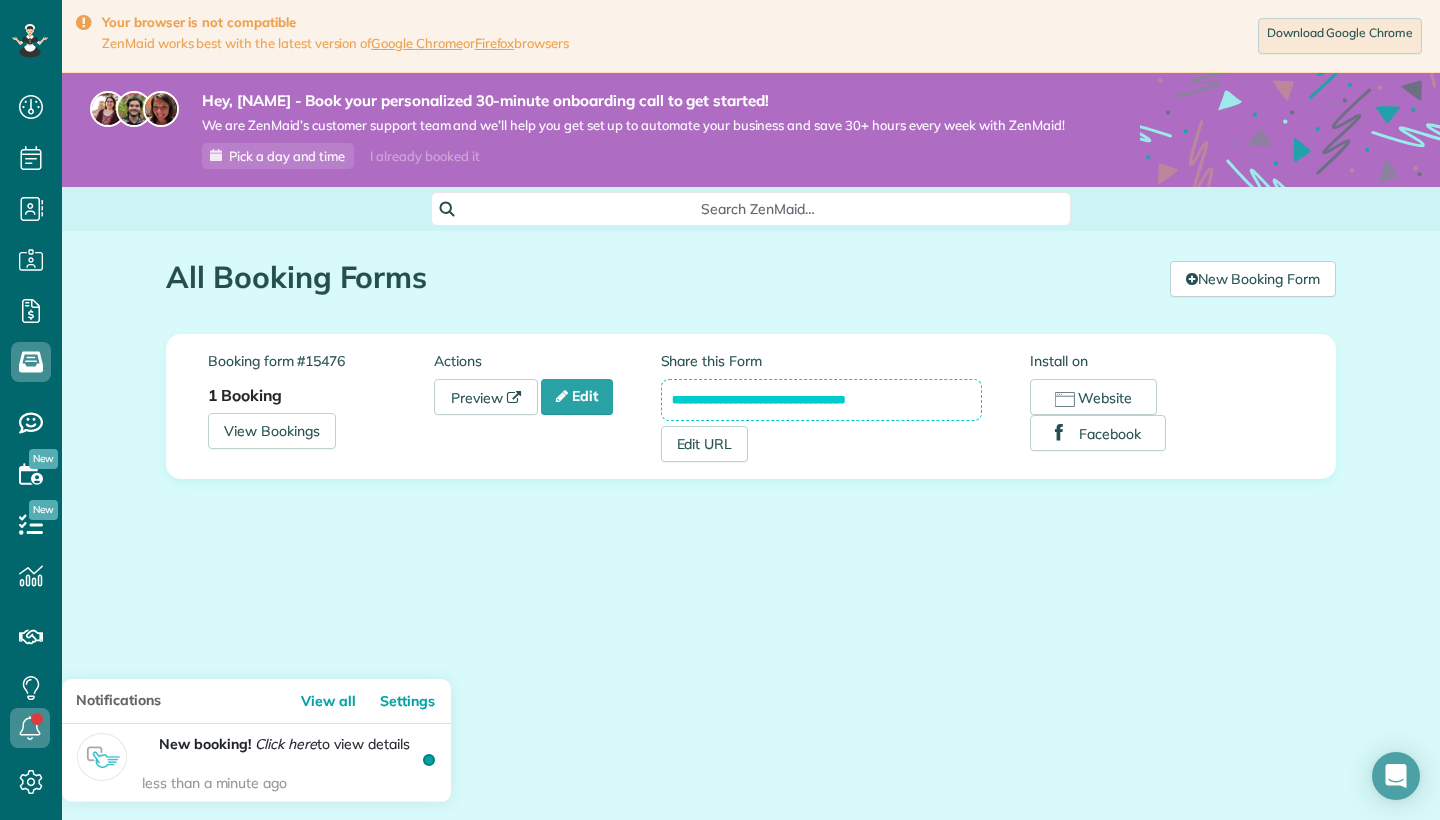 click 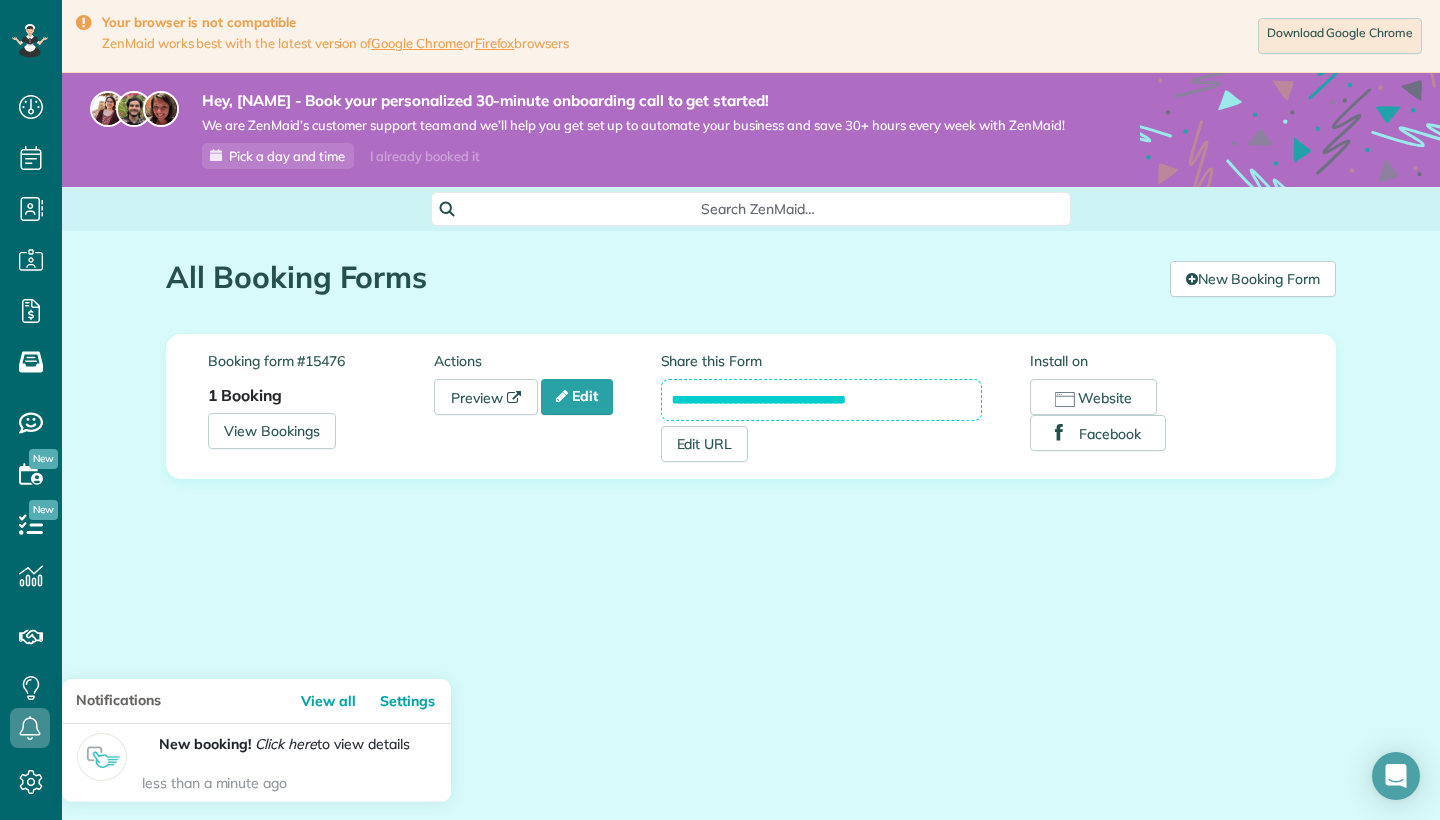 click on "View all
Settings" at bounding box center (333, 701) 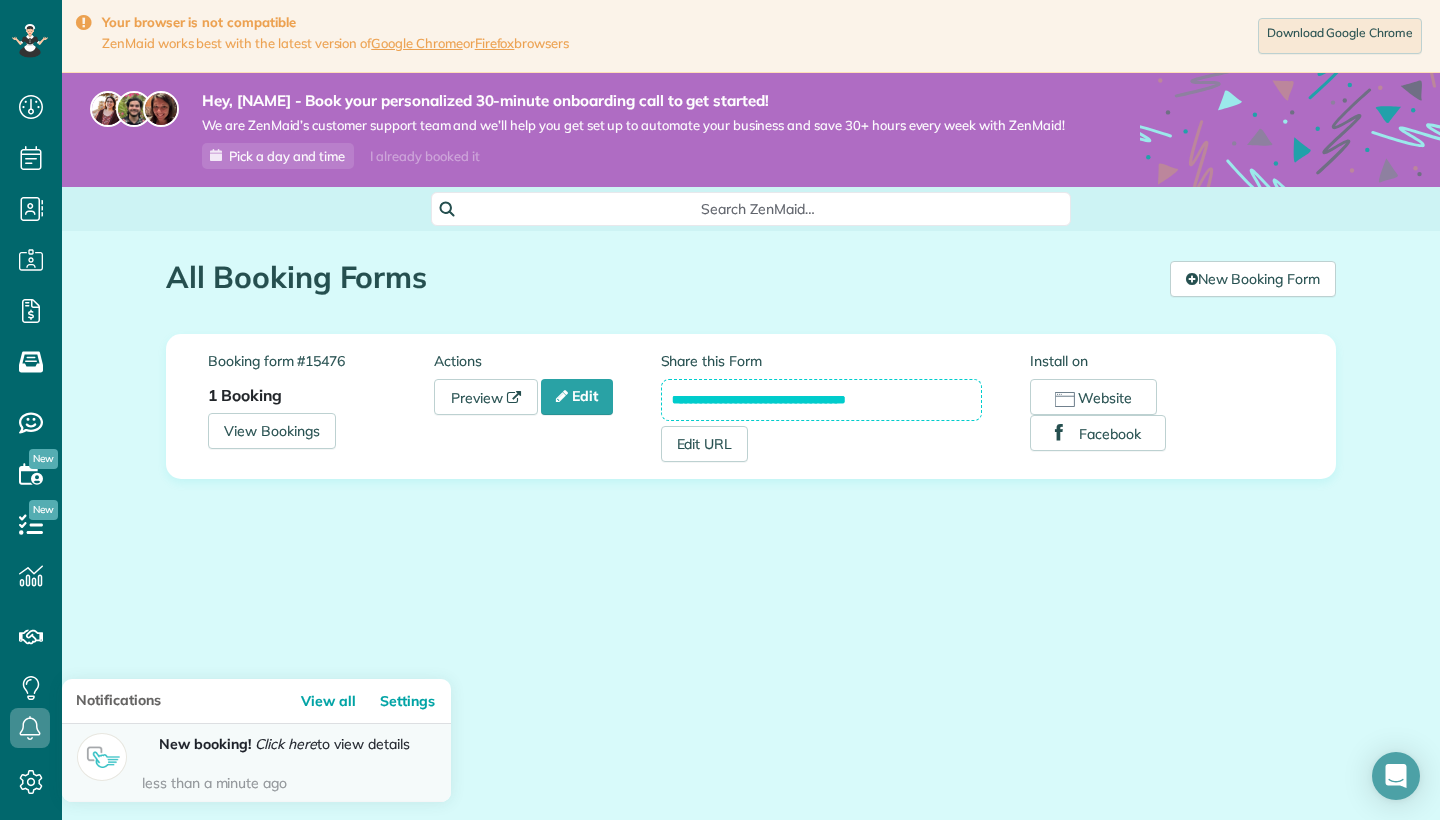 click on "New booking!" at bounding box center [205, 744] 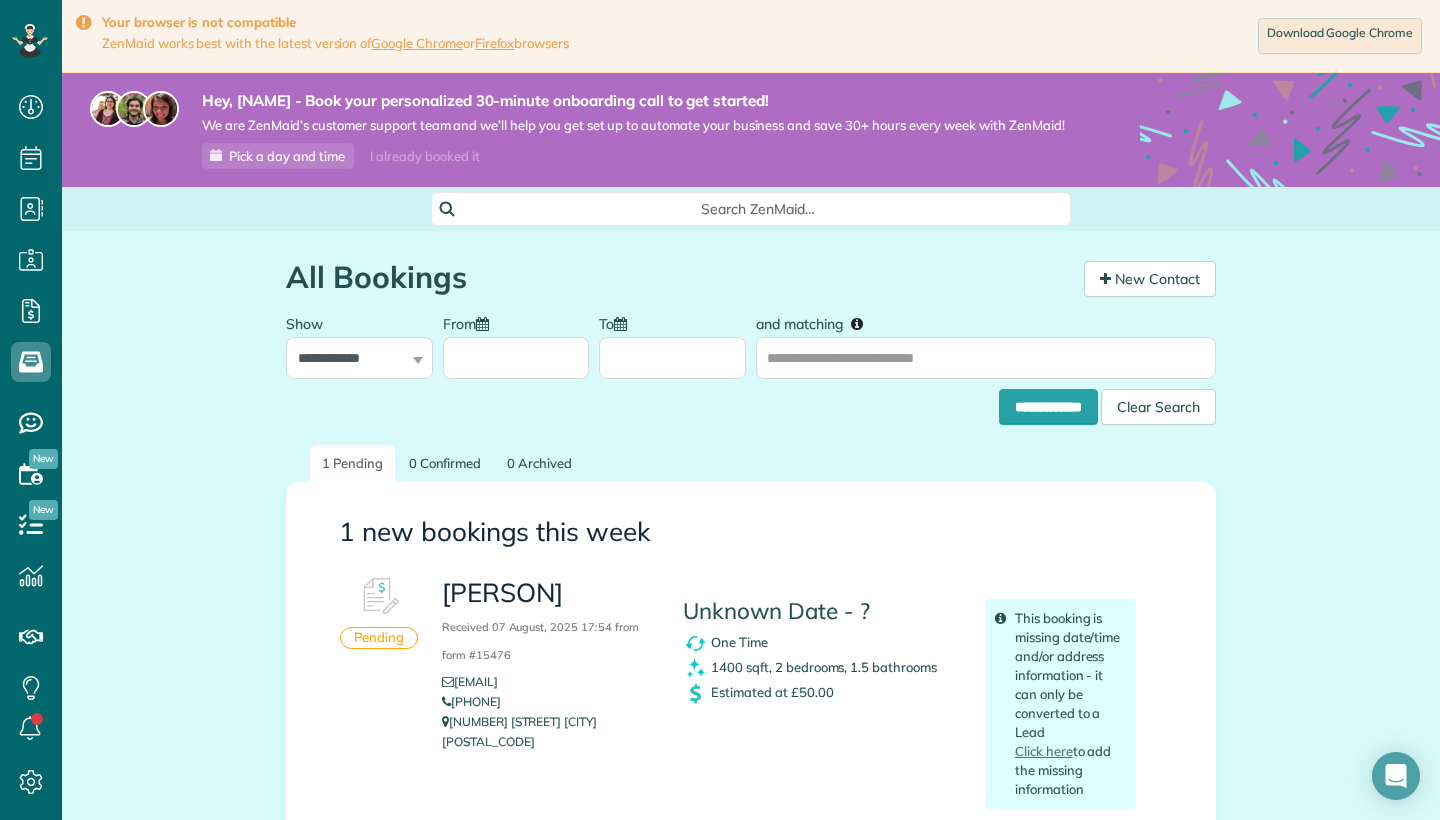 scroll, scrollTop: 0, scrollLeft: 0, axis: both 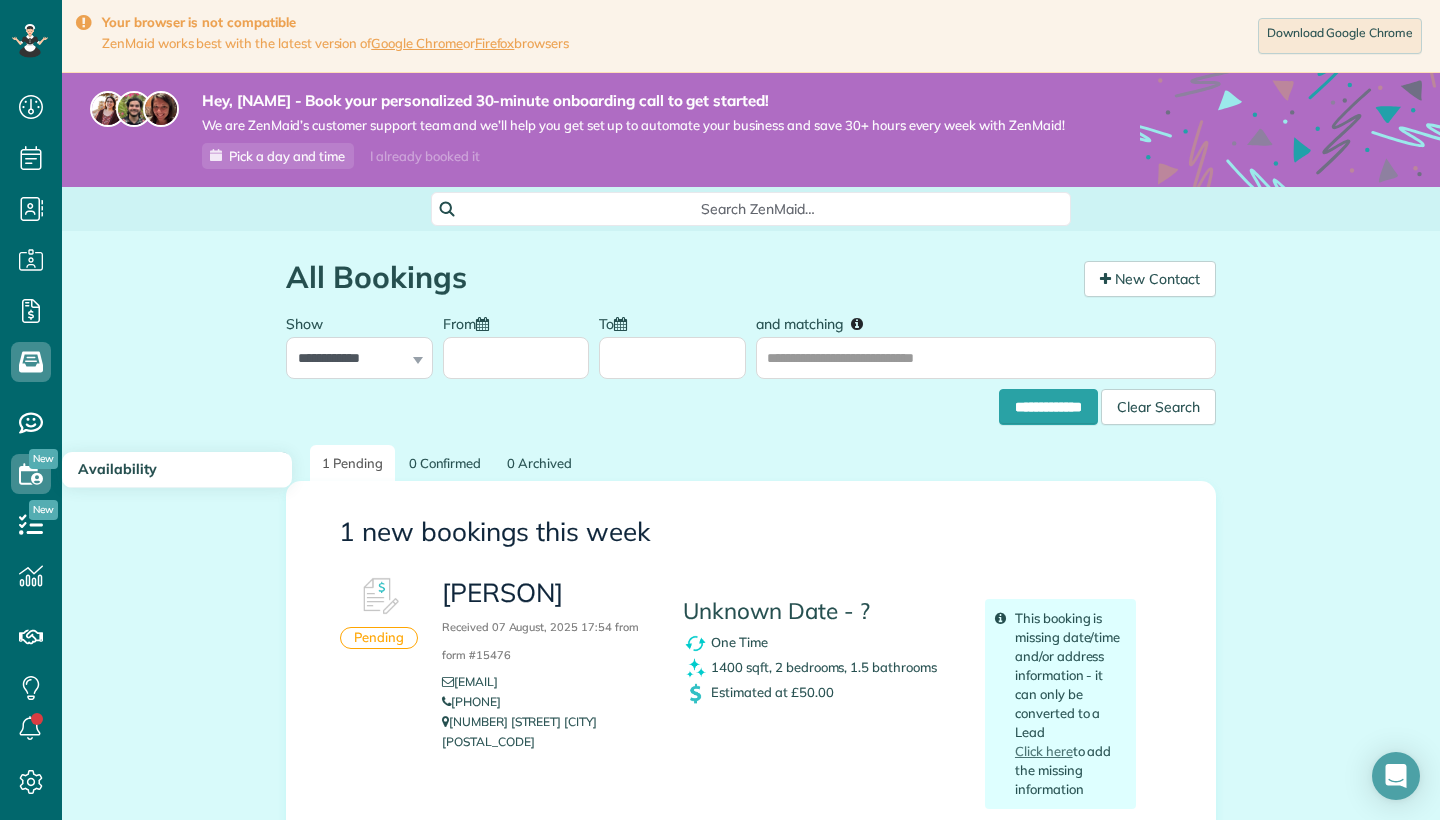 click 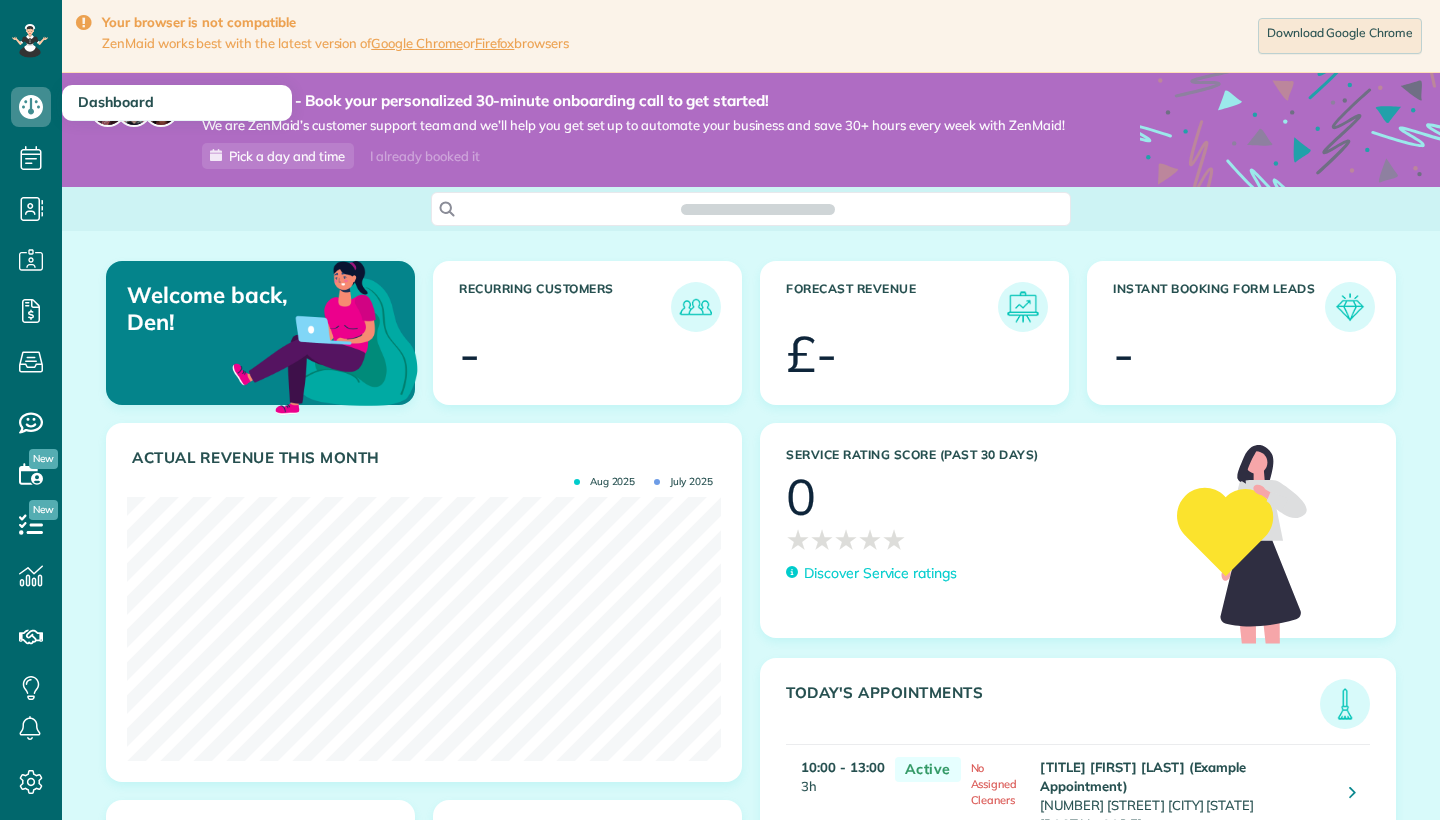 scroll, scrollTop: 0, scrollLeft: 0, axis: both 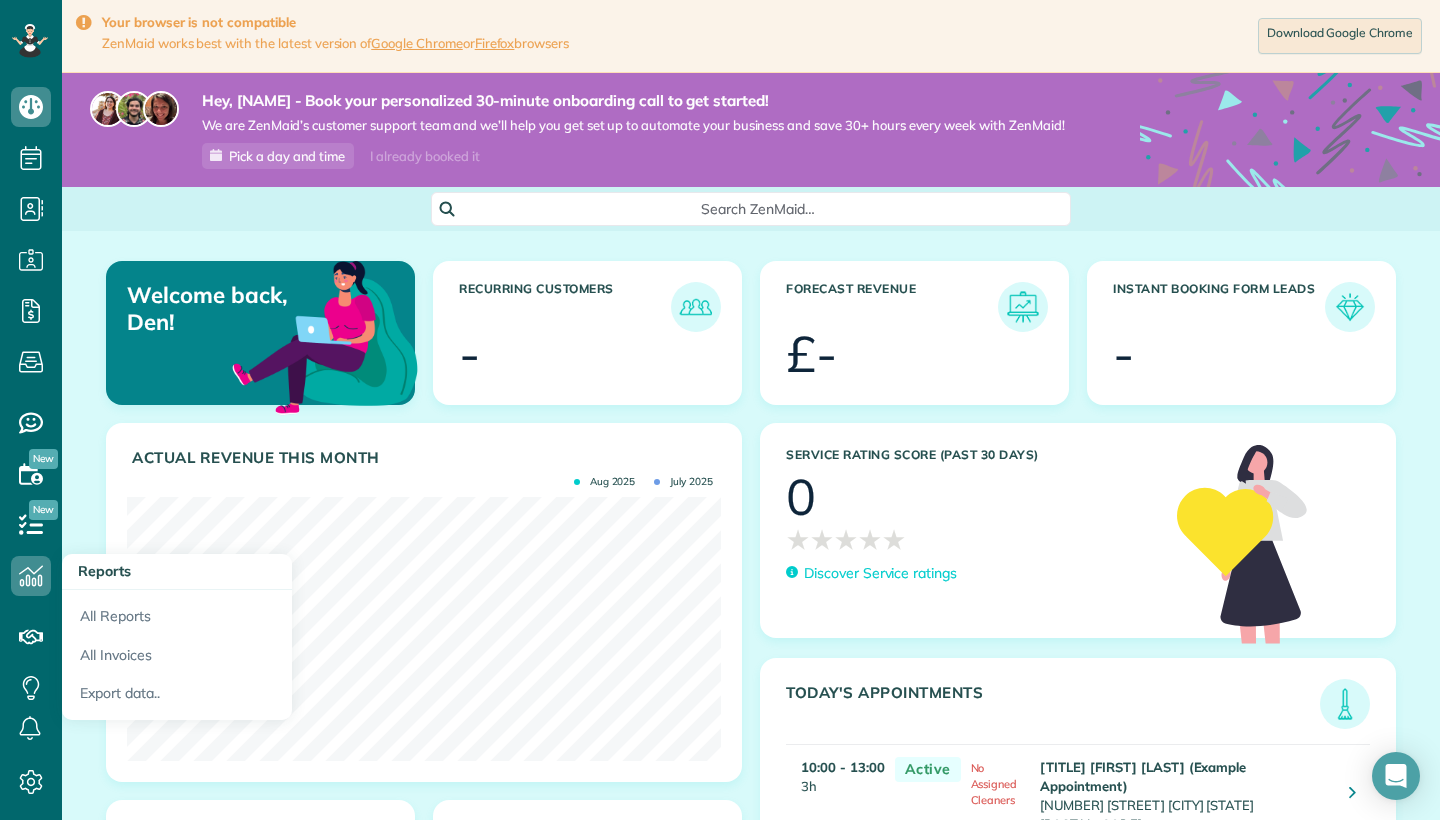 click 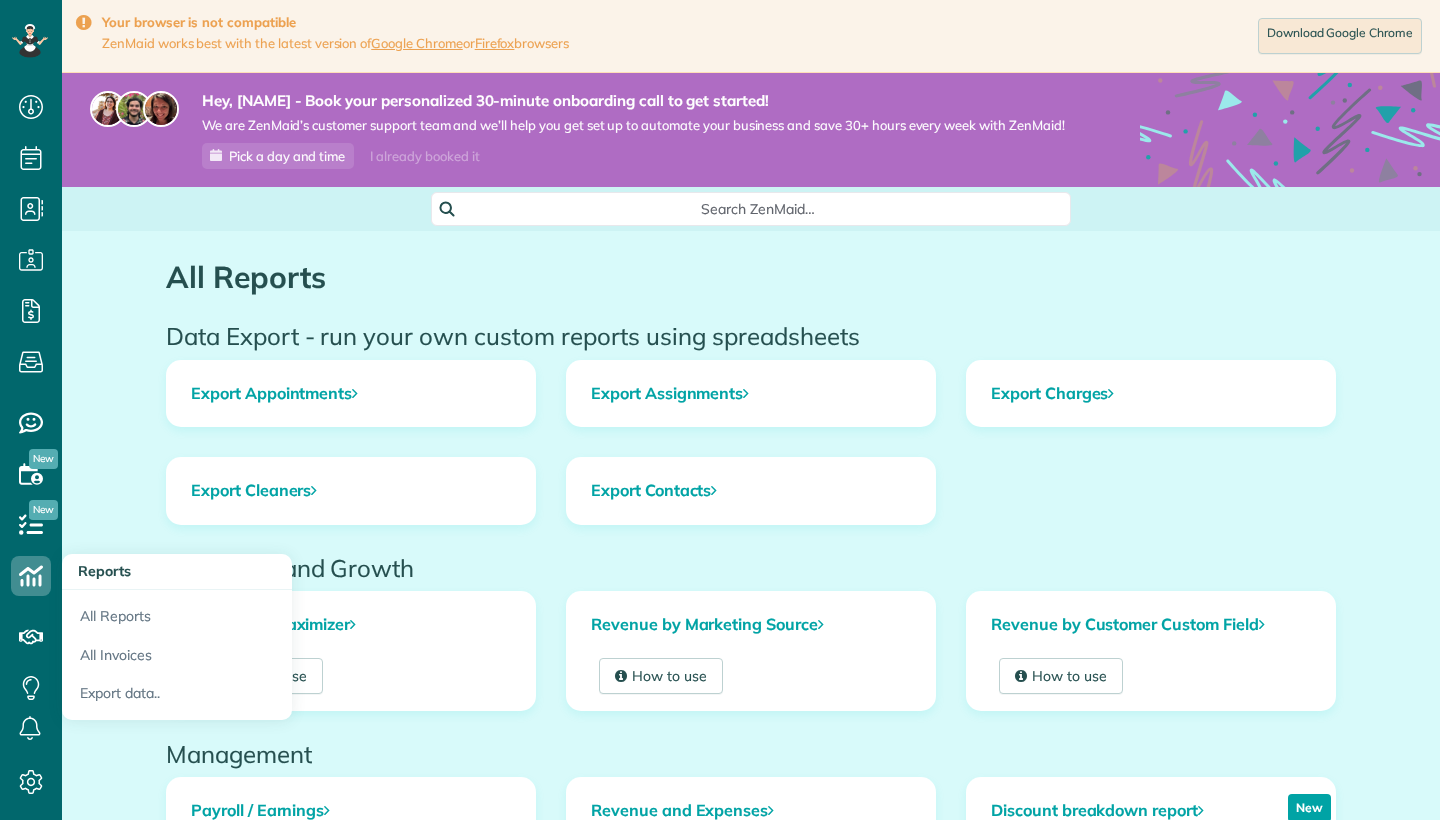 scroll, scrollTop: 0, scrollLeft: 0, axis: both 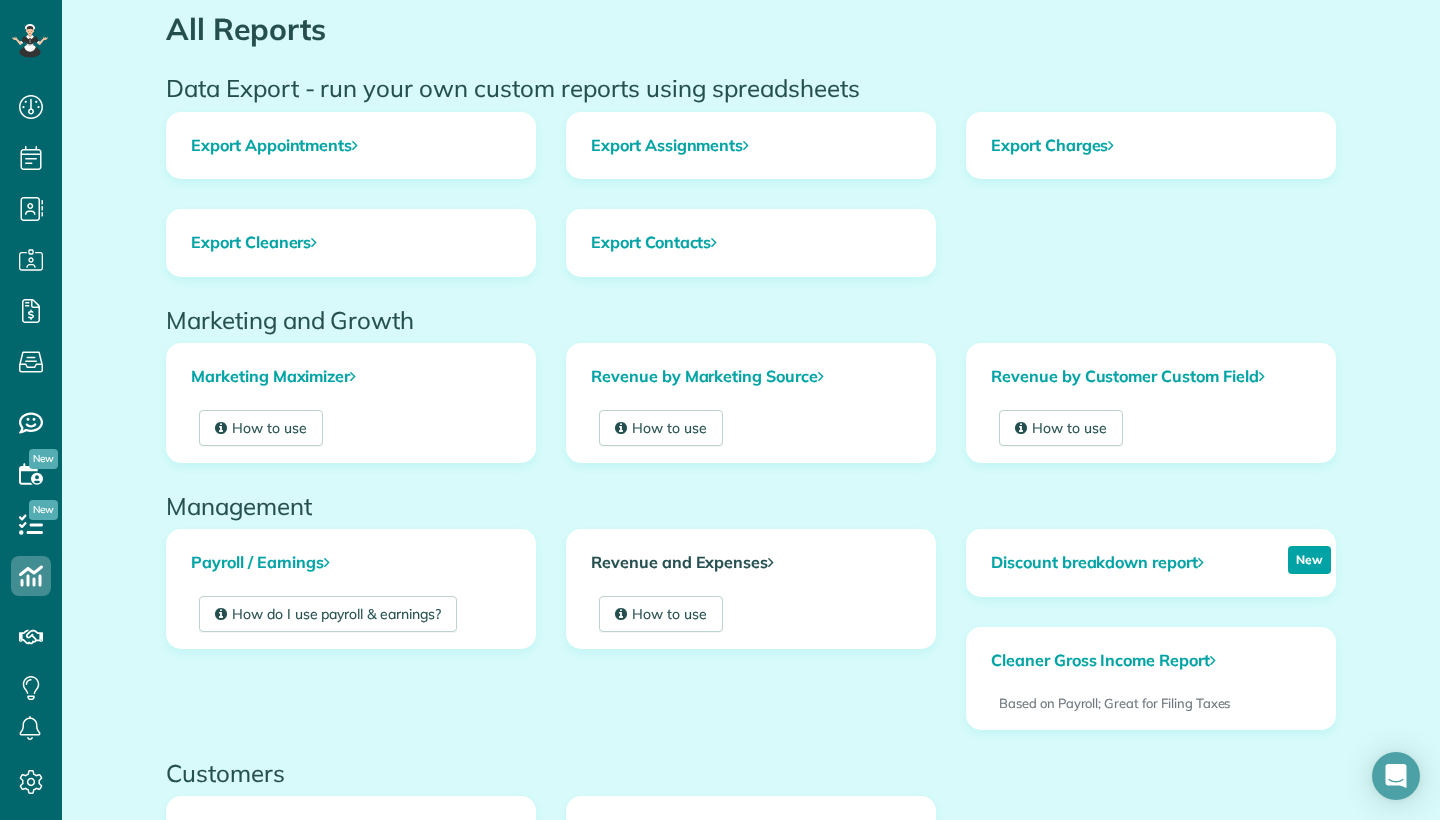 click on "Revenue and Expenses" at bounding box center [751, 563] 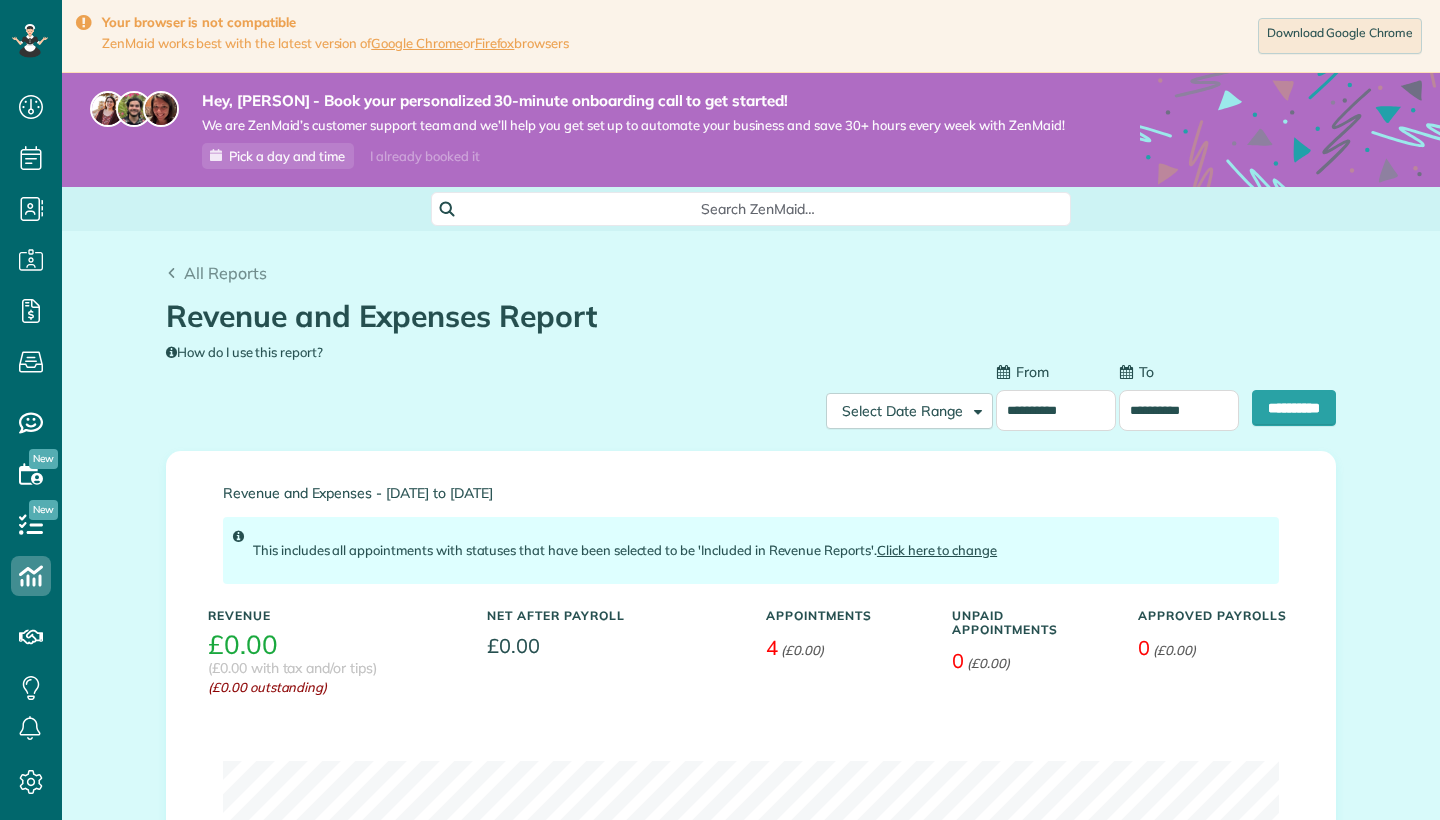 scroll, scrollTop: 0, scrollLeft: 0, axis: both 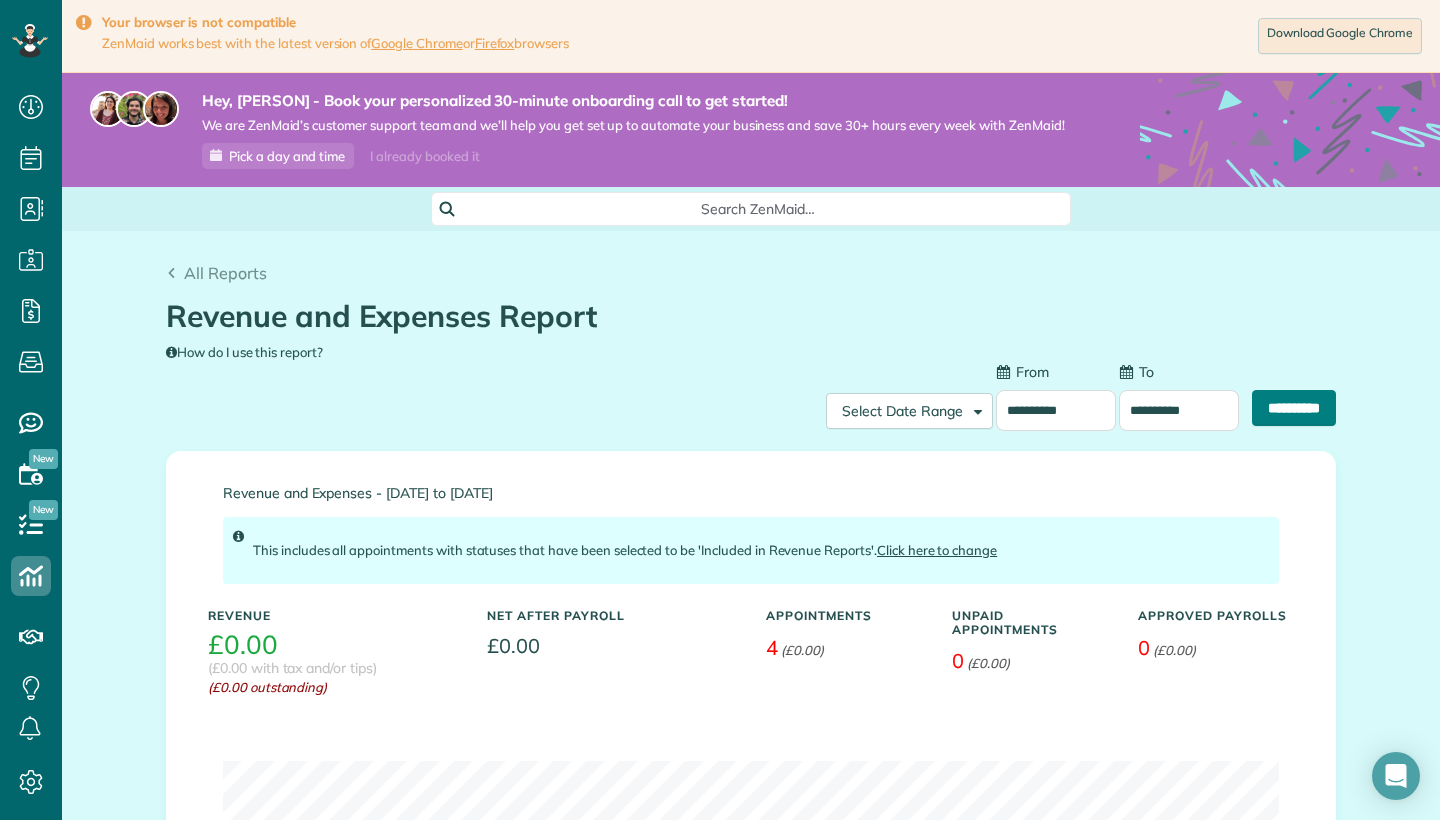 click on "**********" at bounding box center (1294, 408) 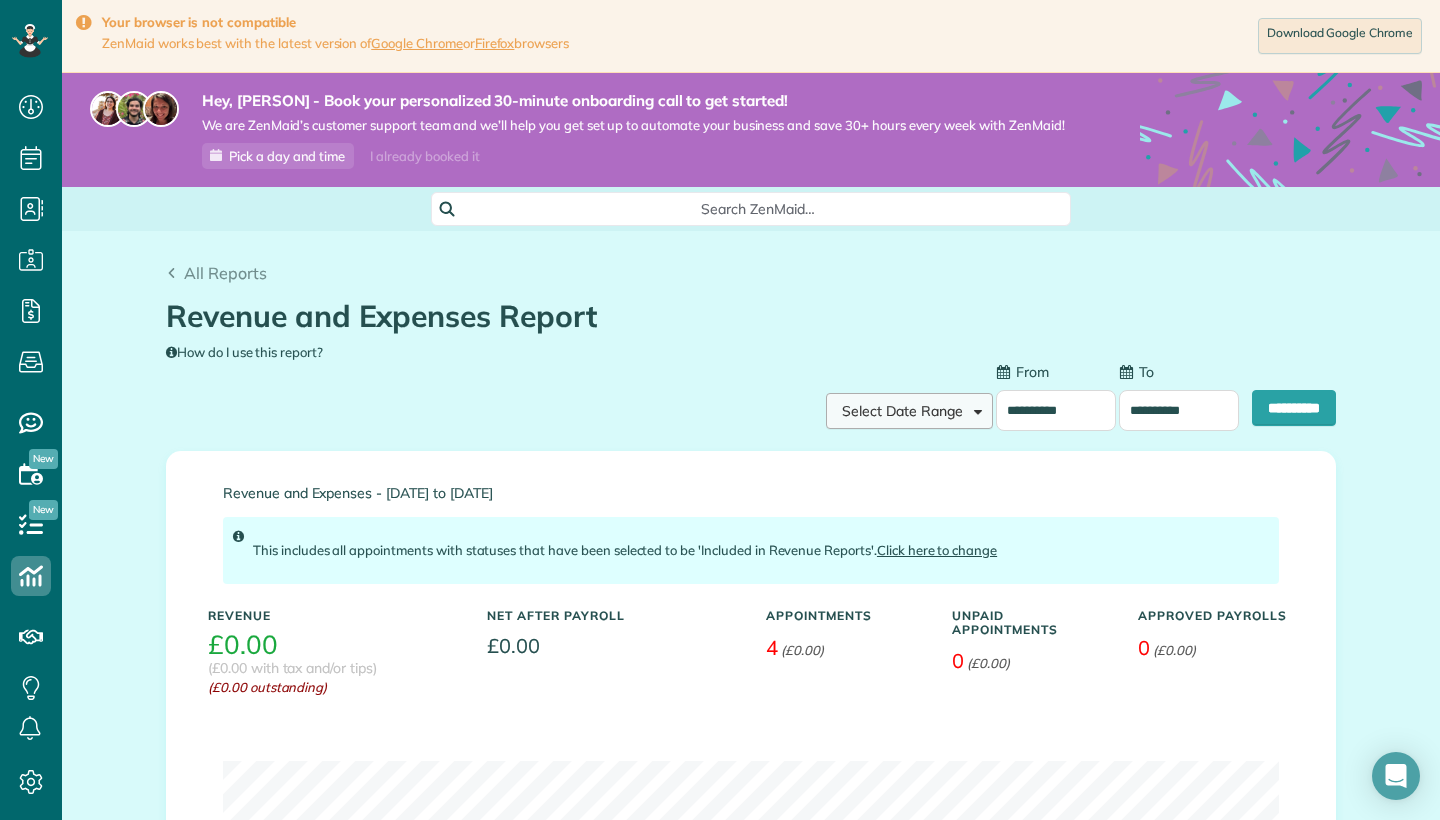 click on "Select Date Range" at bounding box center (902, 411) 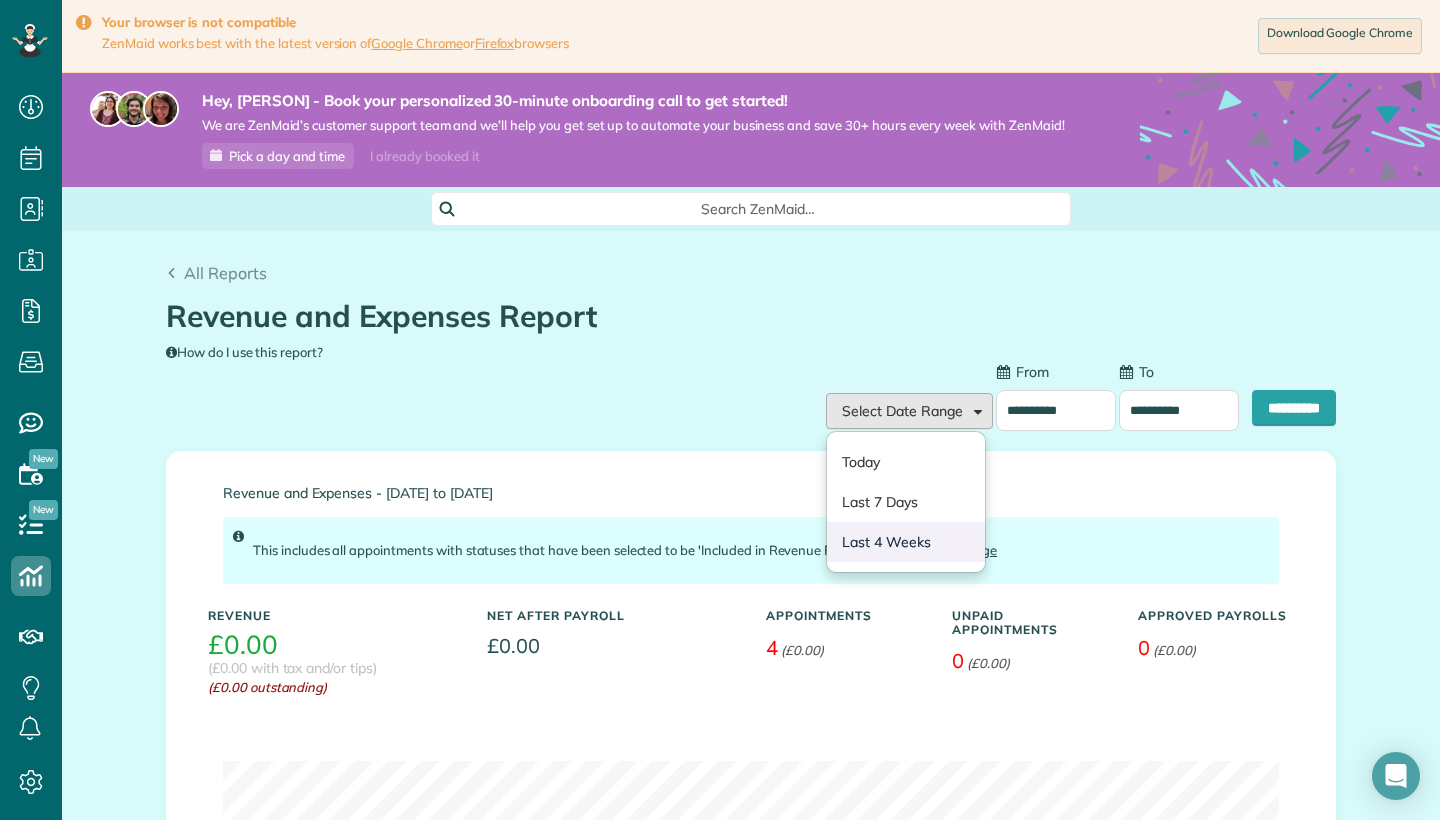 click on "Last 4 Weeks" at bounding box center (906, 542) 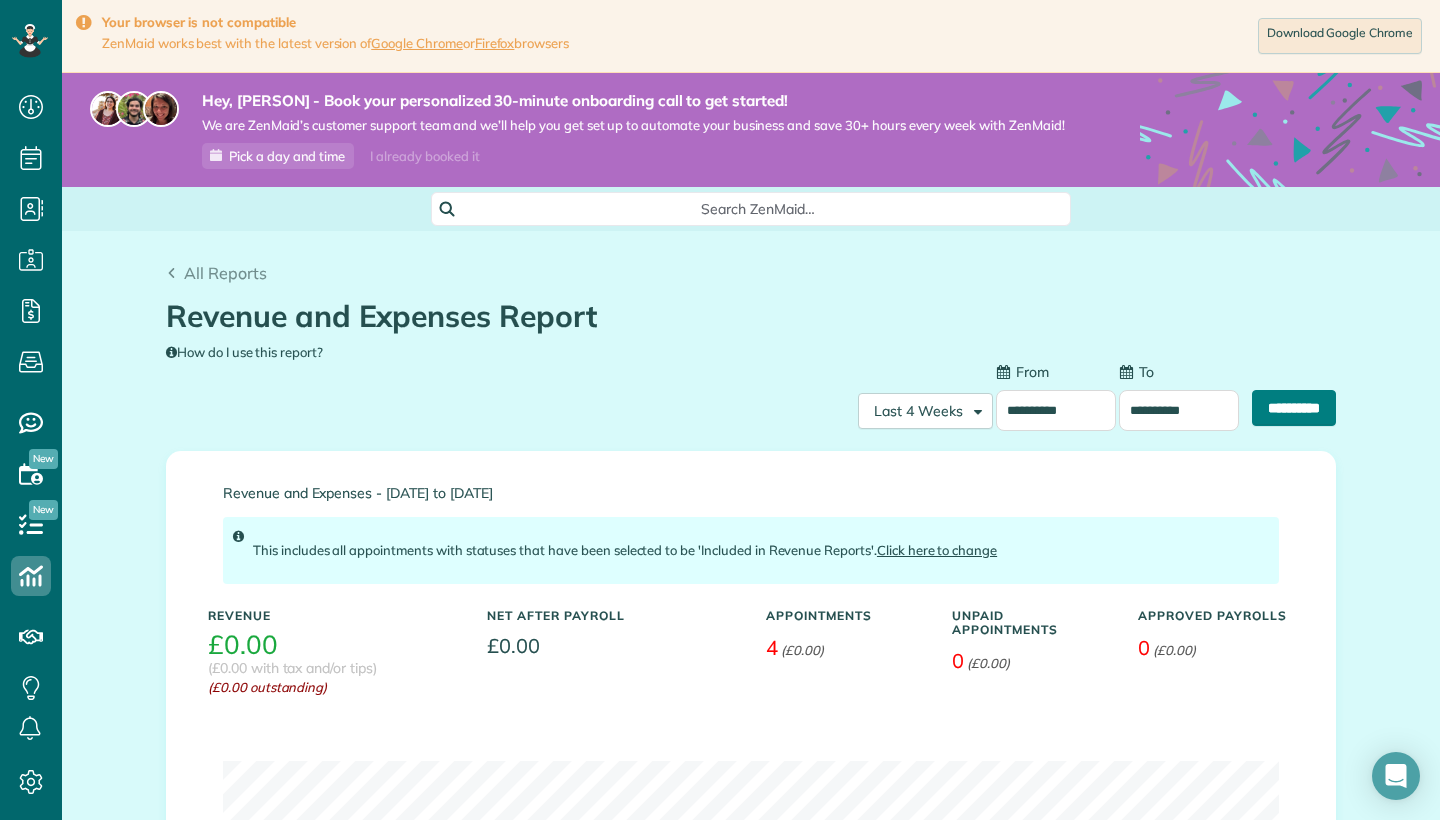 click on "**********" at bounding box center [1294, 408] 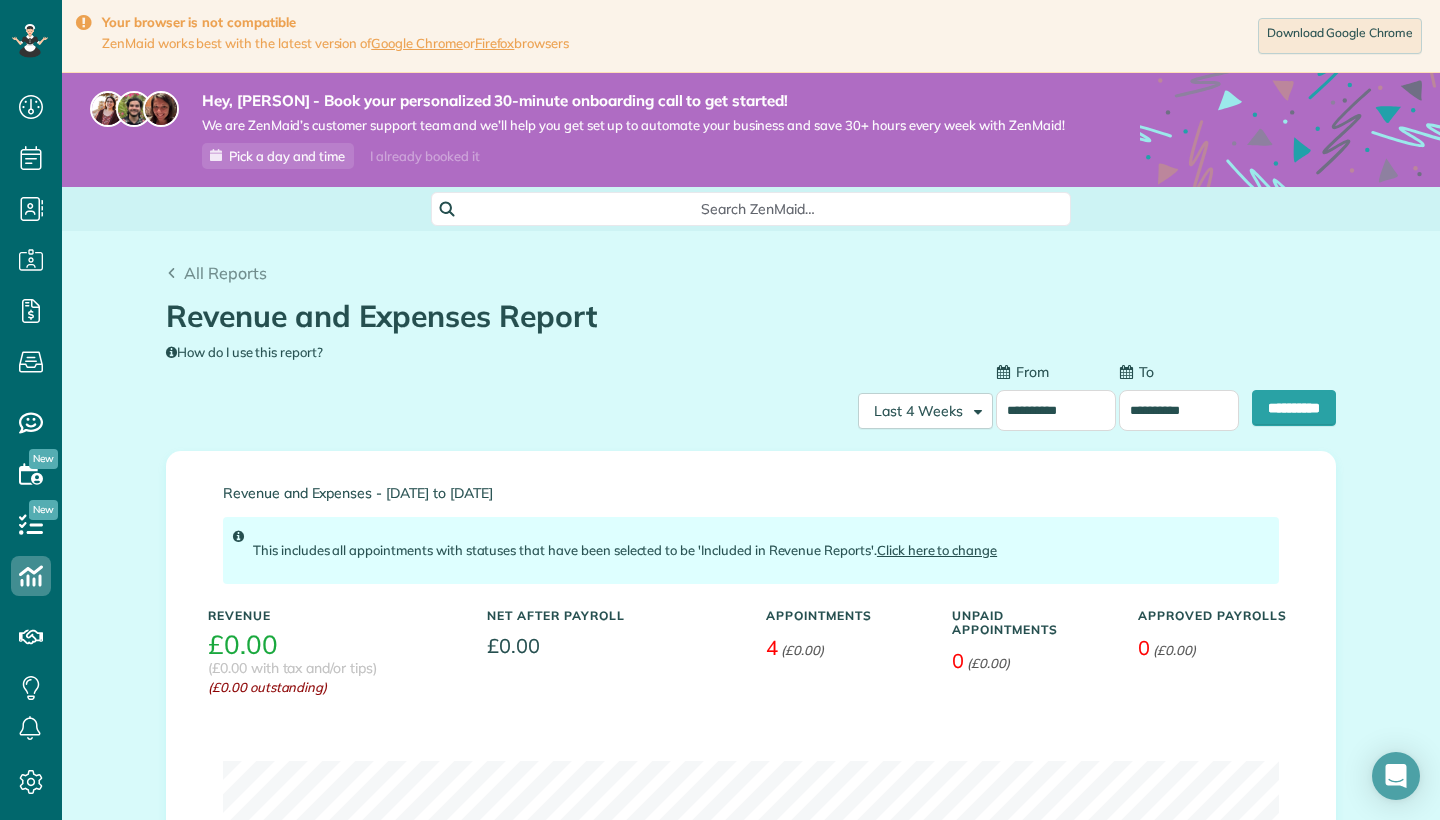scroll, scrollTop: 0, scrollLeft: 0, axis: both 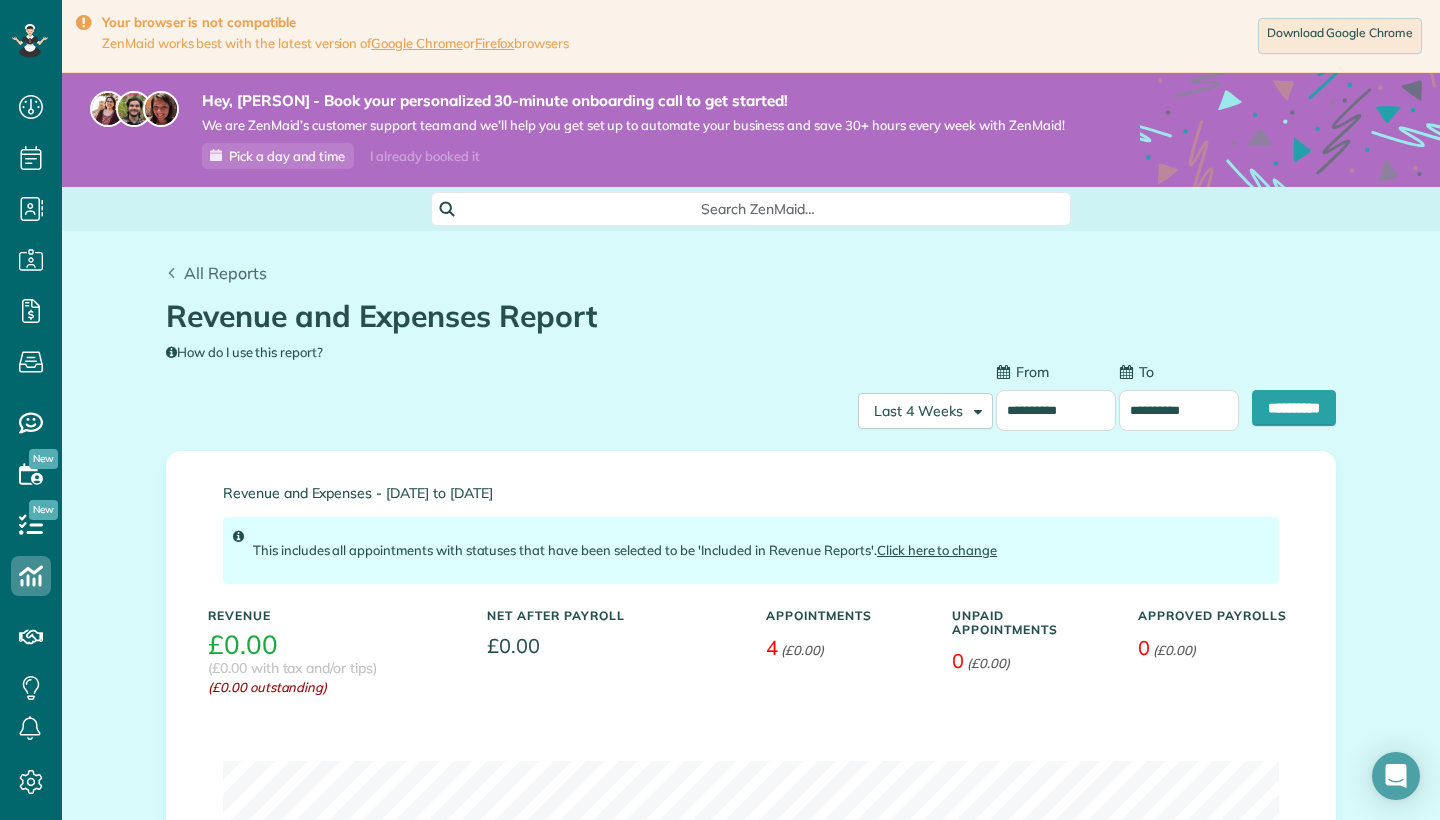 click on "All Reports" at bounding box center [225, 273] 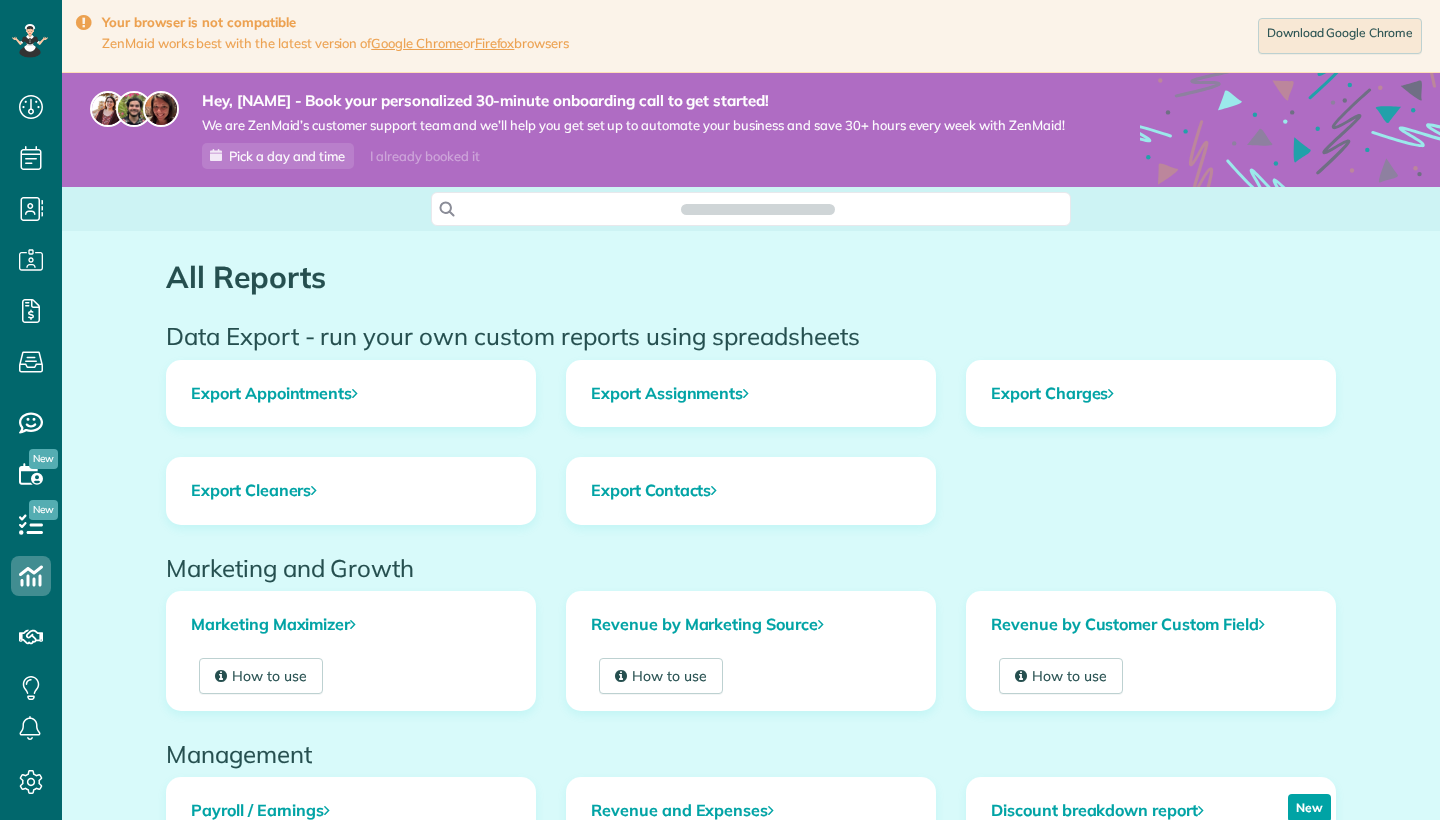 scroll, scrollTop: 0, scrollLeft: 0, axis: both 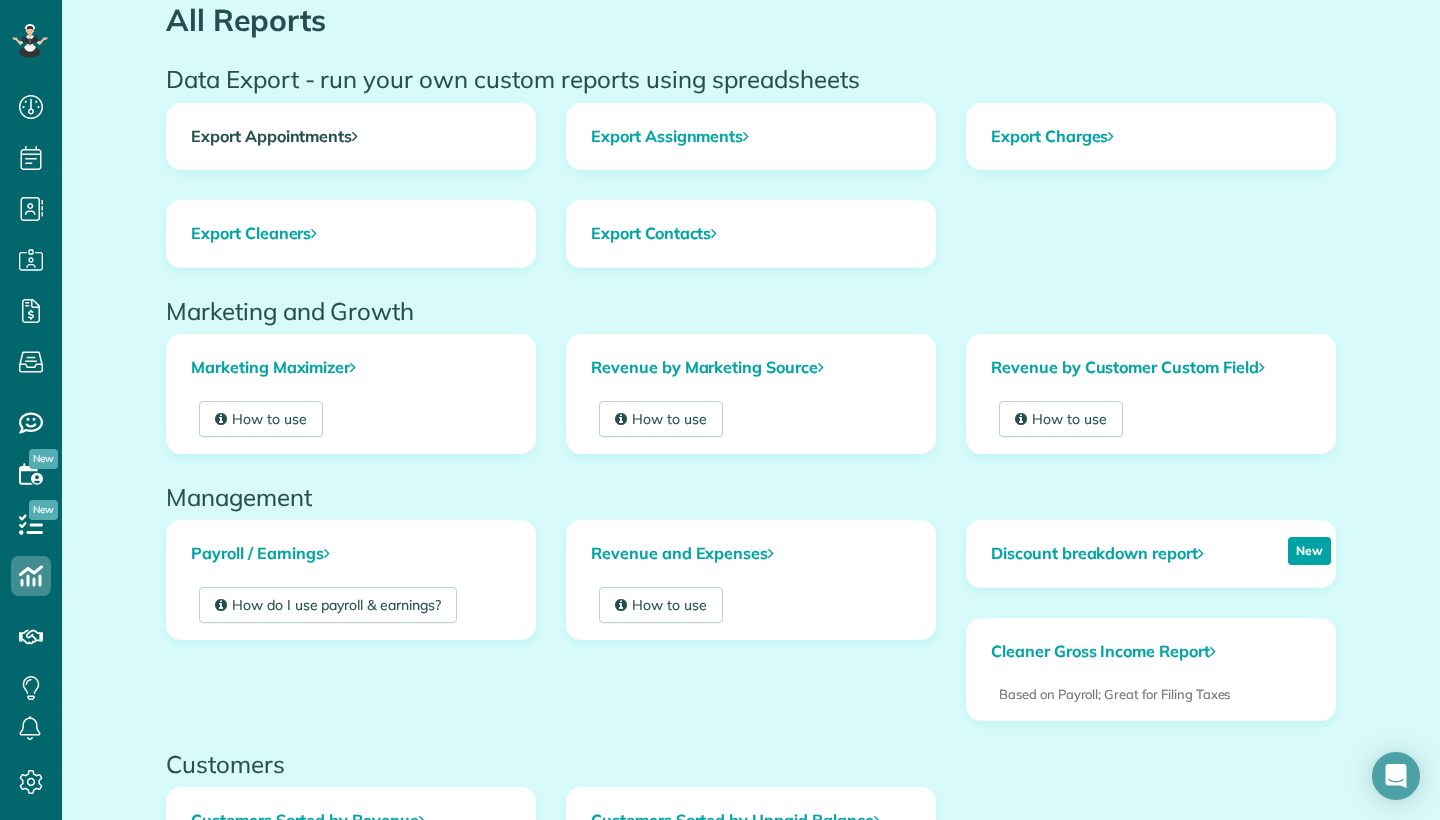 click on "Export Appointments" at bounding box center [351, 137] 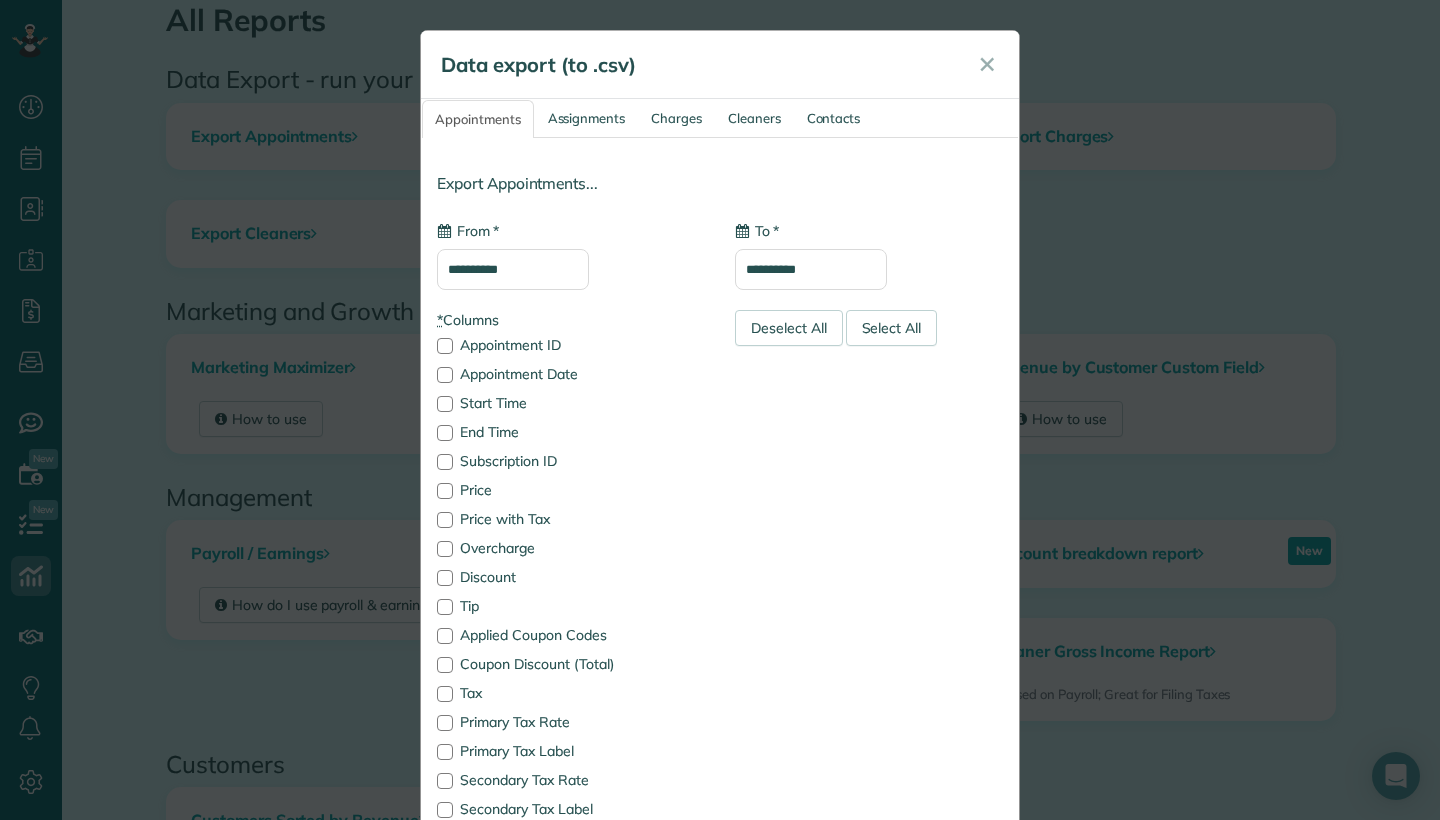 type on "**********" 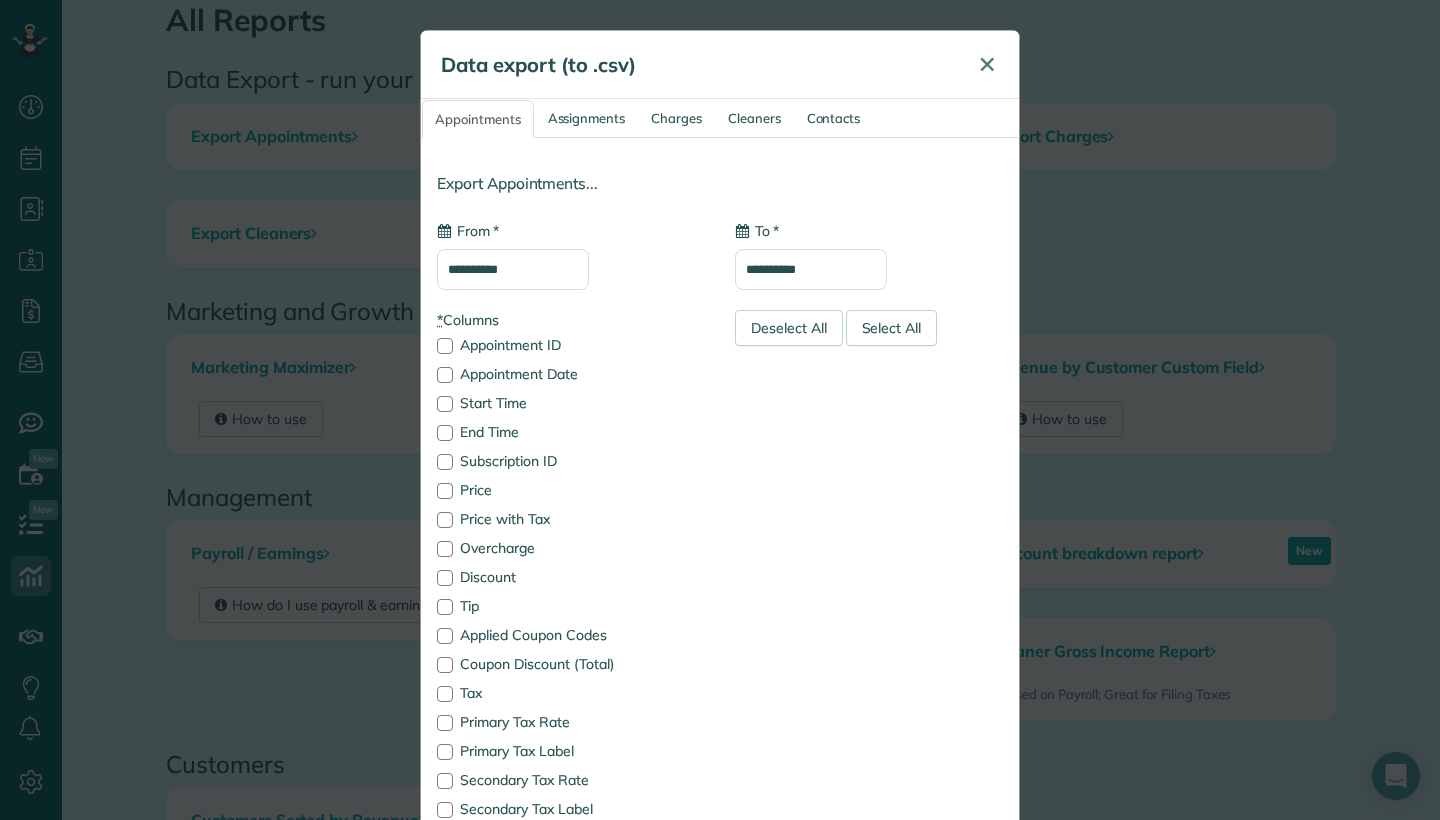 click on "✕" at bounding box center (987, 64) 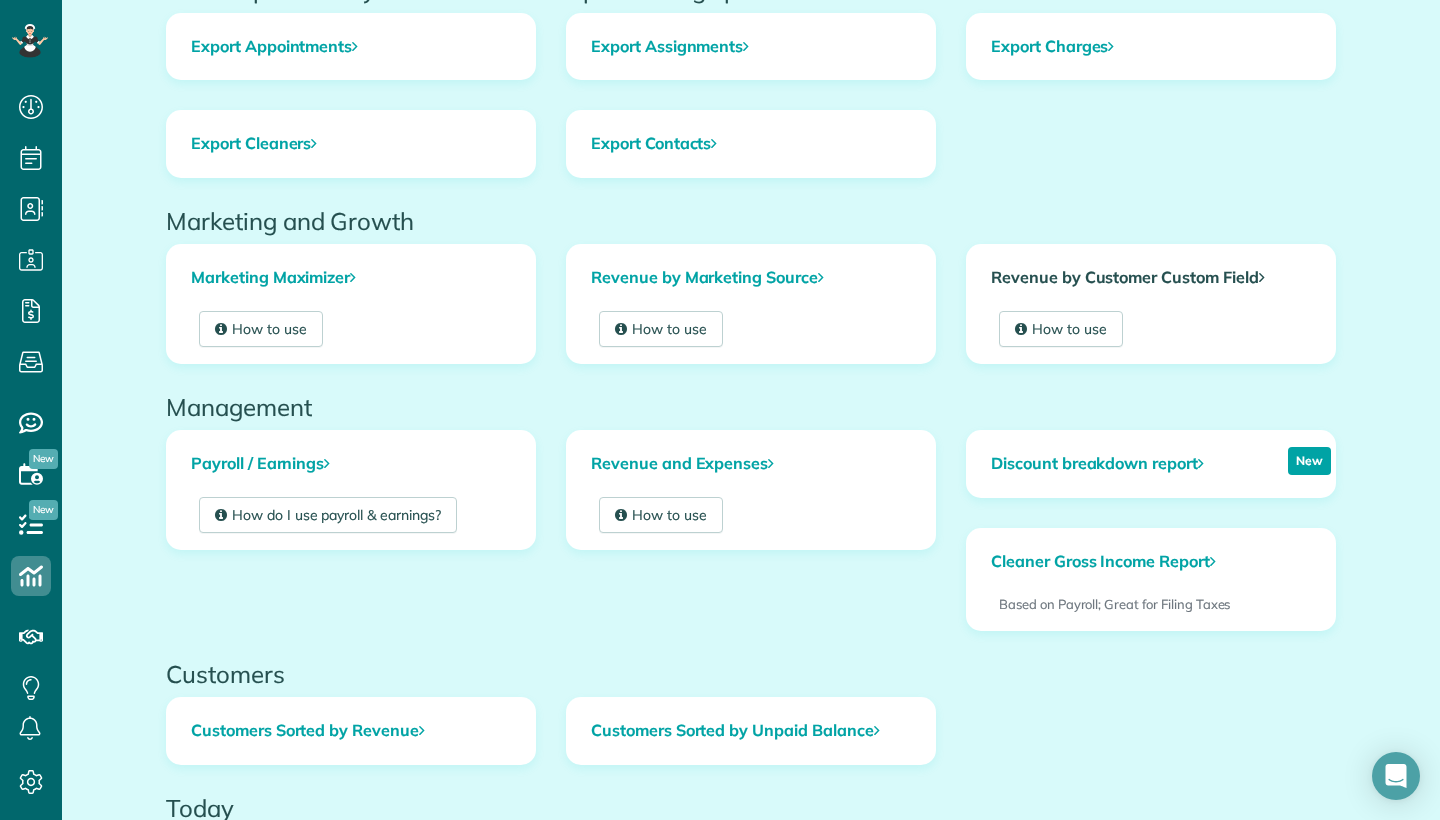 scroll, scrollTop: 351, scrollLeft: 0, axis: vertical 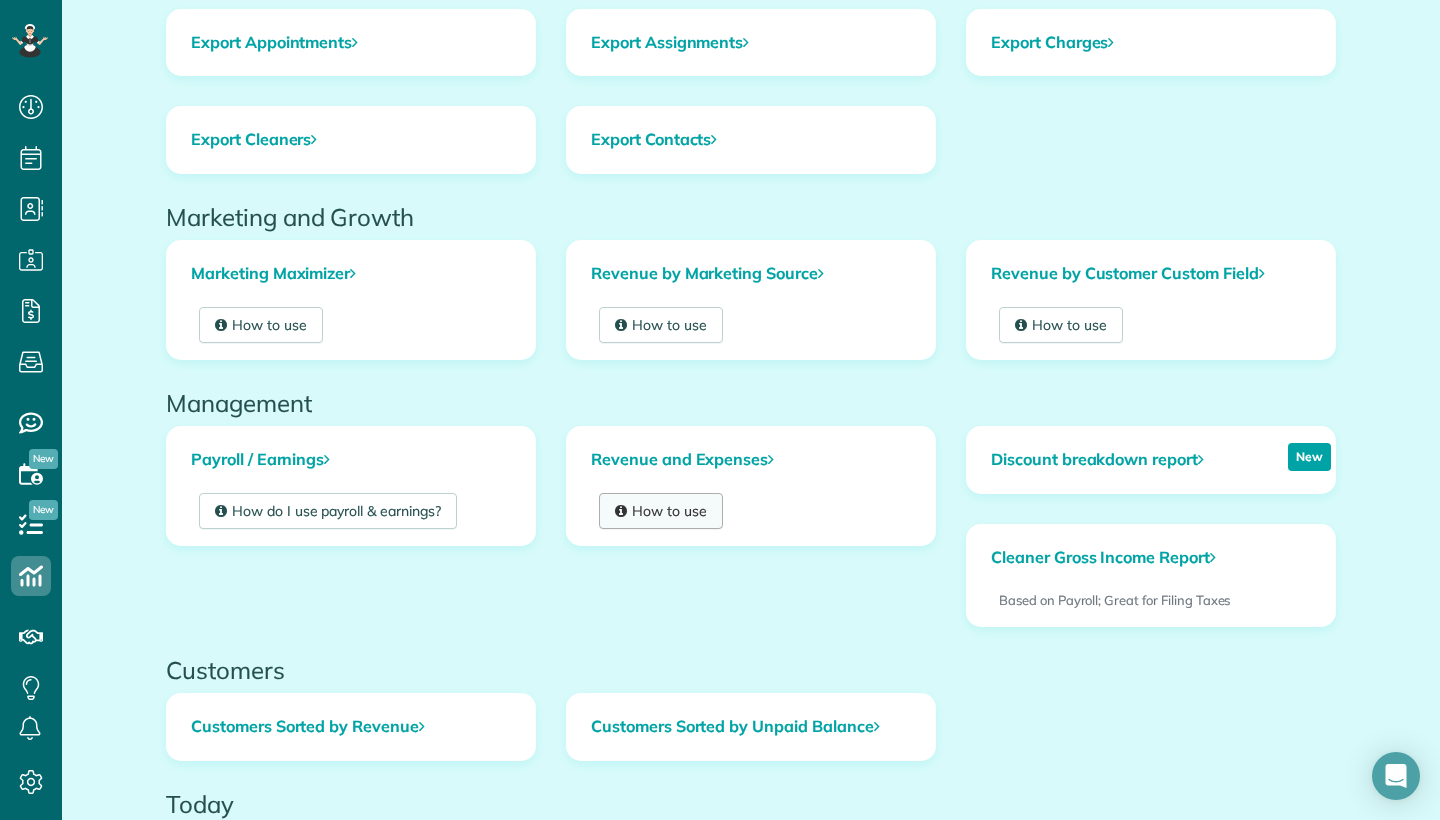click on "How to use" at bounding box center [661, 511] 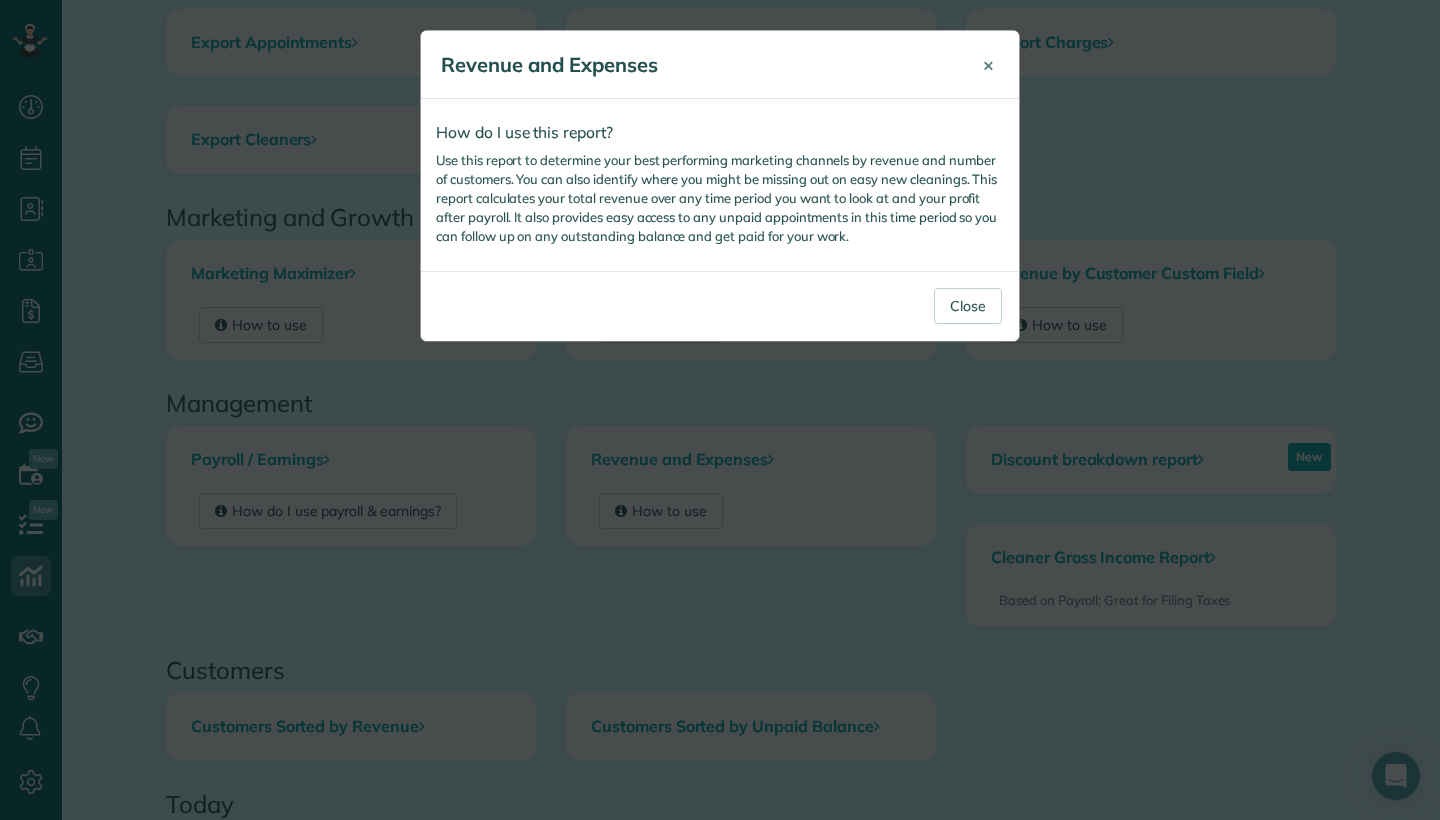 click on "×" at bounding box center [988, 65] 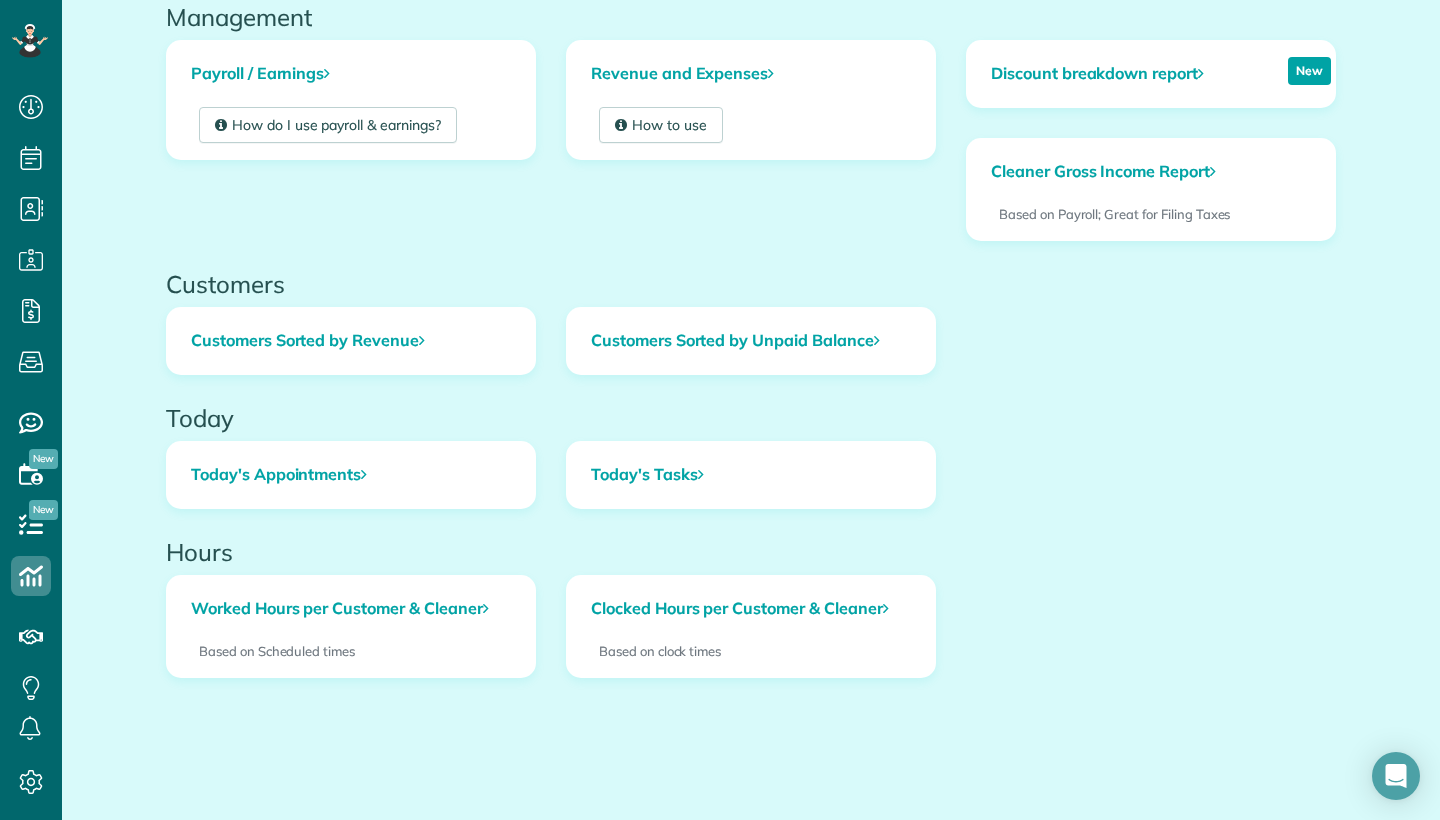 scroll, scrollTop: 736, scrollLeft: 0, axis: vertical 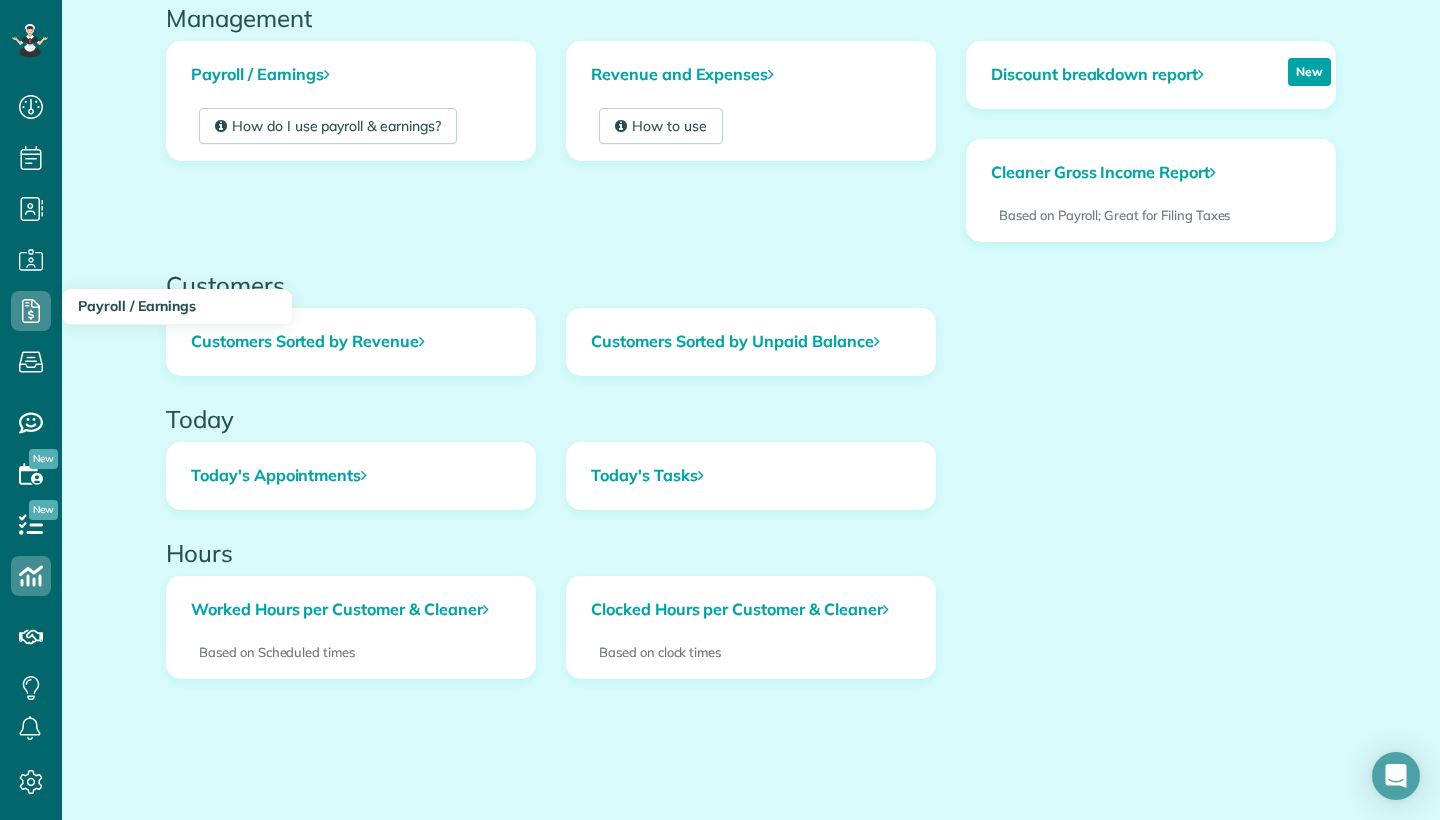 click 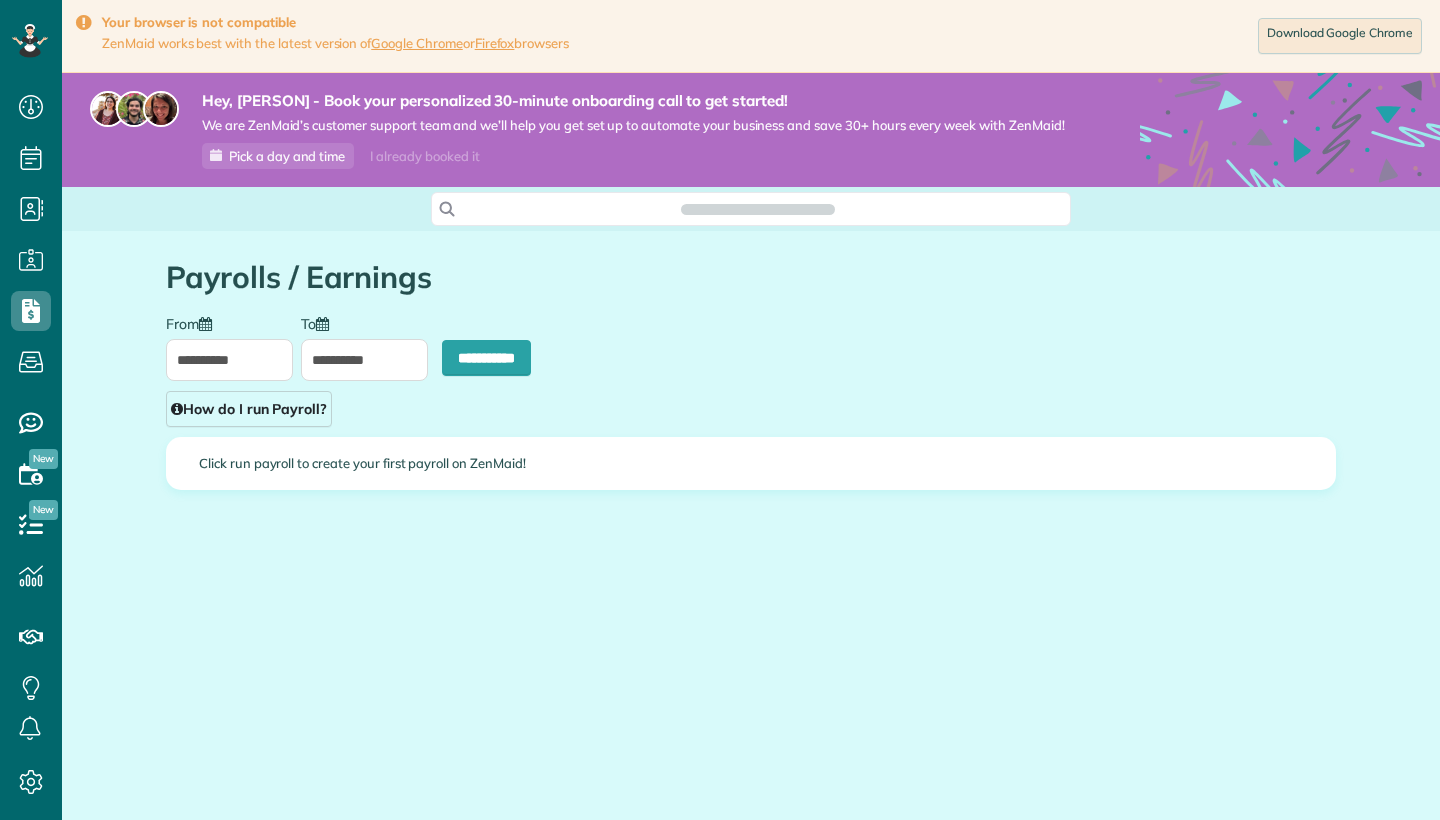 type on "**********" 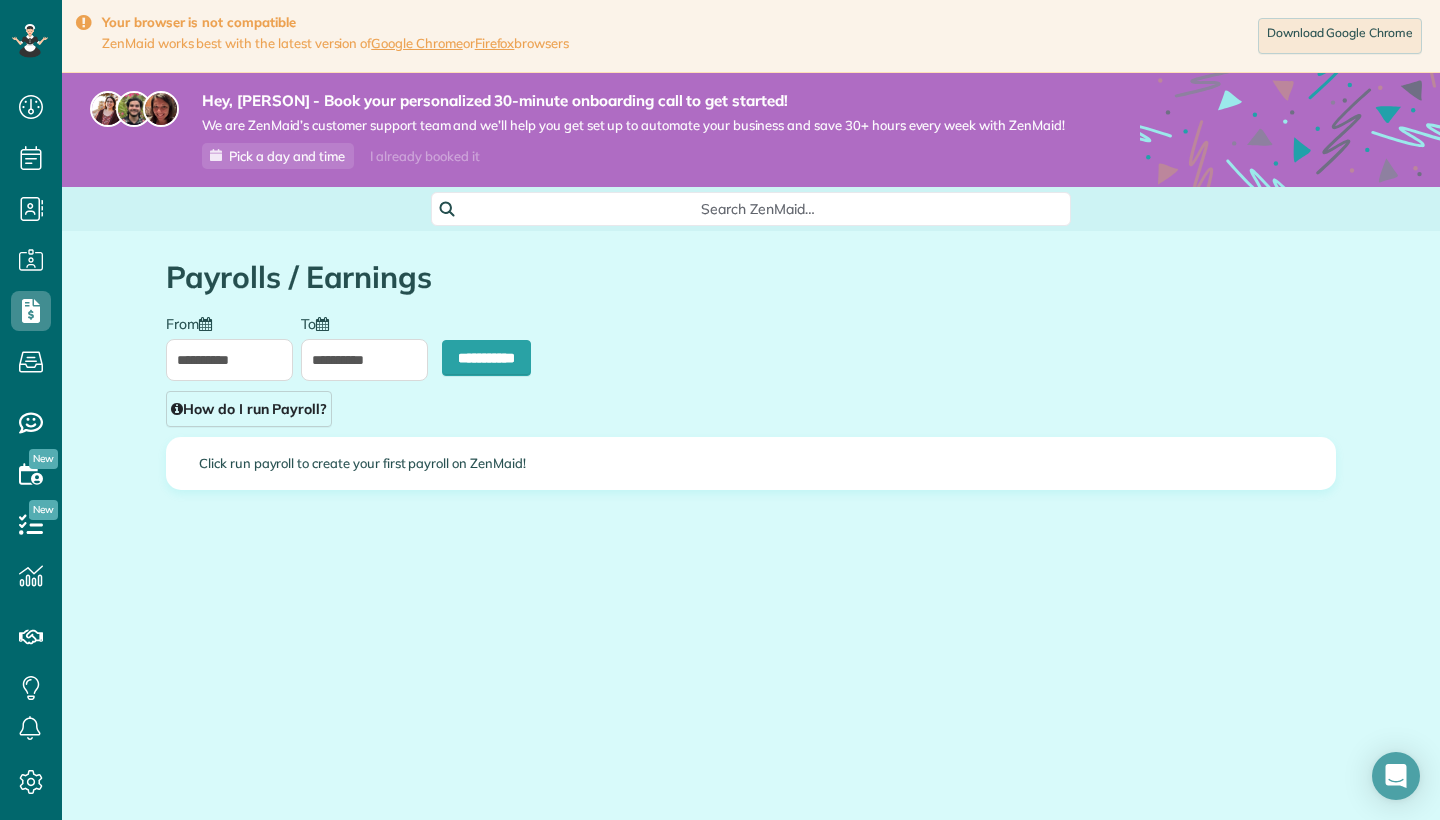 scroll, scrollTop: 0, scrollLeft: 0, axis: both 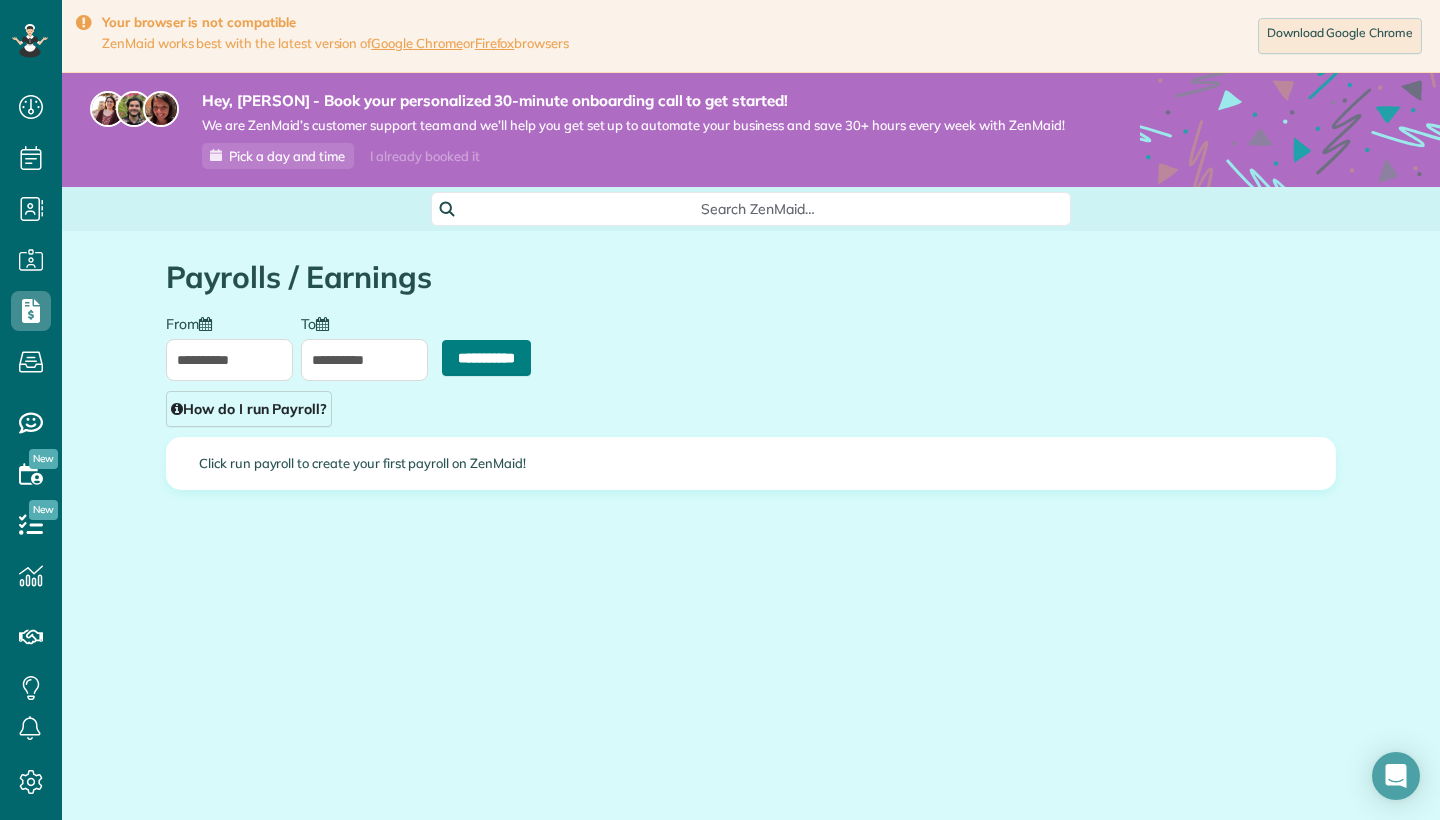 click on "**********" at bounding box center [486, 358] 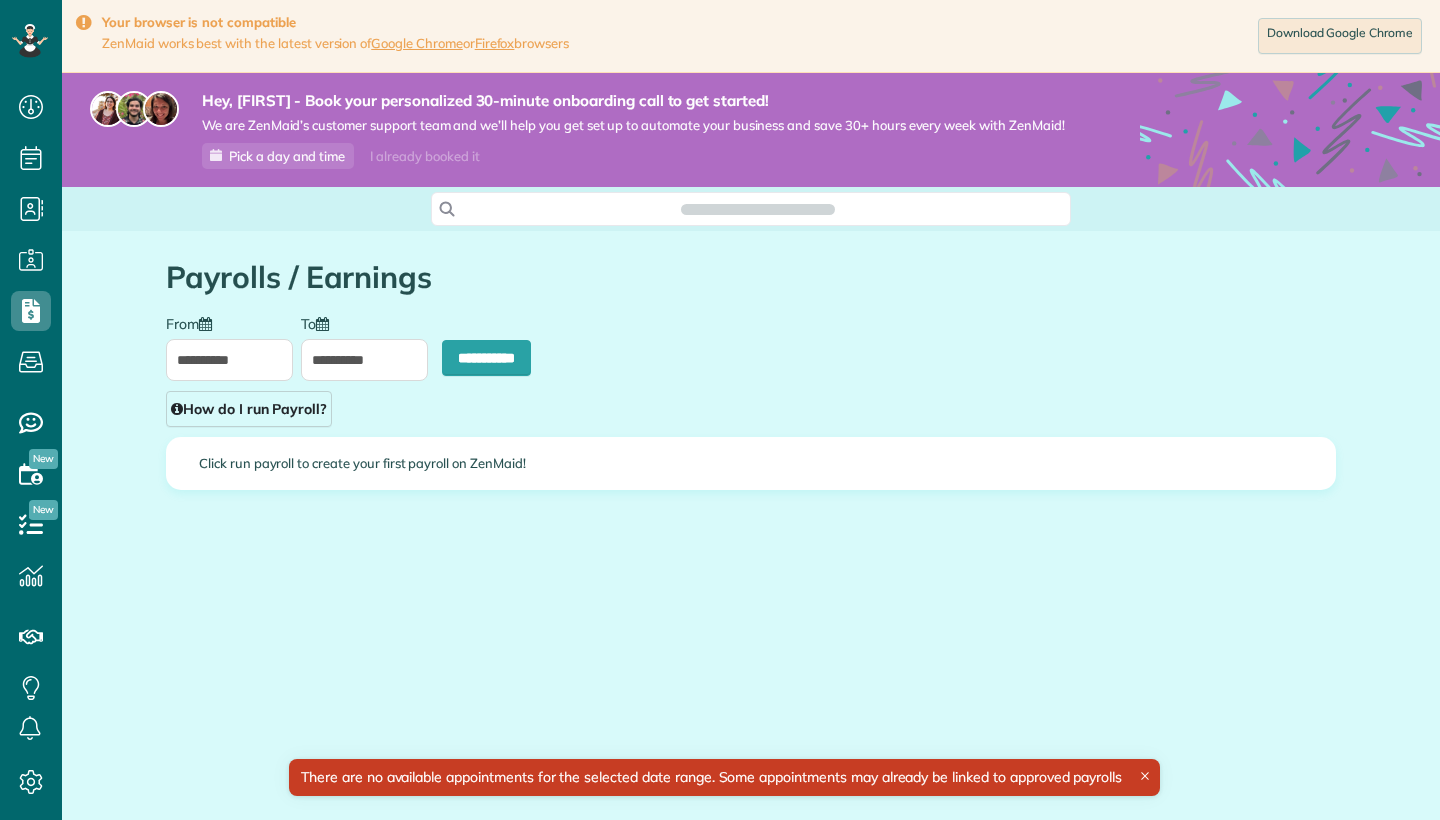 scroll, scrollTop: 0, scrollLeft: 0, axis: both 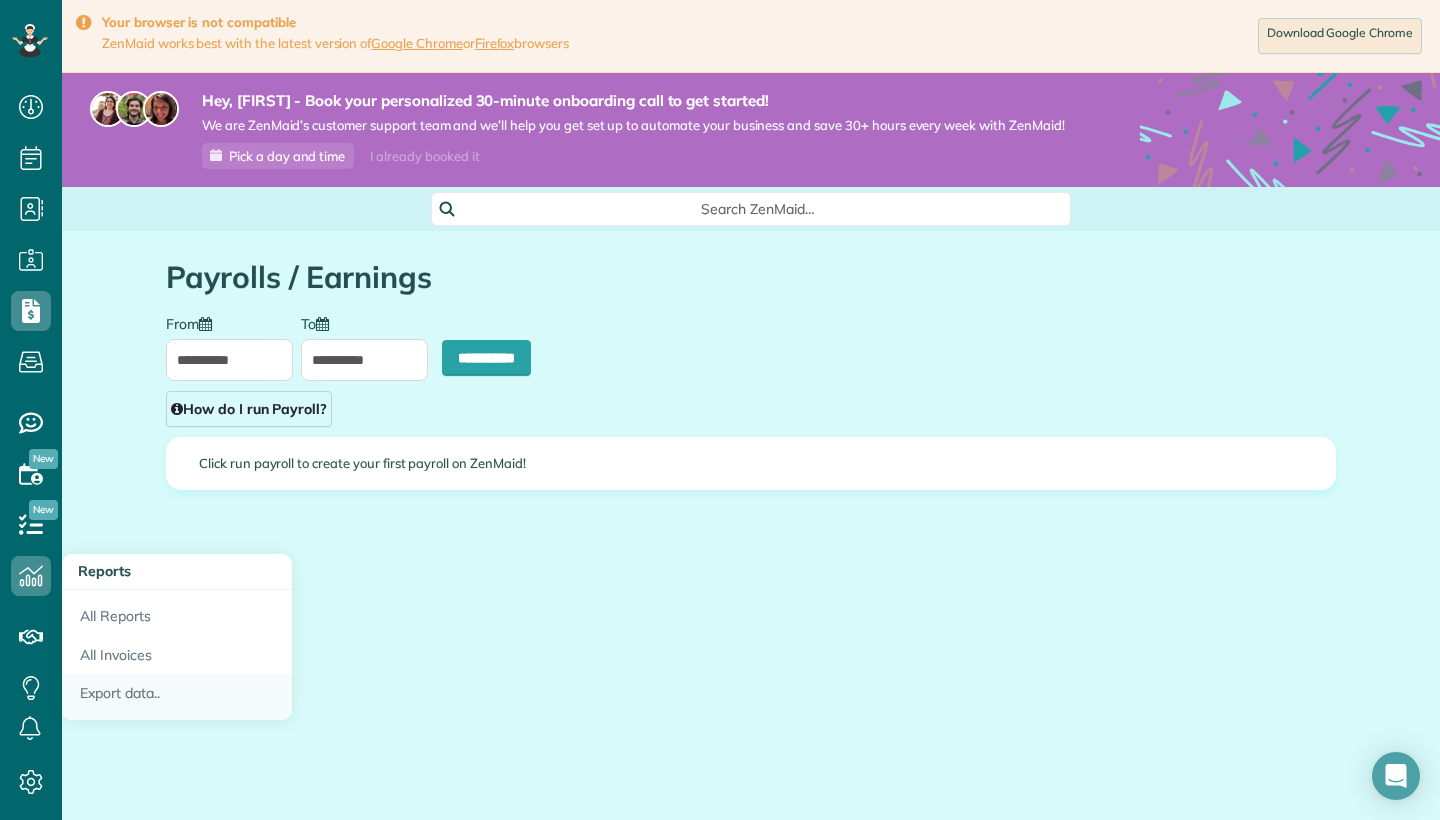 click on "Export data.." at bounding box center (177, 697) 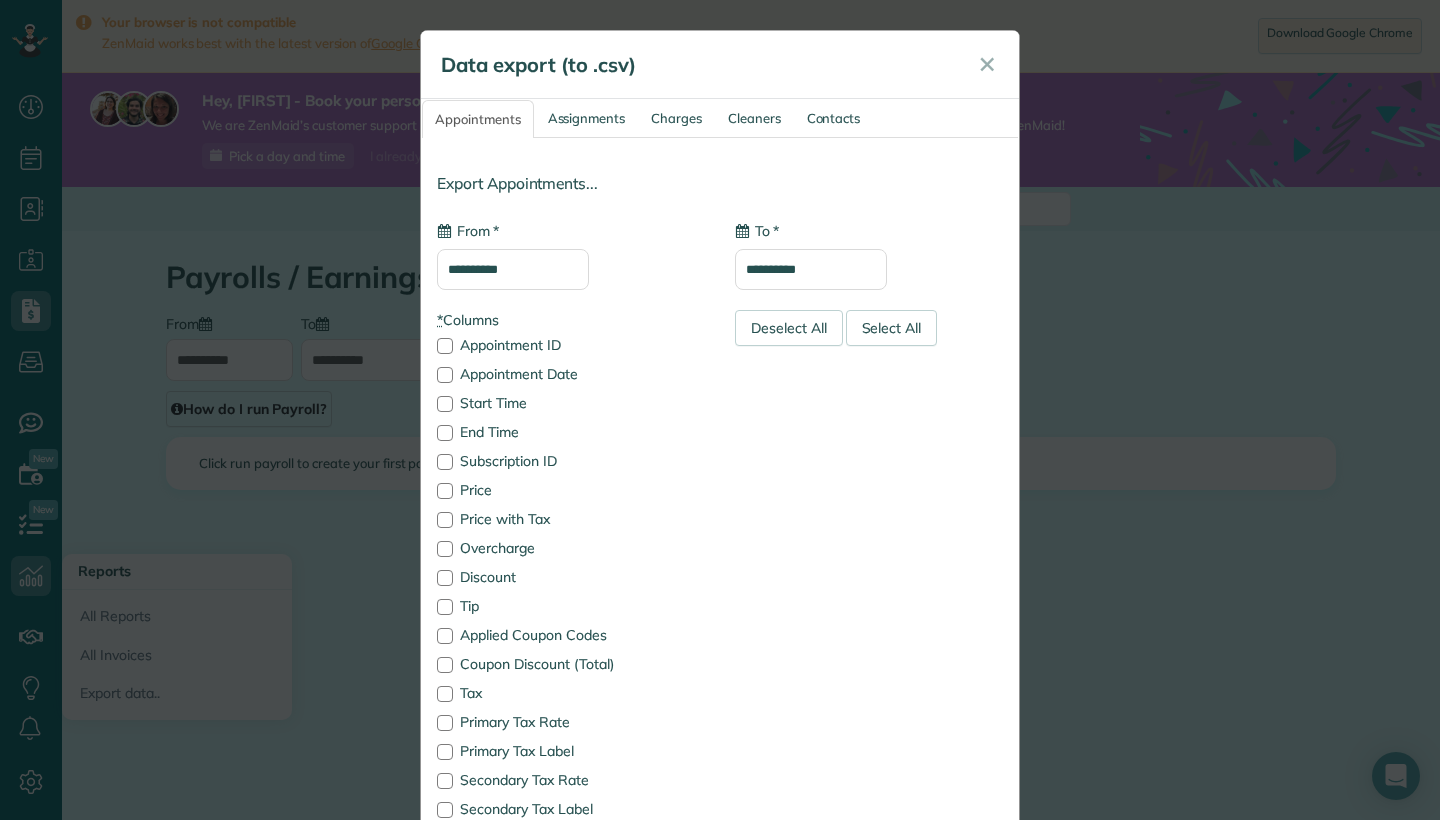 type on "**********" 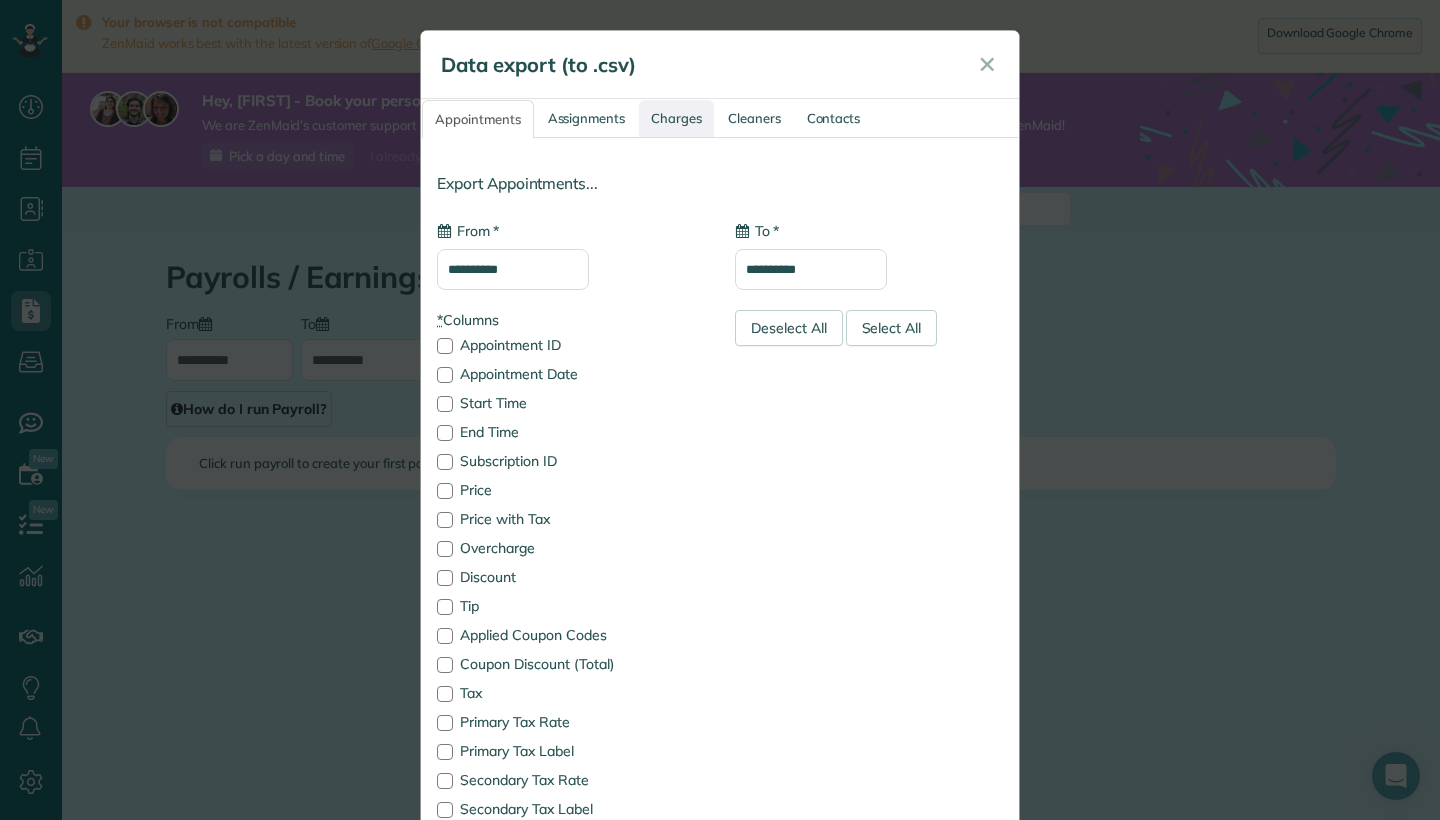 click on "Charges" at bounding box center [676, 118] 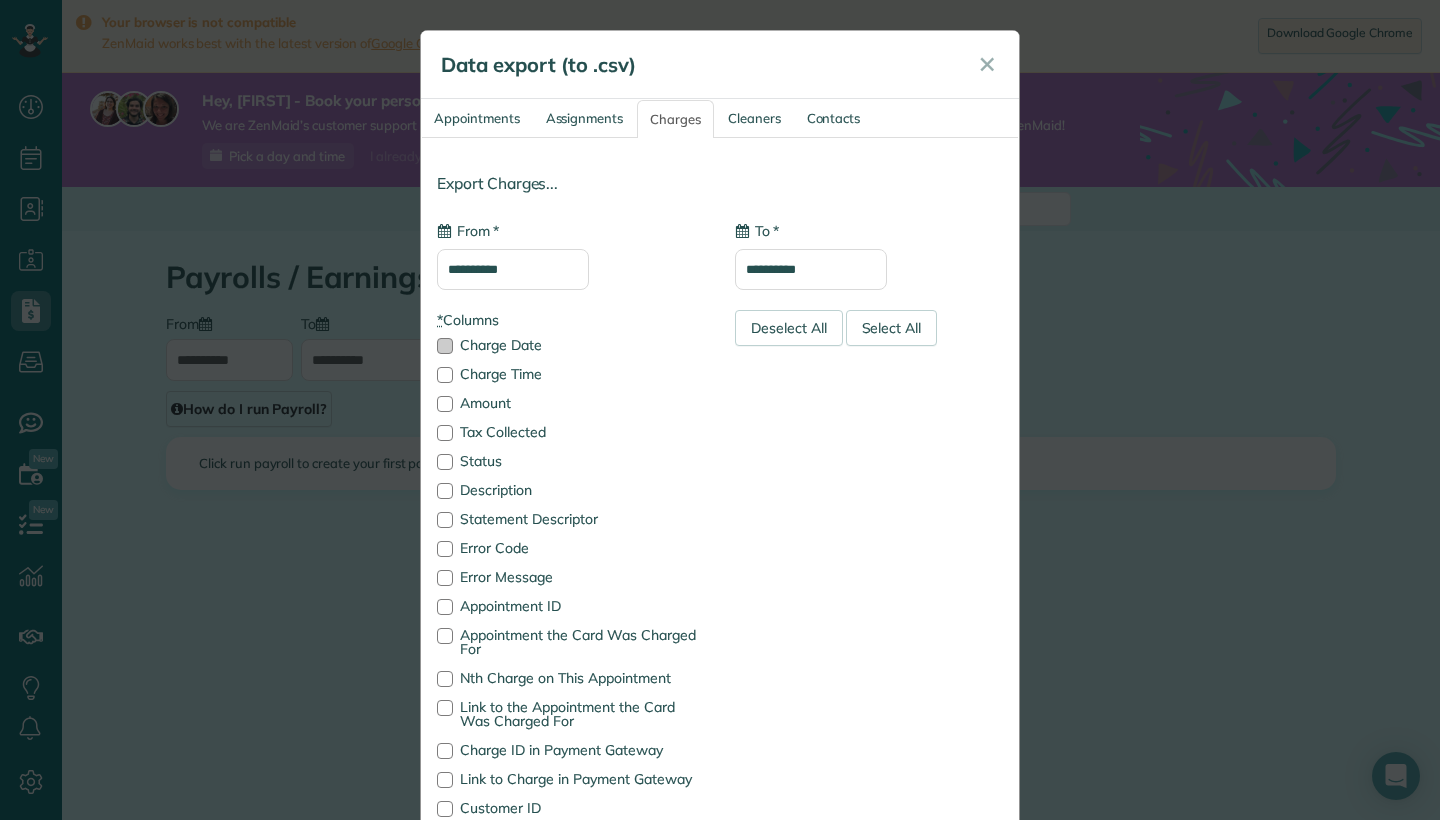 scroll, scrollTop: 0, scrollLeft: 0, axis: both 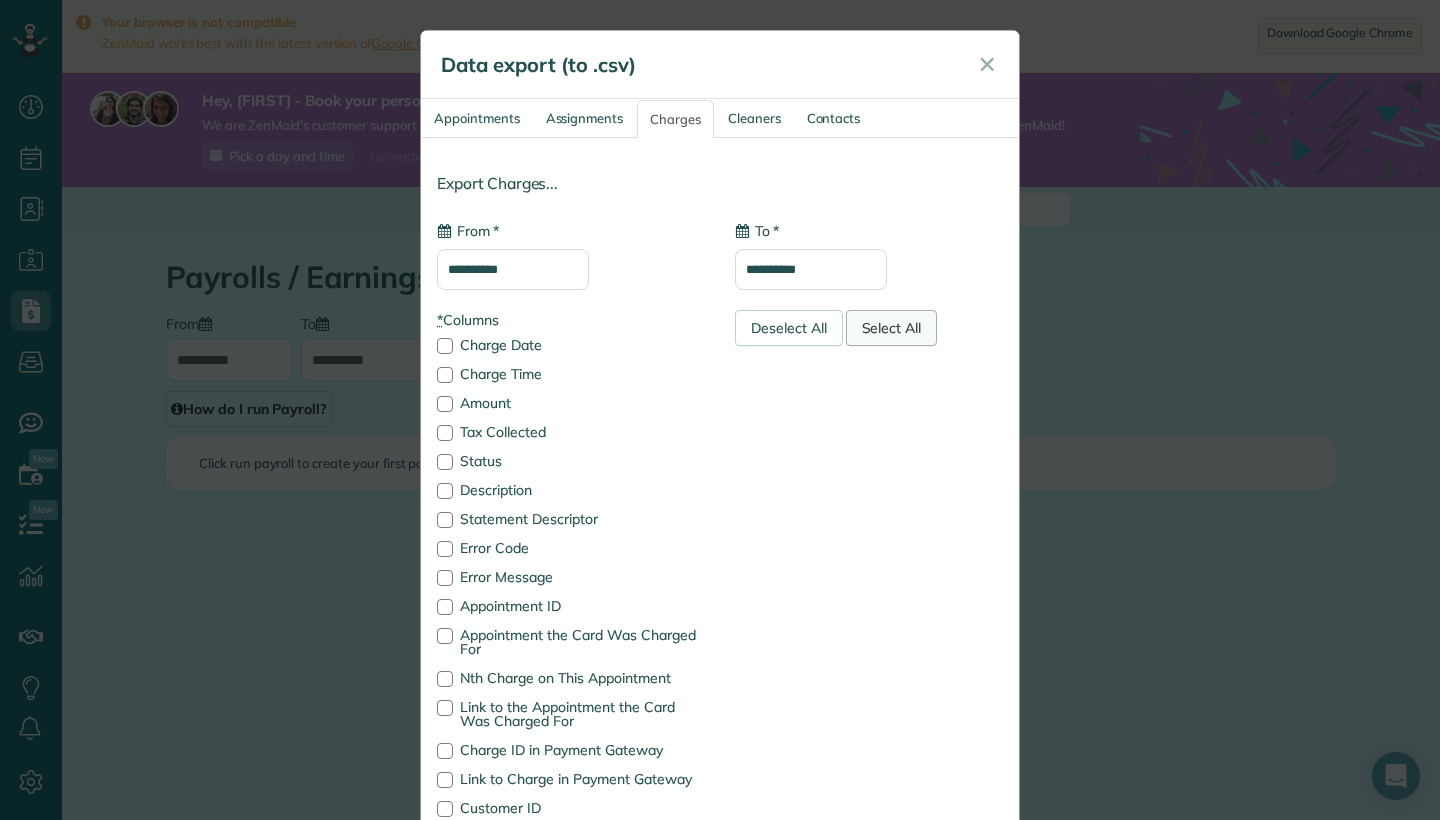 click on "Select All" at bounding box center (892, 328) 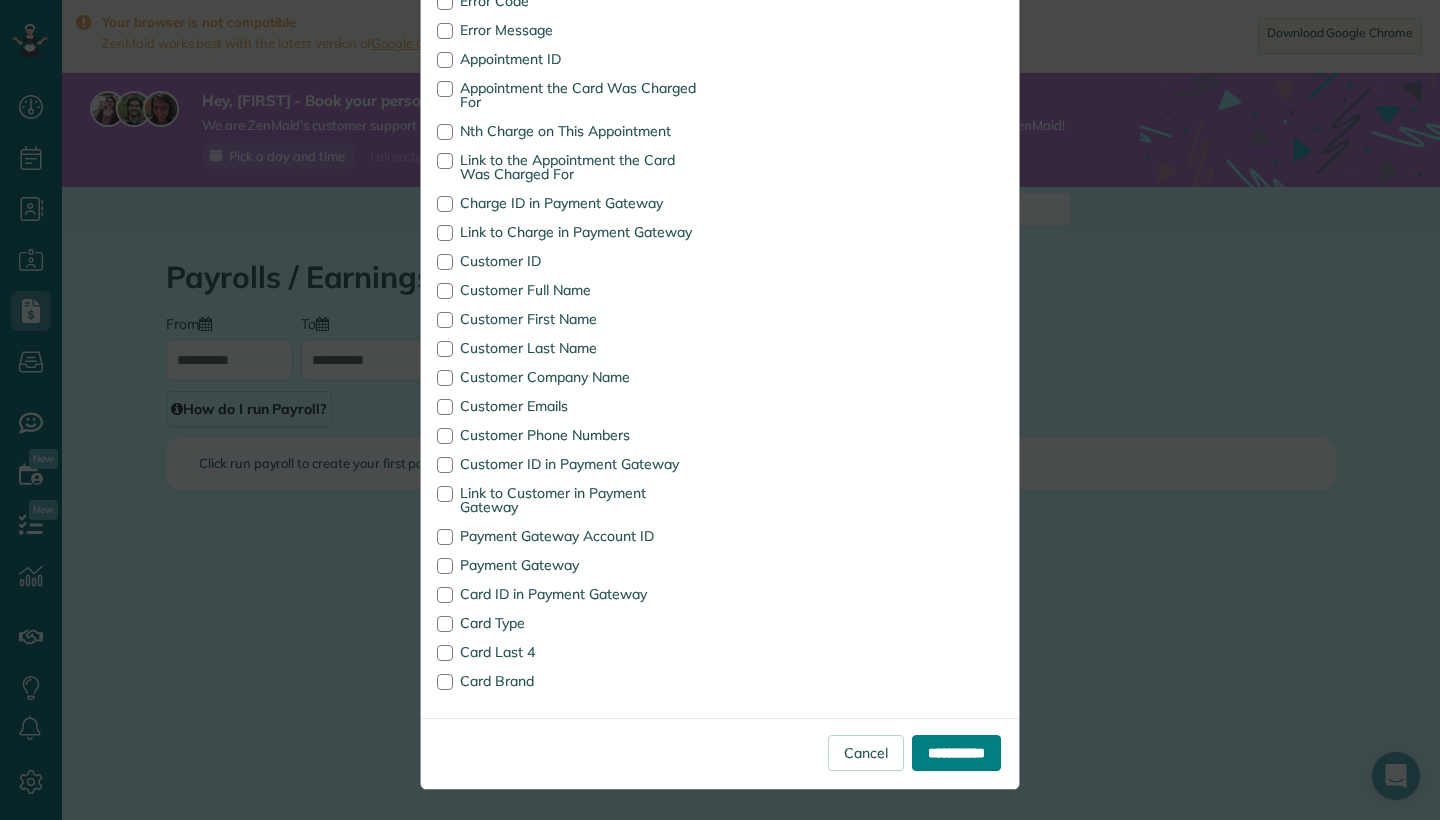scroll, scrollTop: 547, scrollLeft: 0, axis: vertical 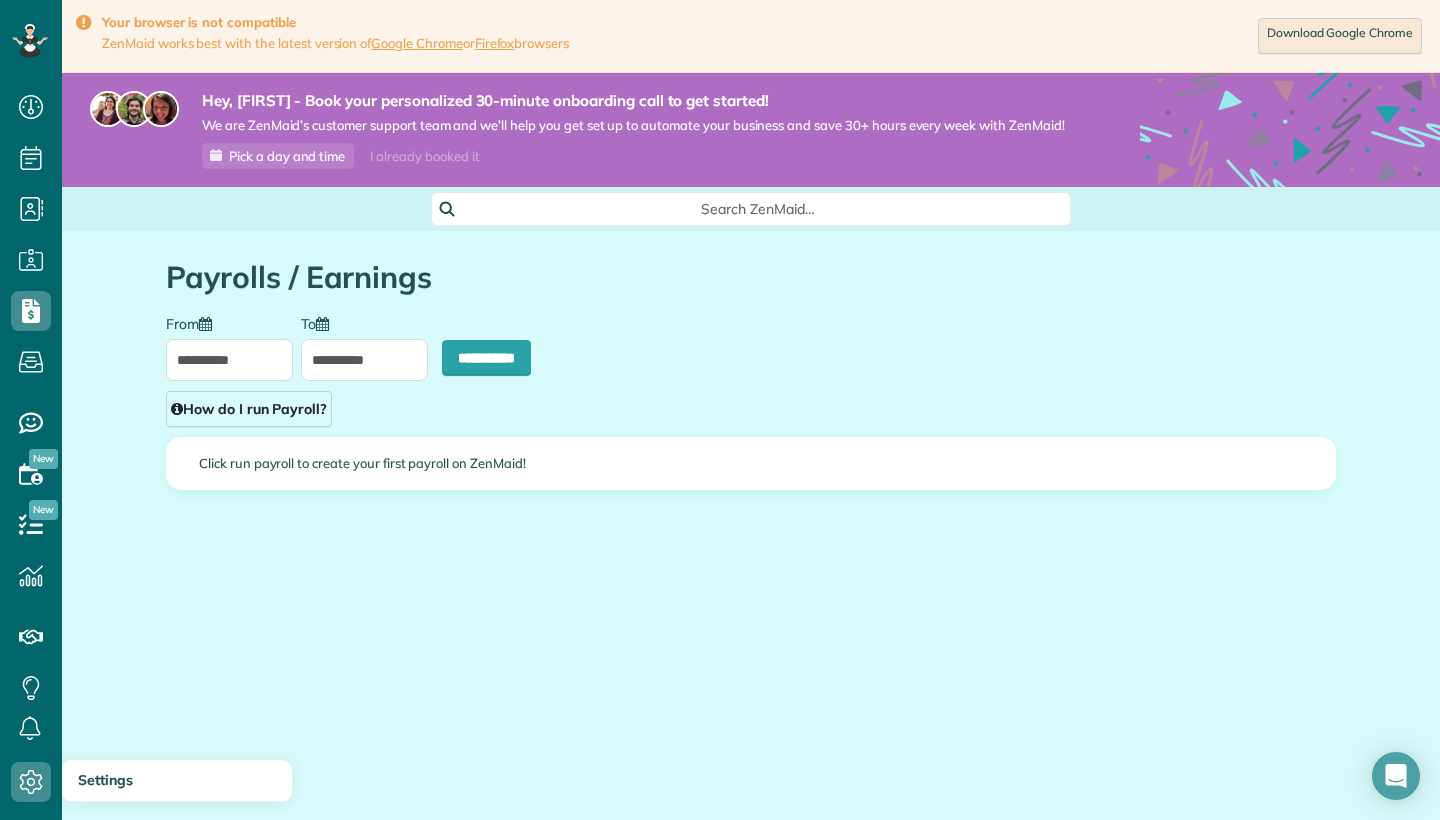 click 